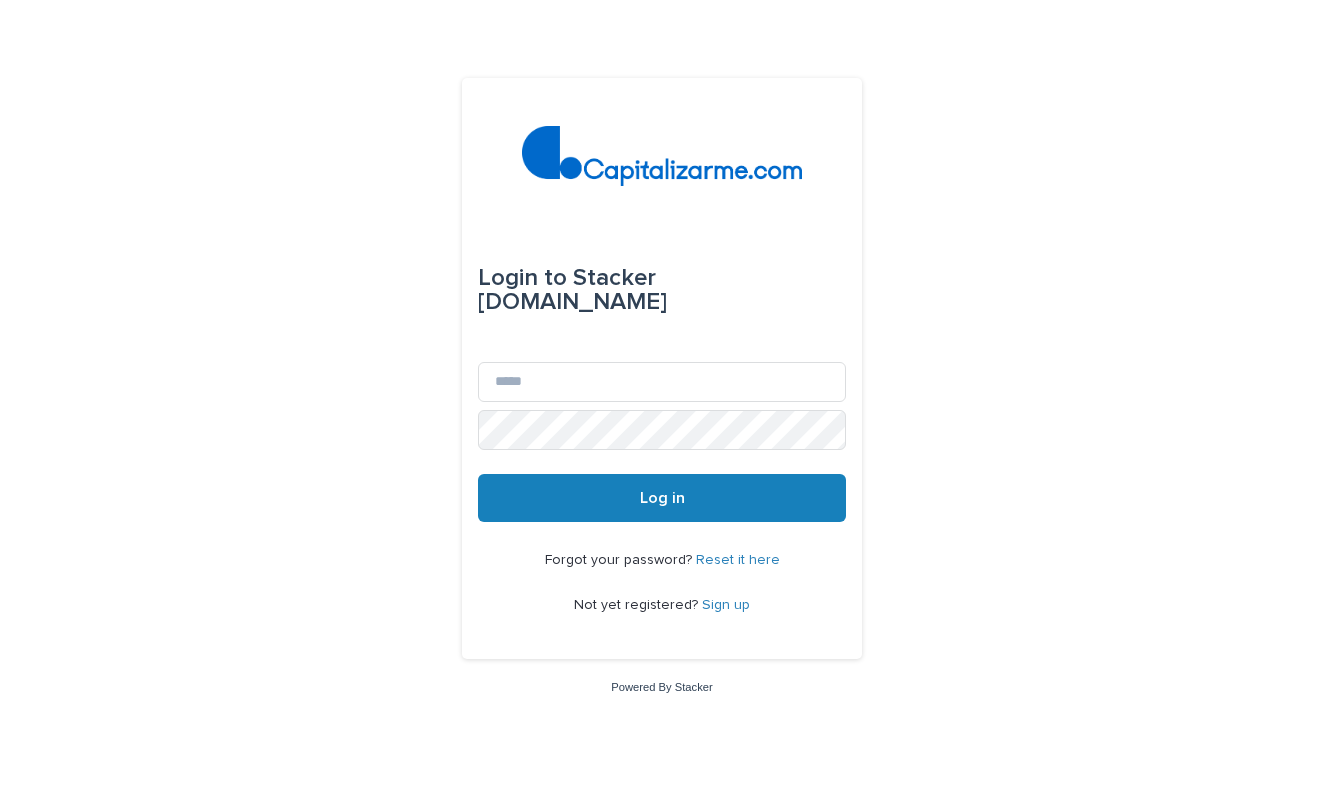 scroll, scrollTop: 0, scrollLeft: 0, axis: both 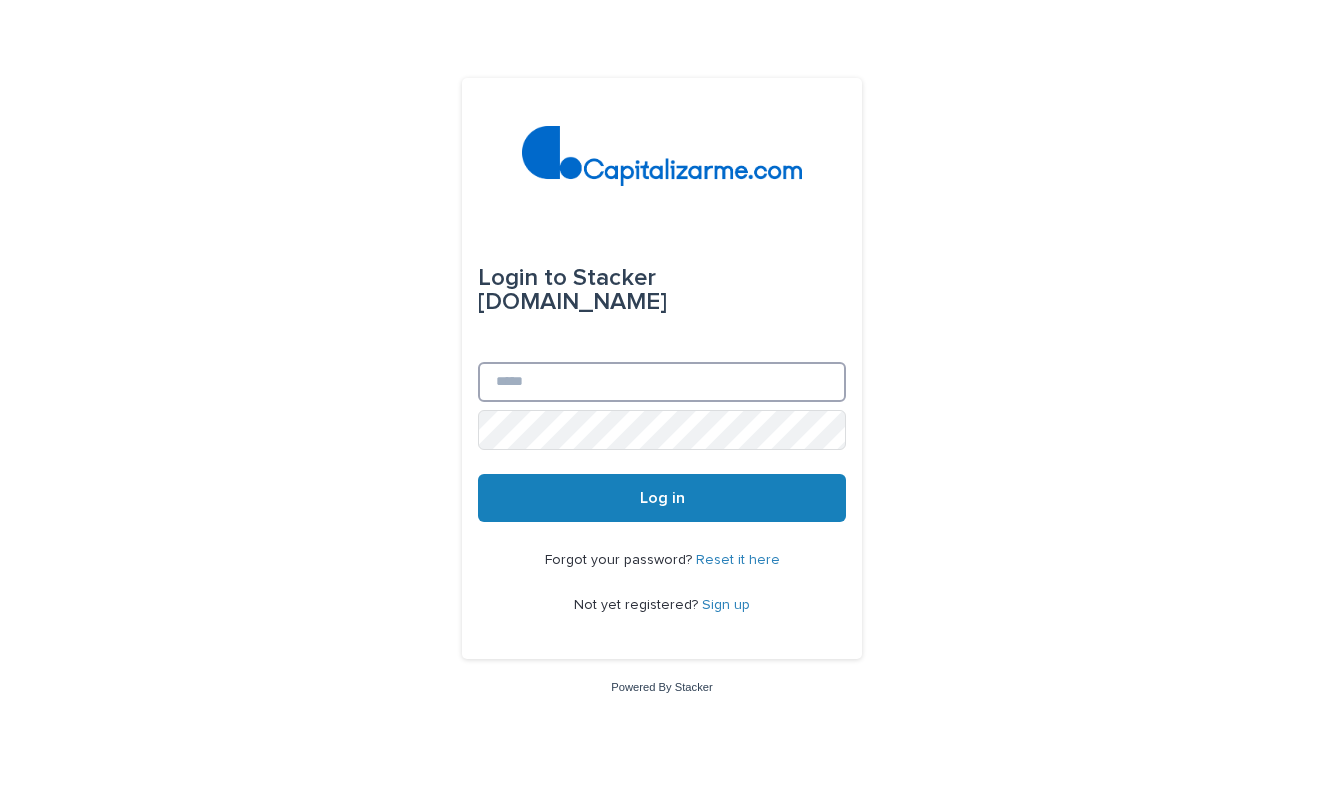 type on "**********" 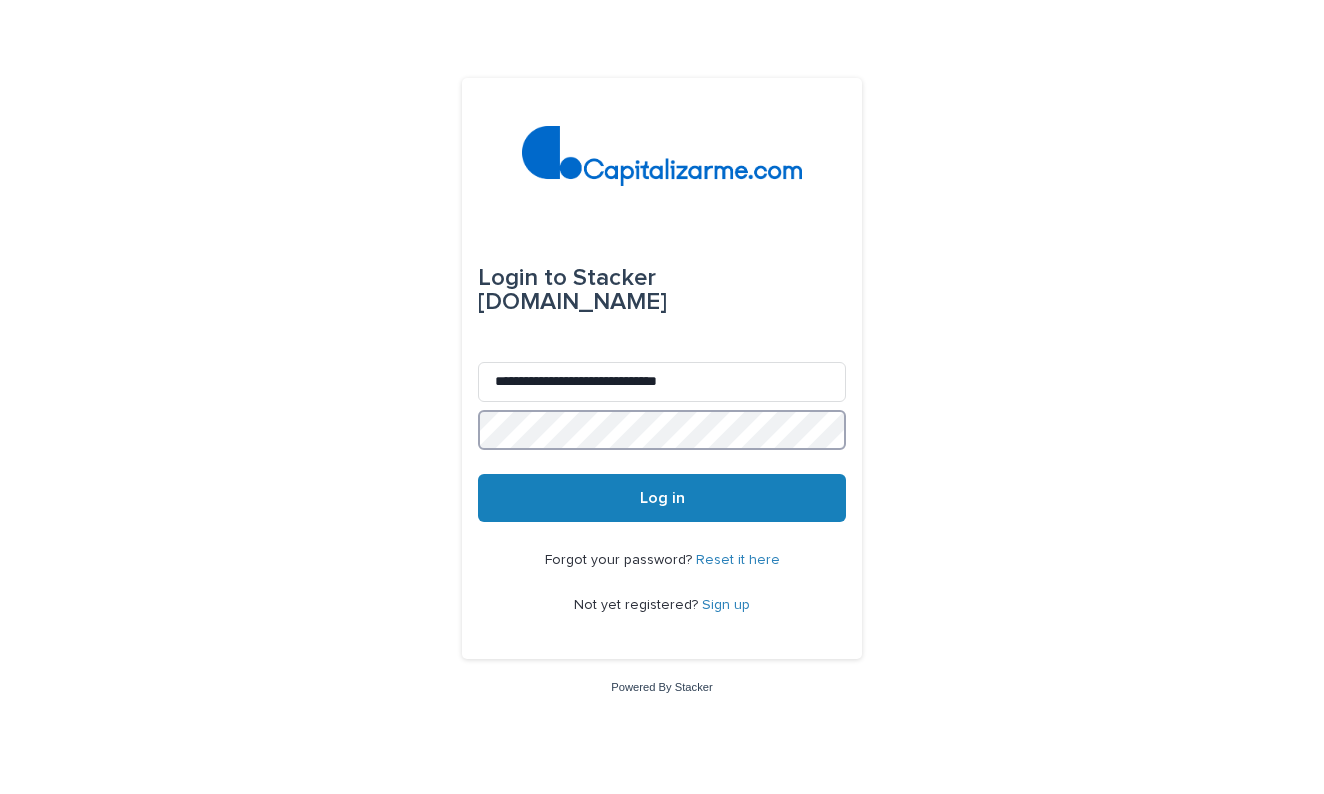 click on "Log in" at bounding box center [662, 498] 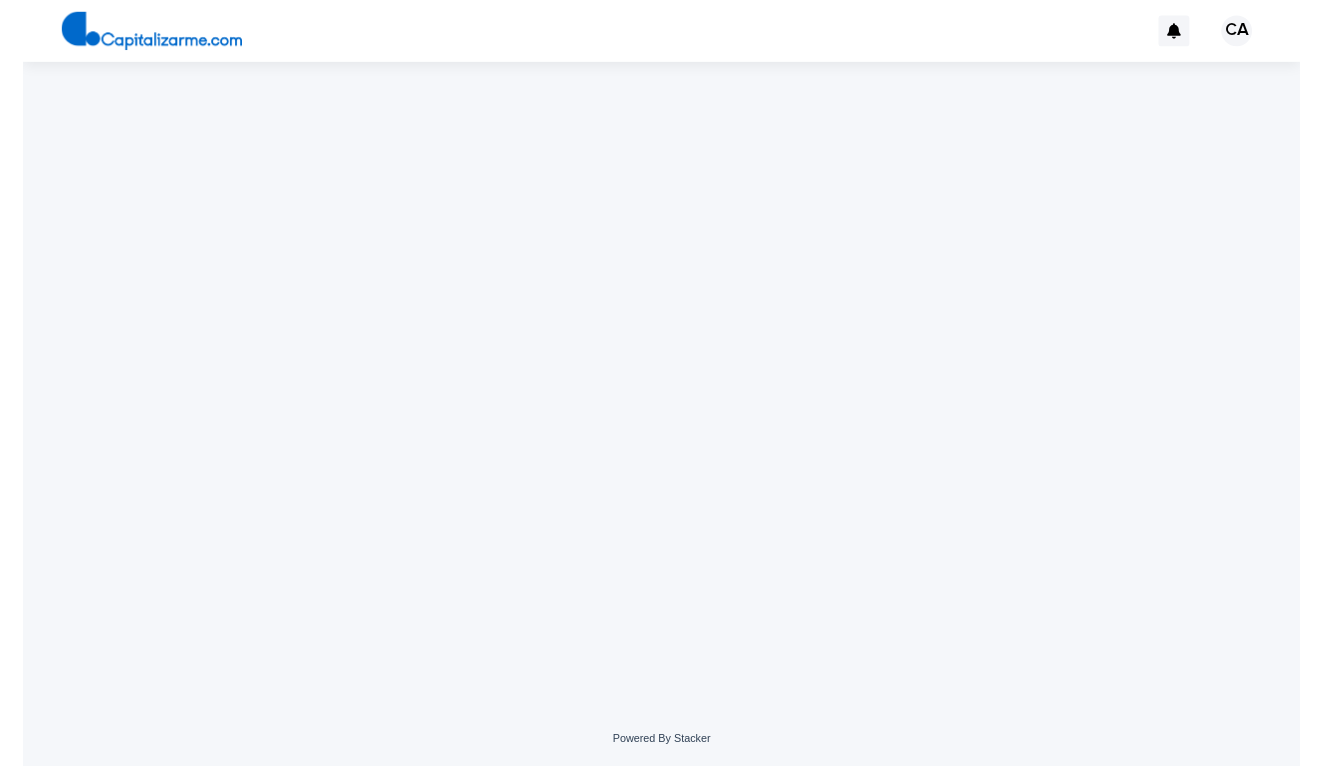 scroll, scrollTop: 0, scrollLeft: 0, axis: both 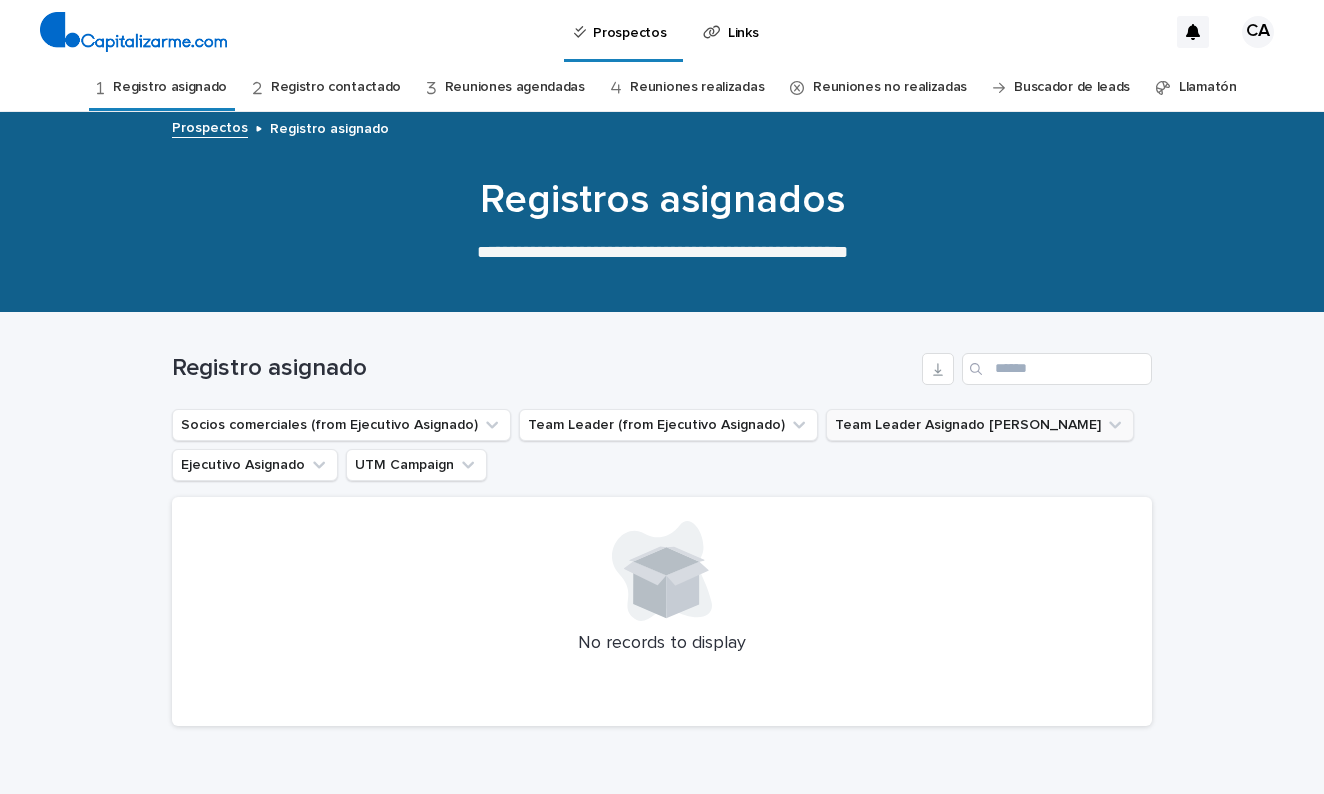 click on "Team Leader Asignado [PERSON_NAME]" at bounding box center [980, 425] 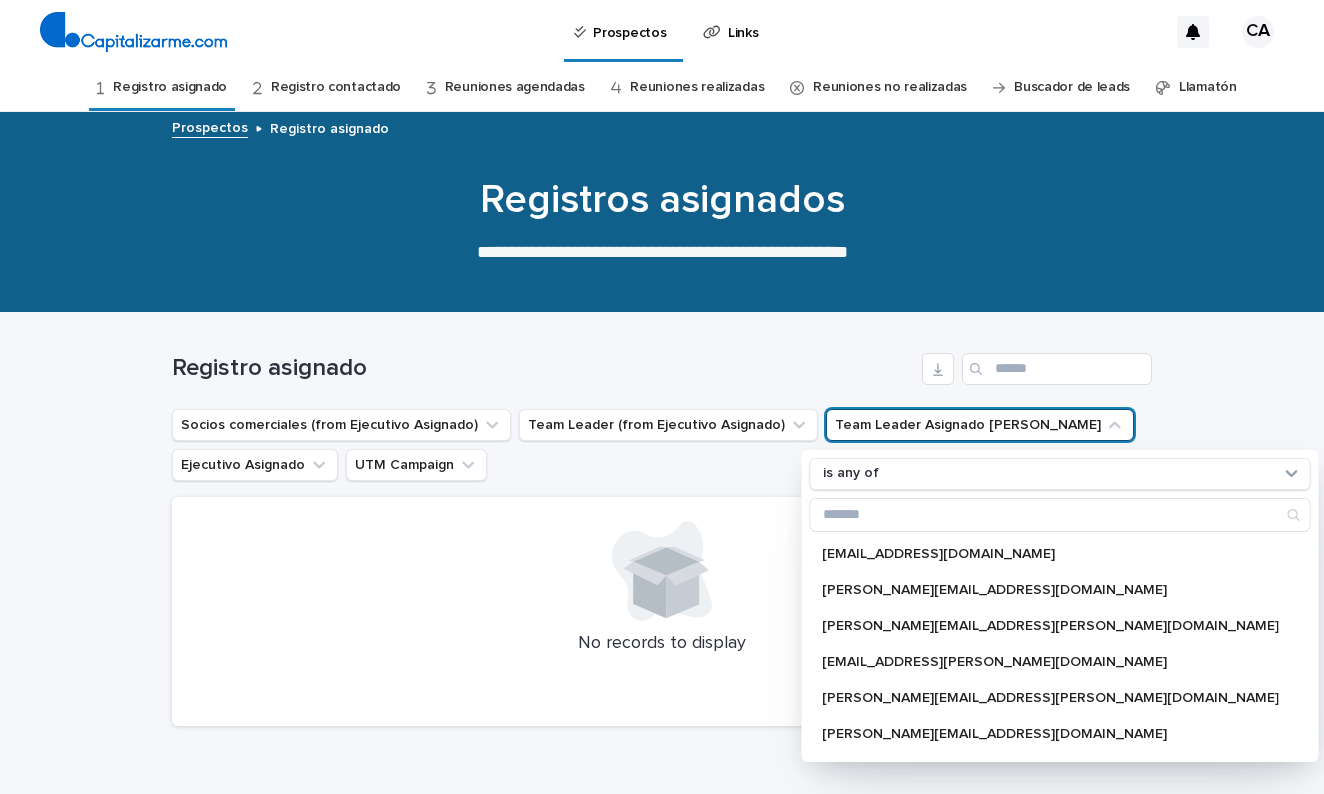 click on "Team Leader Asignado [PERSON_NAME]" at bounding box center [980, 425] 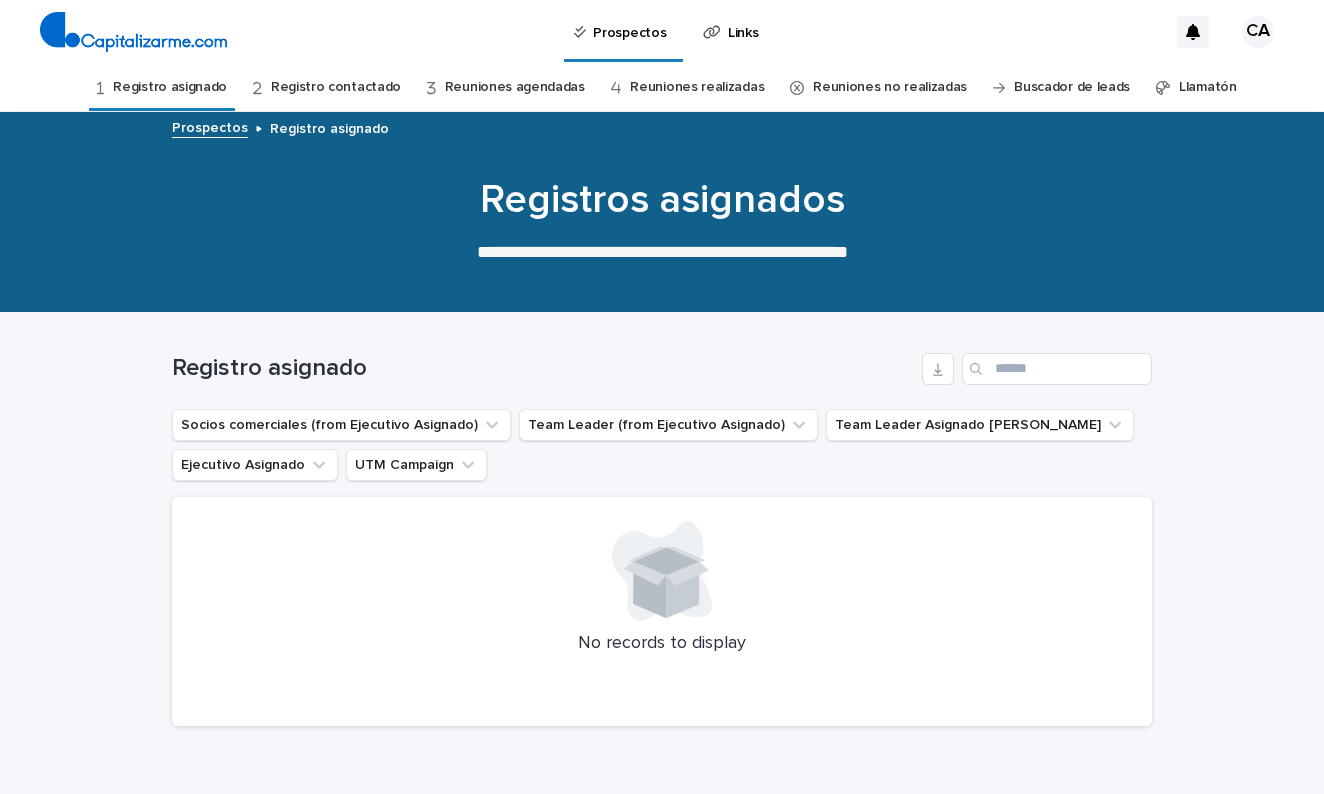 click on "Llamatón" at bounding box center (1208, 87) 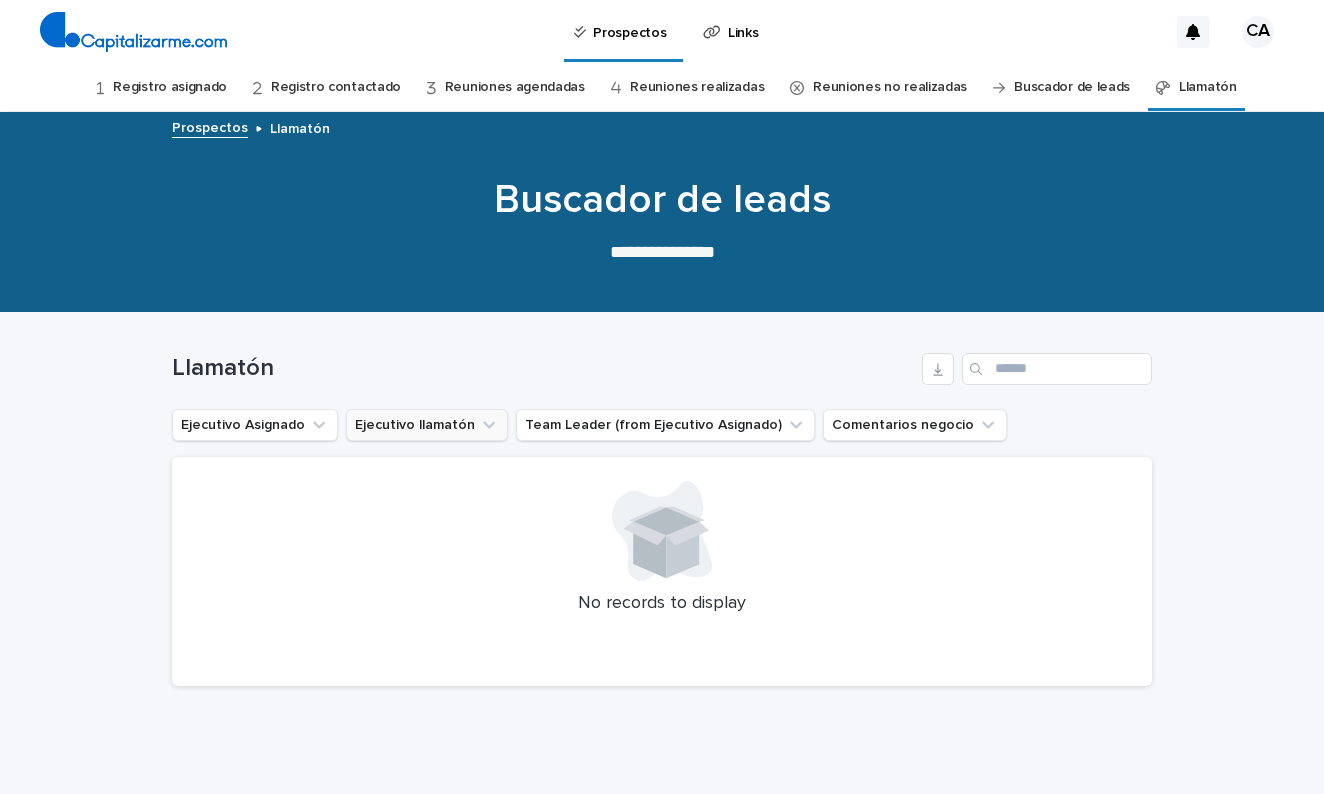 click on "Ejecutivo llamatón" at bounding box center [427, 425] 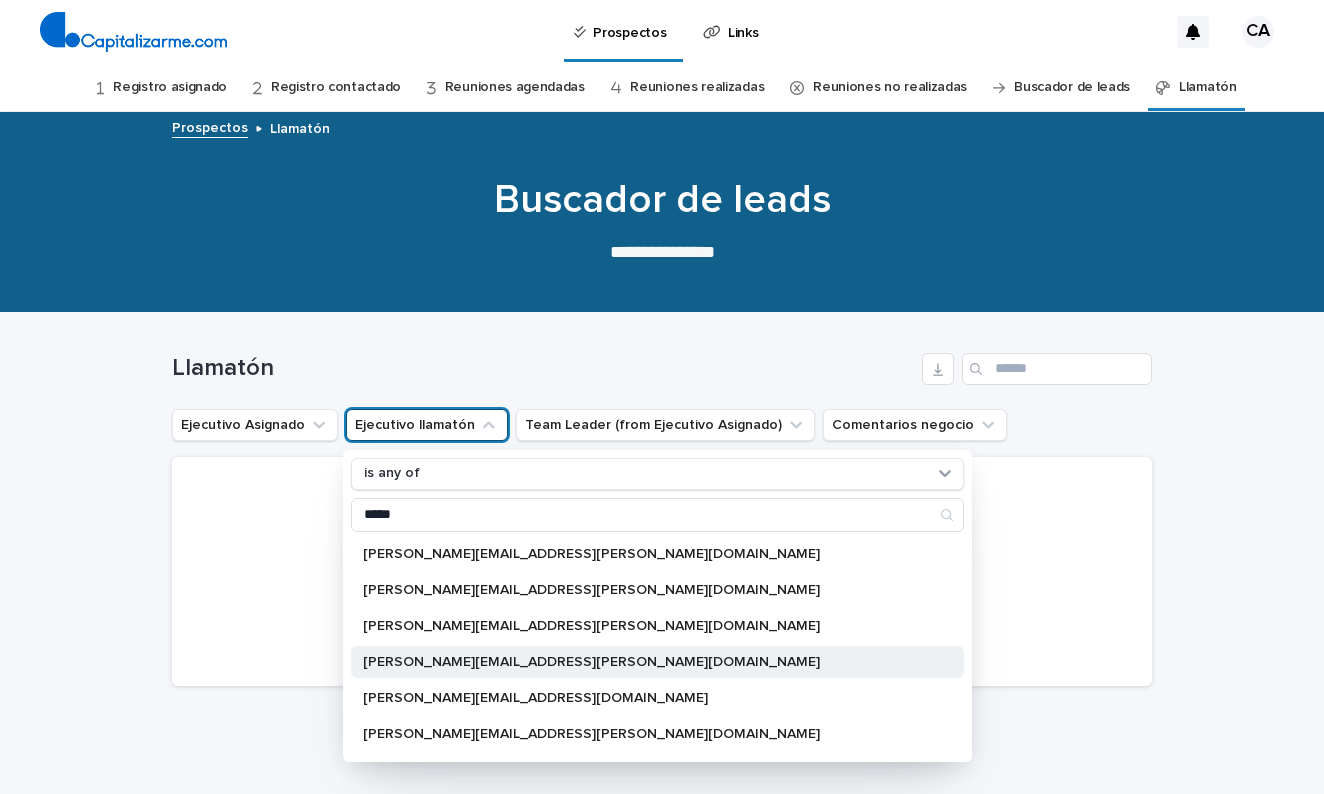 type on "*****" 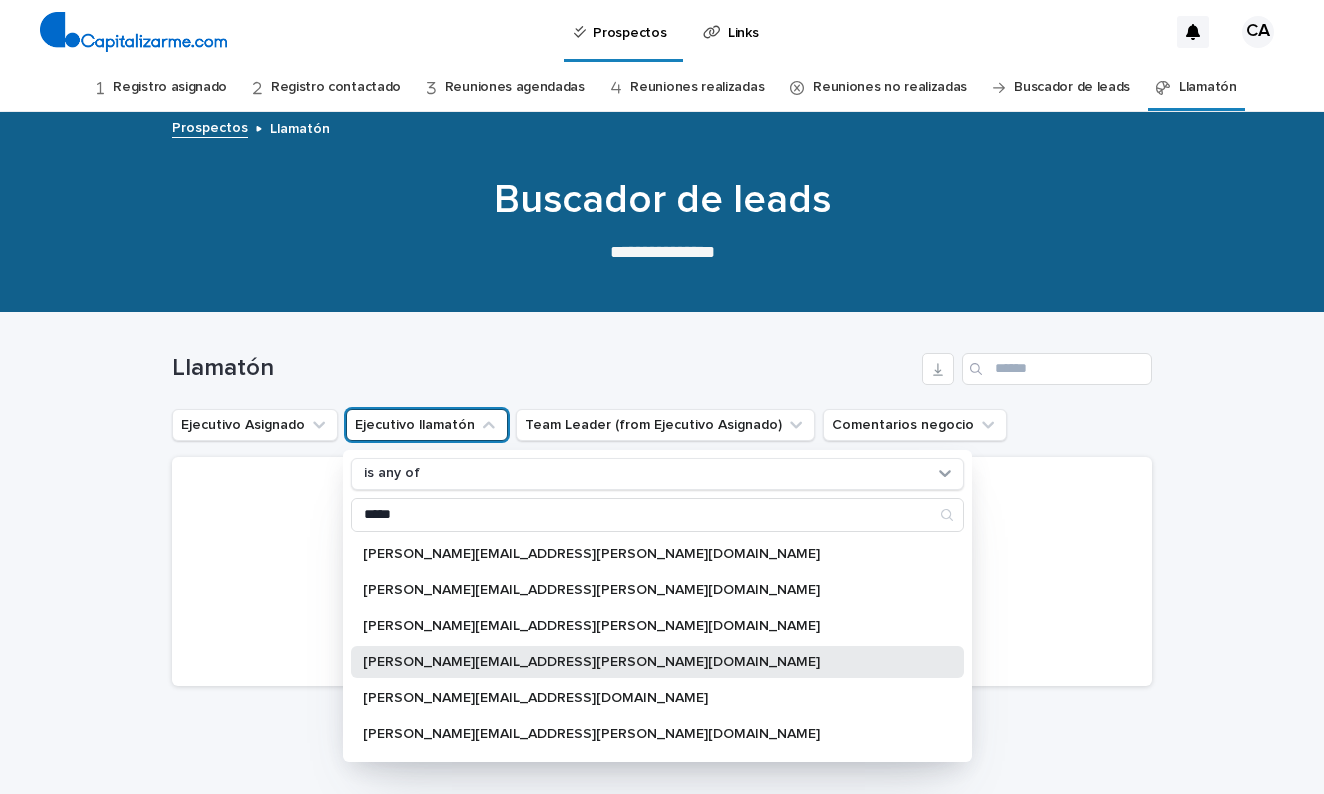 click on "[PERSON_NAME][EMAIL_ADDRESS][PERSON_NAME][DOMAIN_NAME]" at bounding box center [647, 662] 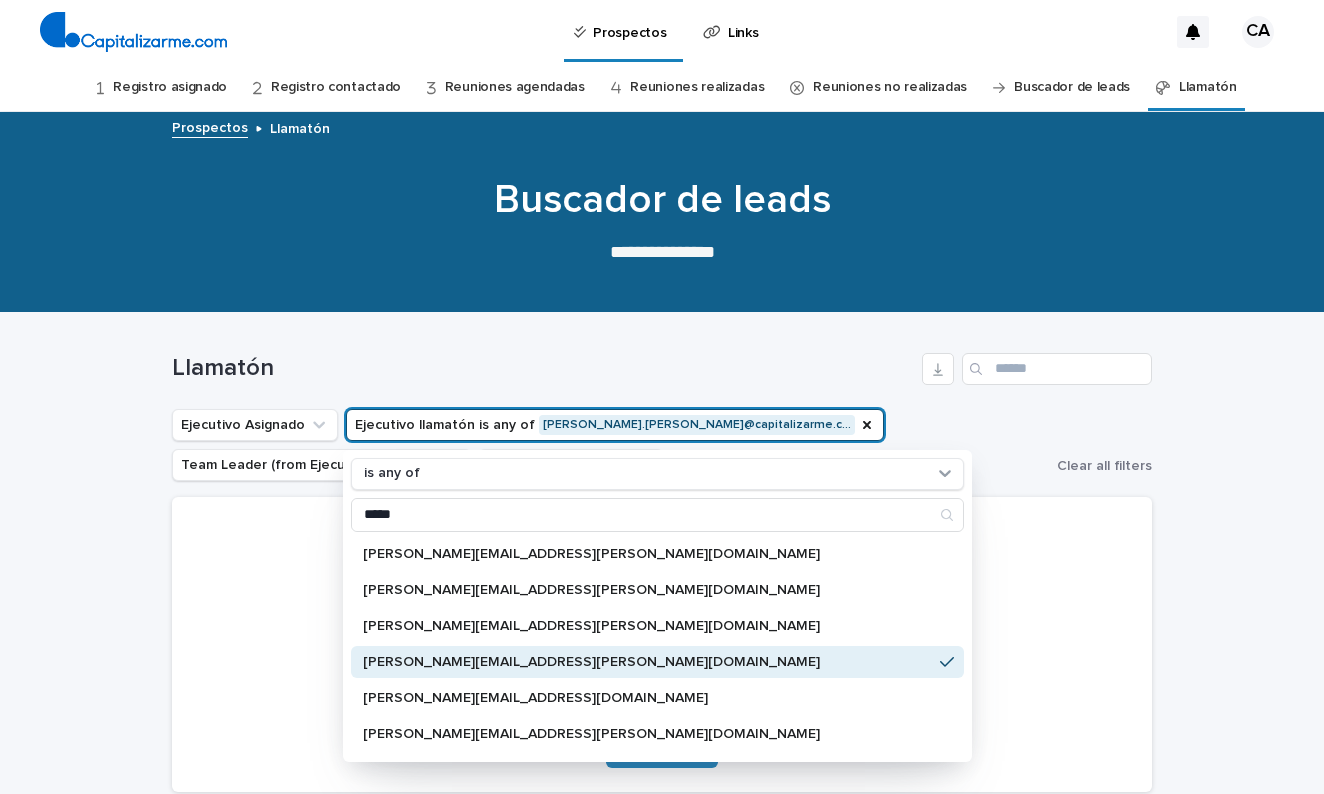 click on "Llamatón Ejecutivo Asignado Ejecutivo llamatón is any of [PERSON_NAME].[PERSON_NAME]@capitalizarme.c… is any of ***** [PERSON_NAME][EMAIL_ADDRESS][PERSON_NAME][DOMAIN_NAME] [PERSON_NAME][DOMAIN_NAME][EMAIL_ADDRESS][PERSON_NAME][DOMAIN_NAME] [PERSON_NAME][DOMAIN_NAME][EMAIL_ADDRESS][PERSON_NAME][DOMAIN_NAME] [PERSON_NAME][DOMAIN_NAME][EMAIL_ADDRESS][PERSON_NAME][DOMAIN_NAME] [DOMAIN_NAME][EMAIL_ADDRESS][DOMAIN_NAME] [PERSON_NAME][DOMAIN_NAME][EMAIL_ADDRESS][PERSON_NAME][DOMAIN_NAME] [PERSON_NAME][DOMAIN_NAME][EMAIL_ADDRESS][PERSON_NAME][DOMAIN_NAME] [PERSON_NAME][DOMAIN_NAME][EMAIL_ADDRESS][PERSON_NAME][DOMAIN_NAME] [PERSON_NAME][DOMAIN_NAME][EMAIL_ADDRESS][PERSON_NAME][PERSON_NAME][DOMAIN_NAME] [PERSON_NAME][DOMAIN_NAME][EMAIL_ADDRESS][PERSON_NAME][DOMAIN_NAME] [EMAIL_ADDRESS][DOMAIN_NAME] [EMAIL_ADDRESS][DOMAIN_NAME] [EMAIL_ADDRESS][DOMAIN_NAME] [DOMAIN_NAME][EMAIL_ADDRESS][DOMAIN_NAME] Team Leader (from Ejecutivo Asignado) Comentarios negocio Clear all filters No records match your filters Clear your filters and try again. Clear Filters" at bounding box center [662, 560] 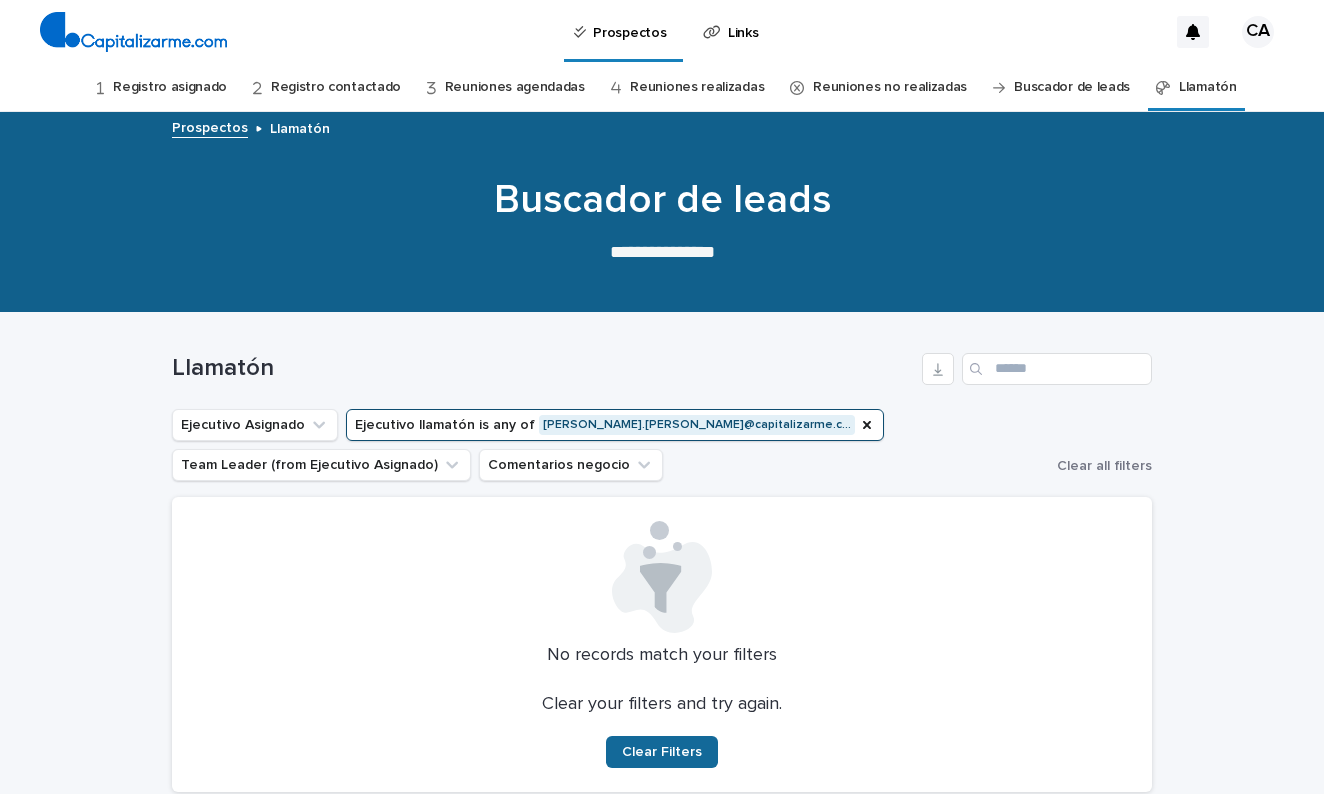 click on "Clear Filters" at bounding box center [662, 752] 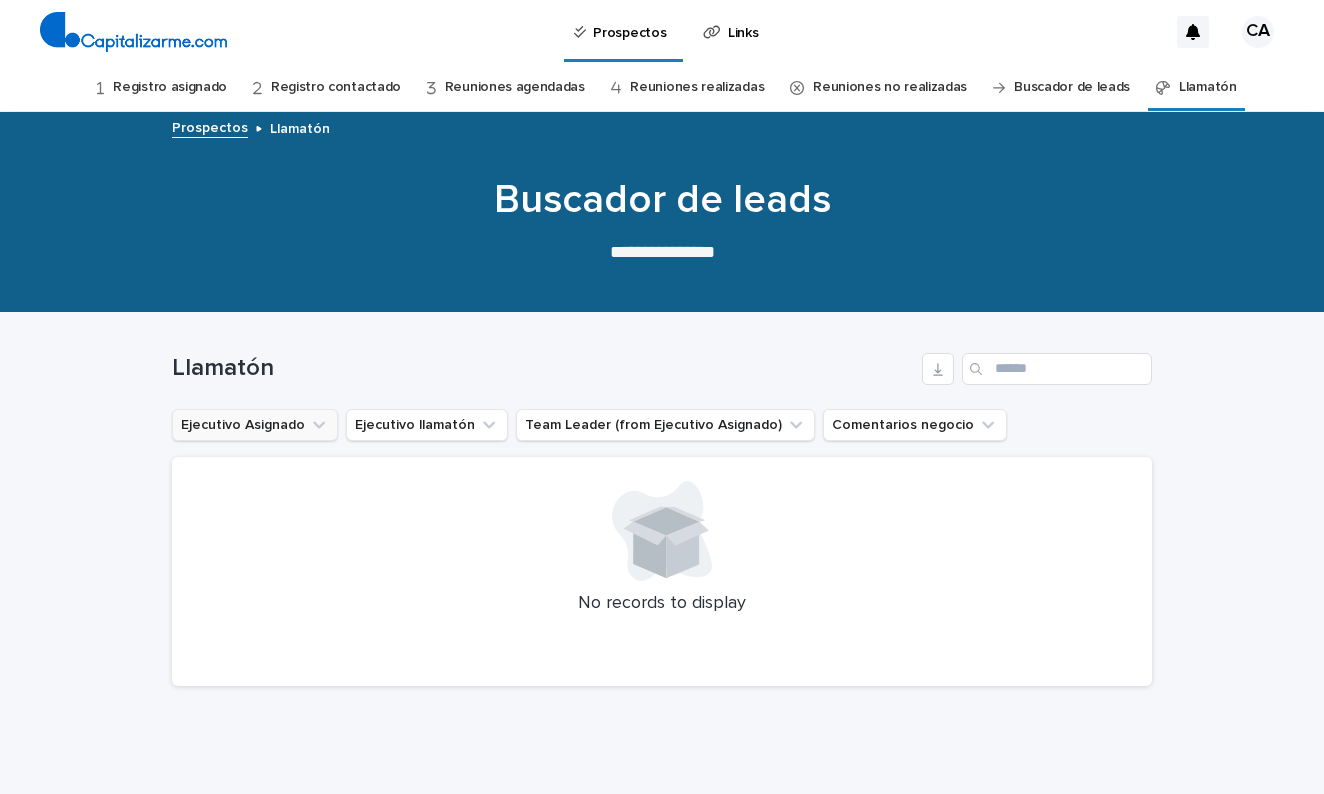 click on "Ejecutivo Asignado" at bounding box center [255, 425] 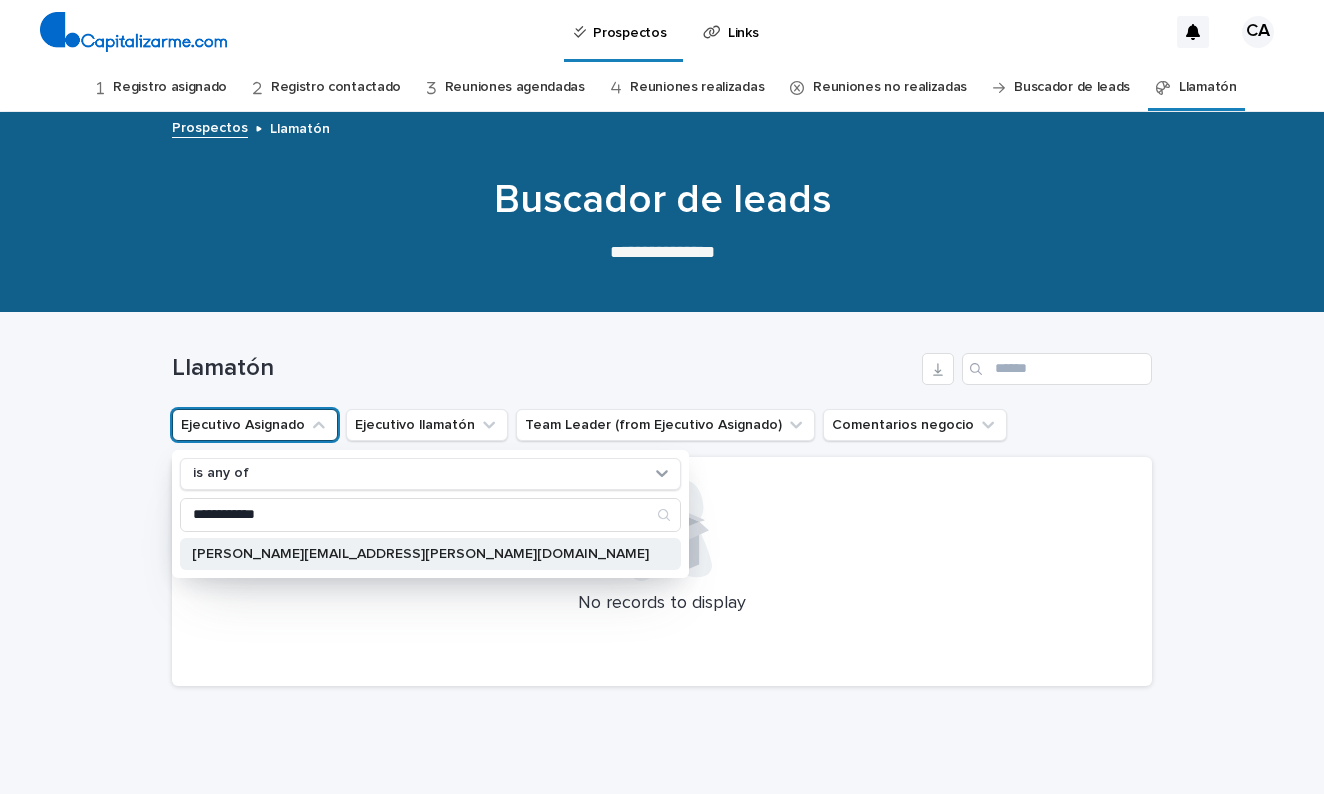 type on "**********" 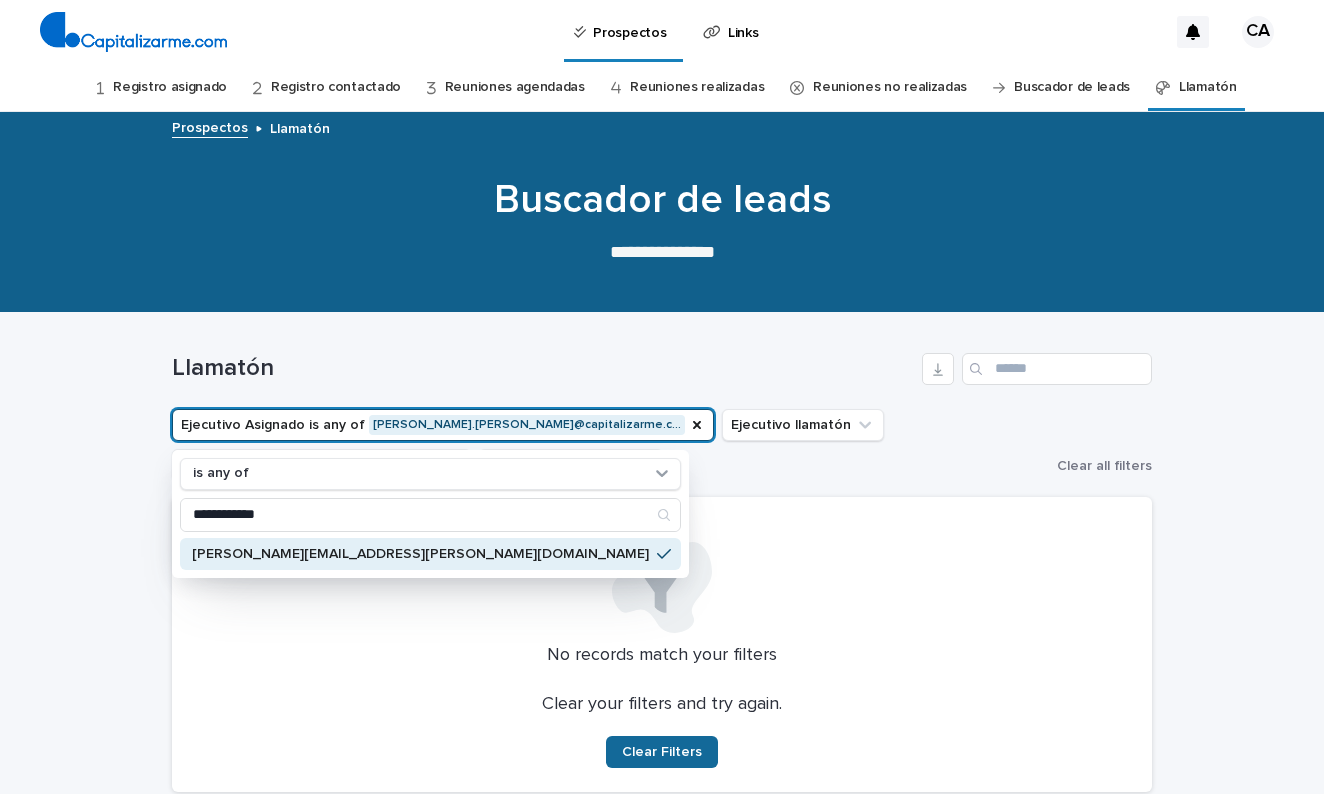 click on "Clear Filters" at bounding box center [662, 752] 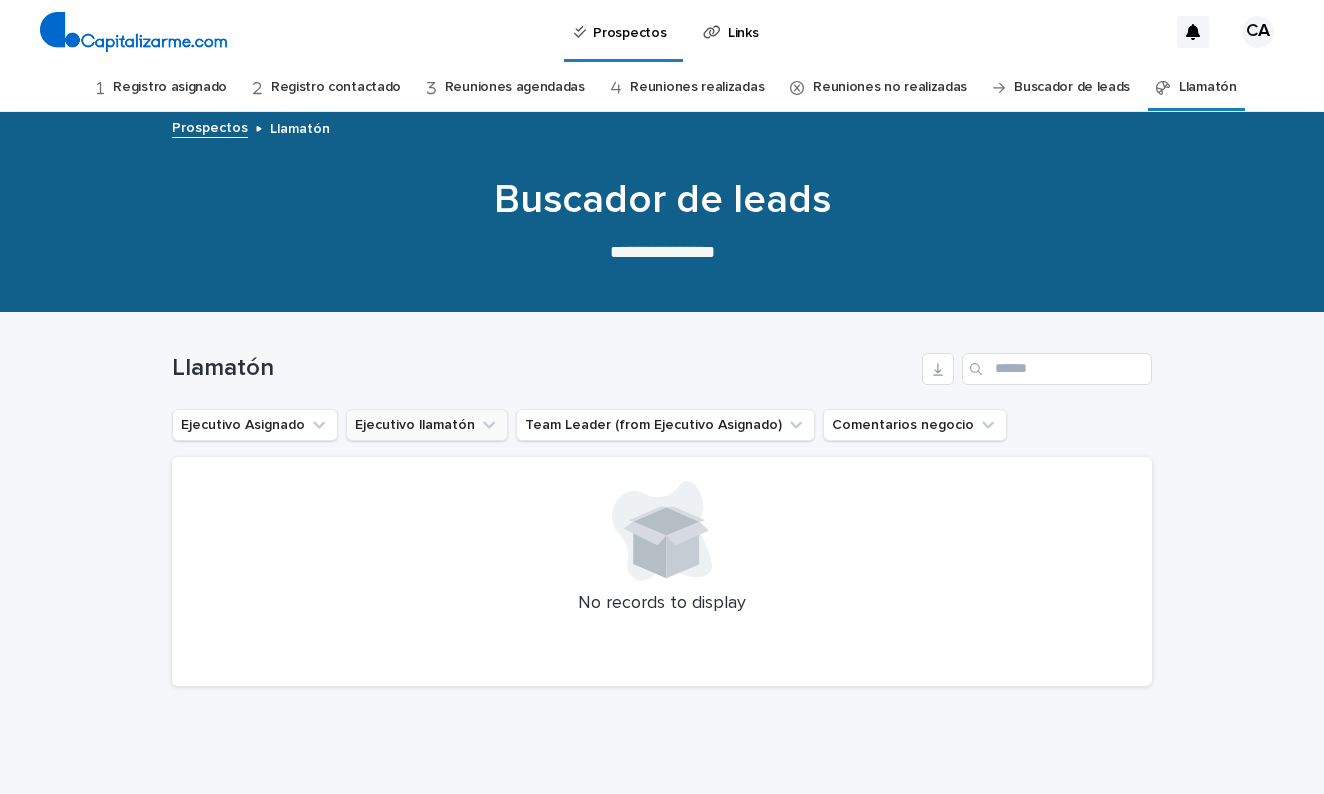 click on "Ejecutivo llamatón" at bounding box center (427, 425) 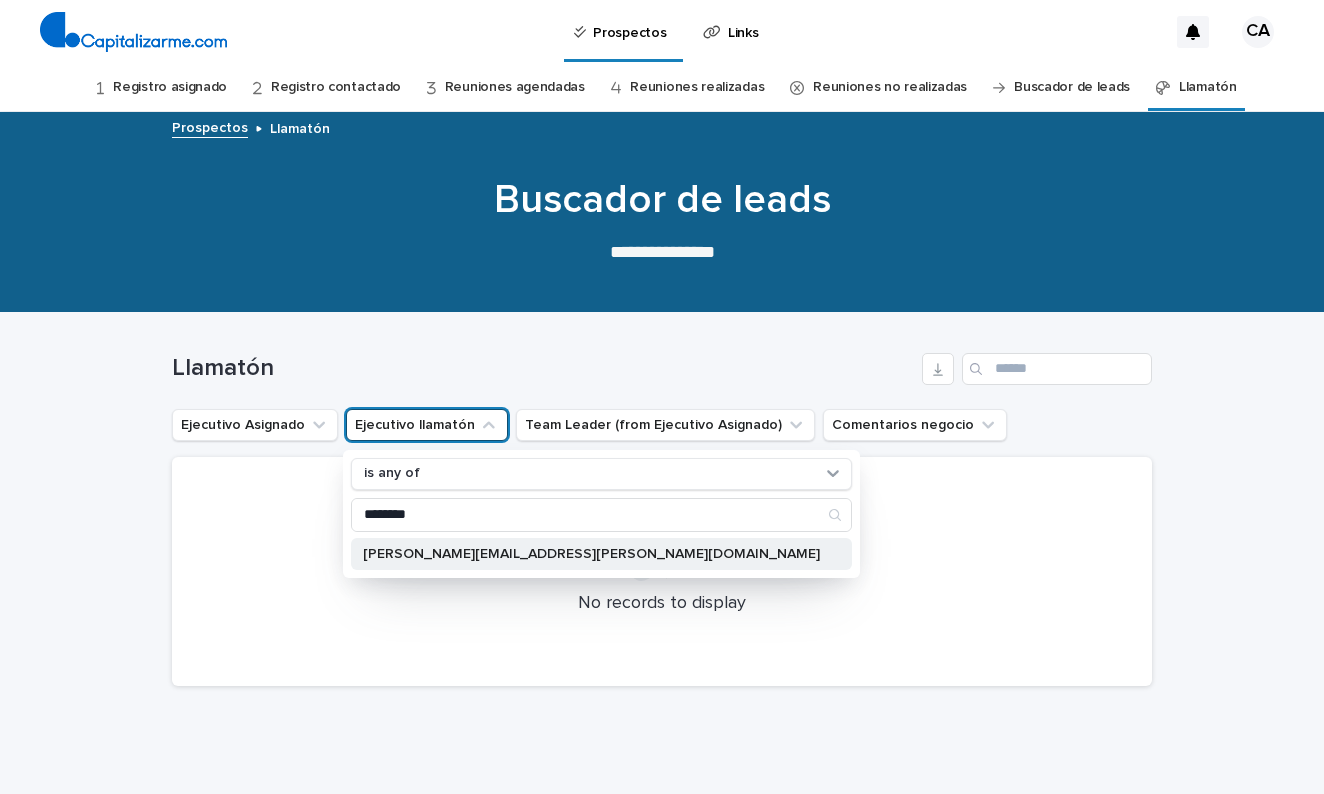 type on "********" 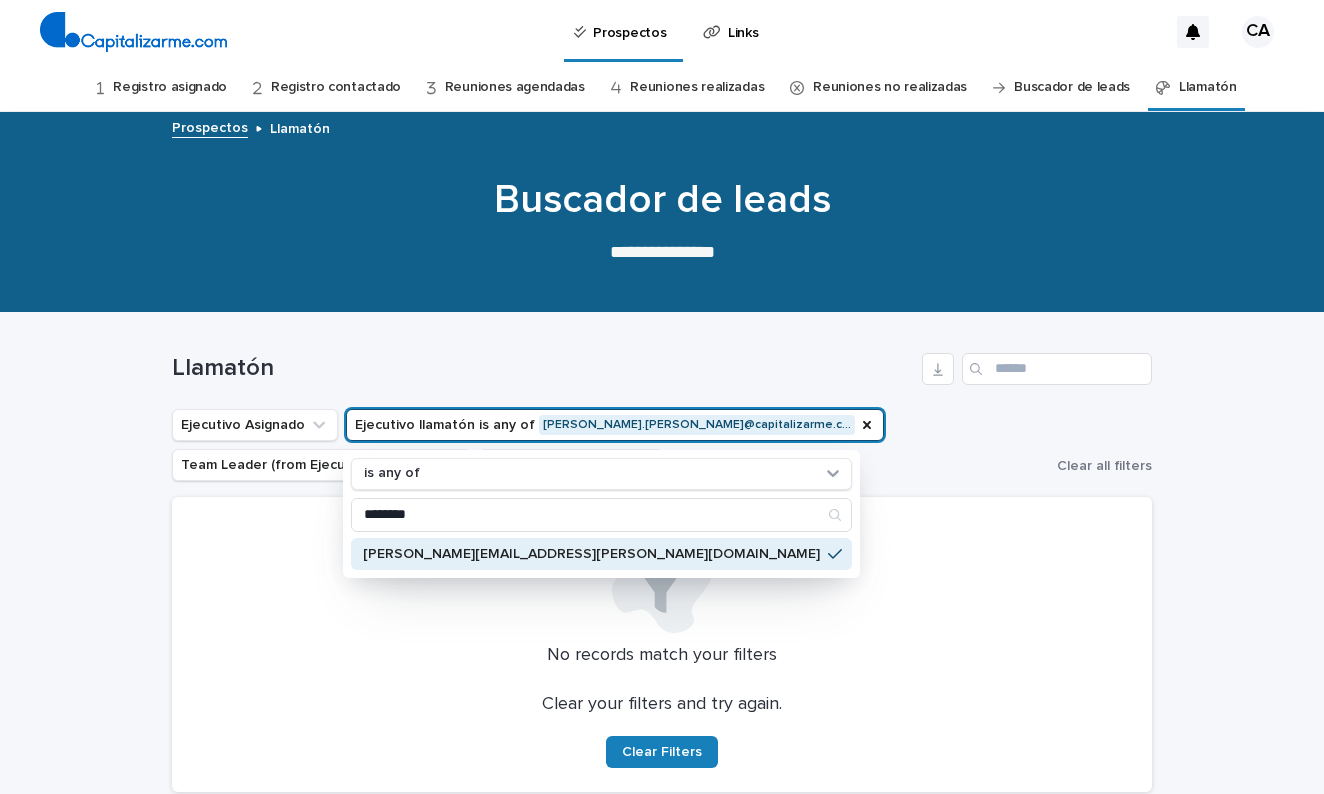 click on "Ejecutivo Asignado Ejecutivo llamatón is any of [PERSON_NAME].[PERSON_NAME]@capitalizarme.c… is any of ******** [PERSON_NAME][EMAIL_ADDRESS][PERSON_NAME][DOMAIN_NAME] Team Leader (from Ejecutivo Asignado) Comentarios negocio" at bounding box center [610, 445] 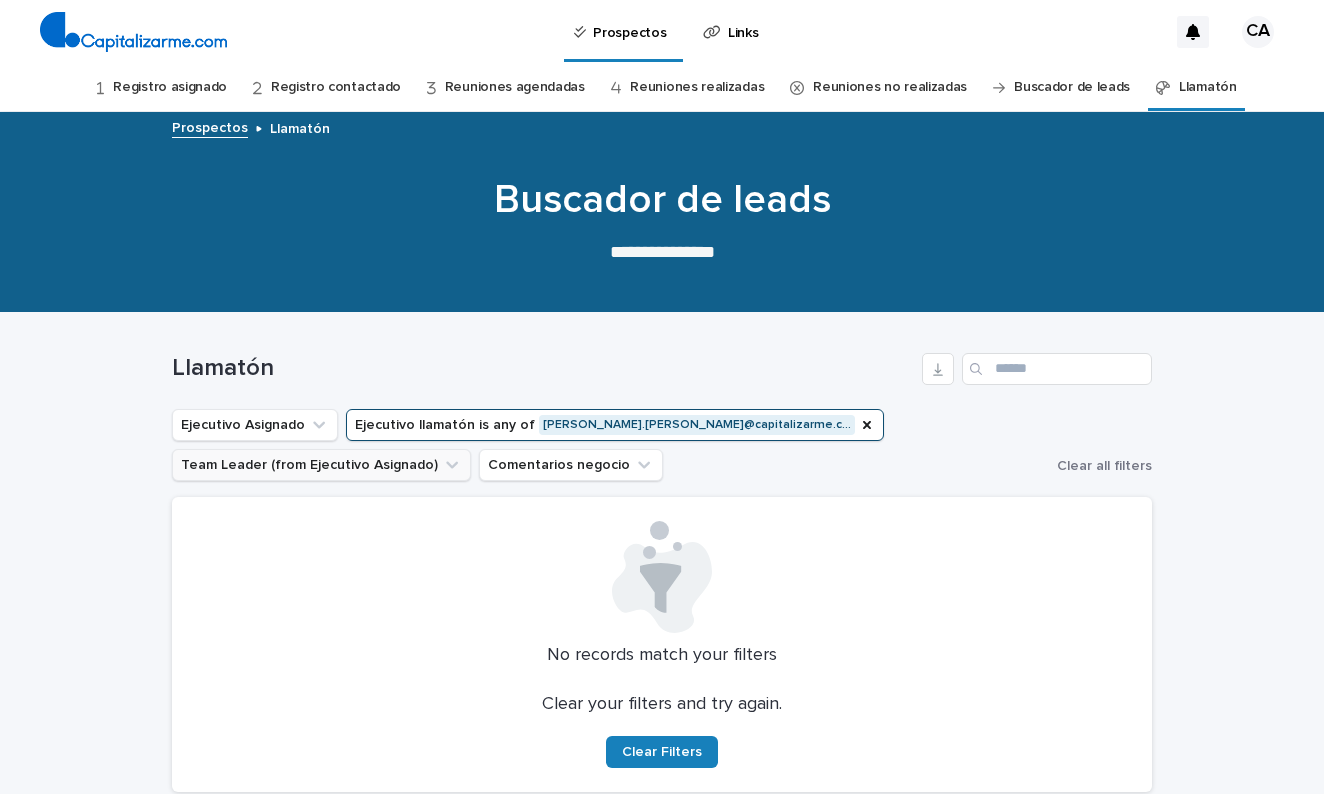 click on "Team Leader (from Ejecutivo Asignado)" at bounding box center (321, 465) 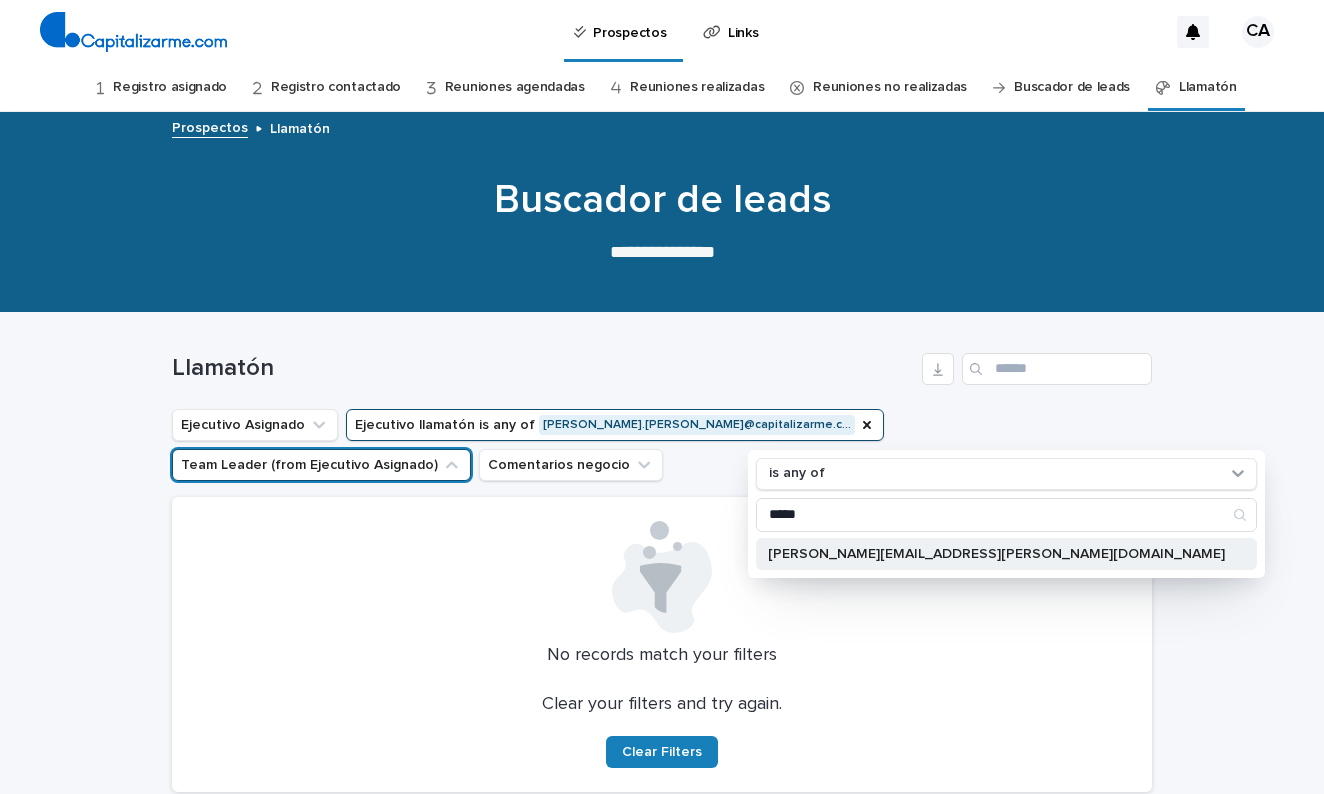 type on "*****" 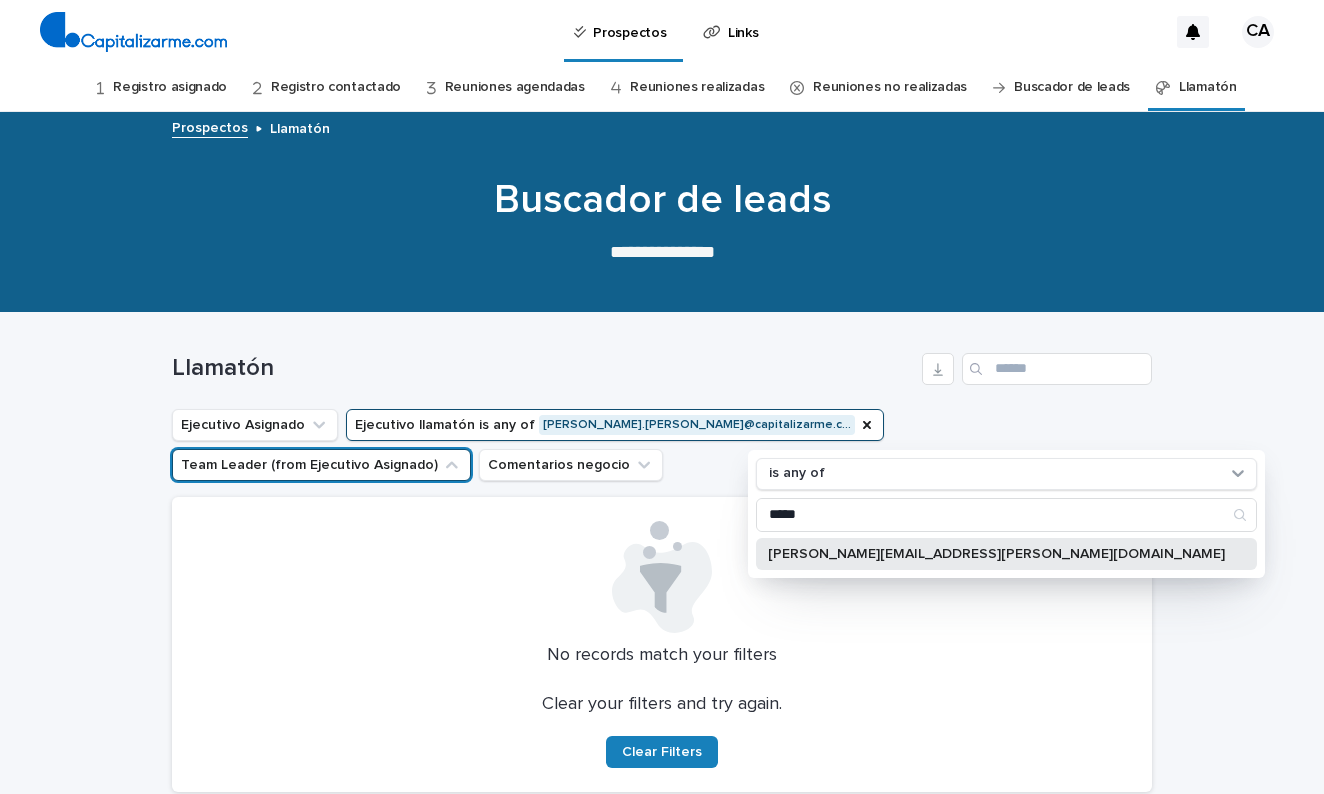 click on "[PERSON_NAME][EMAIL_ADDRESS][PERSON_NAME][DOMAIN_NAME]" at bounding box center [1006, 554] 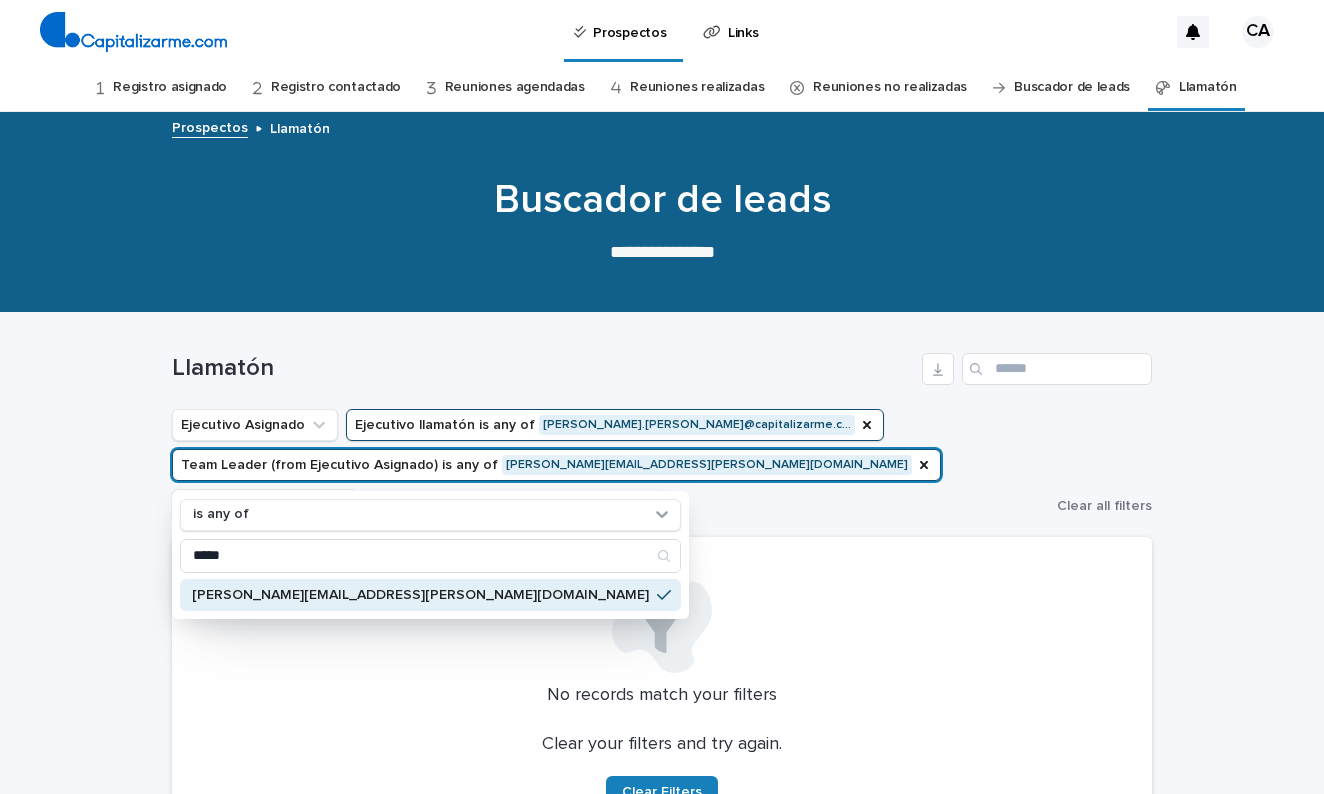 click on "Ejecutivo Asignado Ejecutivo llamatón is any of [PERSON_NAME].[PERSON_NAME]@capitalizarme.c… Team Leader (from Ejecutivo Asignado) is any of [PERSON_NAME][EMAIL_ADDRESS][PERSON_NAME][DOMAIN_NAME] is any of ***** [PERSON_NAME][EMAIL_ADDRESS][PERSON_NAME][DOMAIN_NAME] Comentarios negocio" at bounding box center (610, 465) 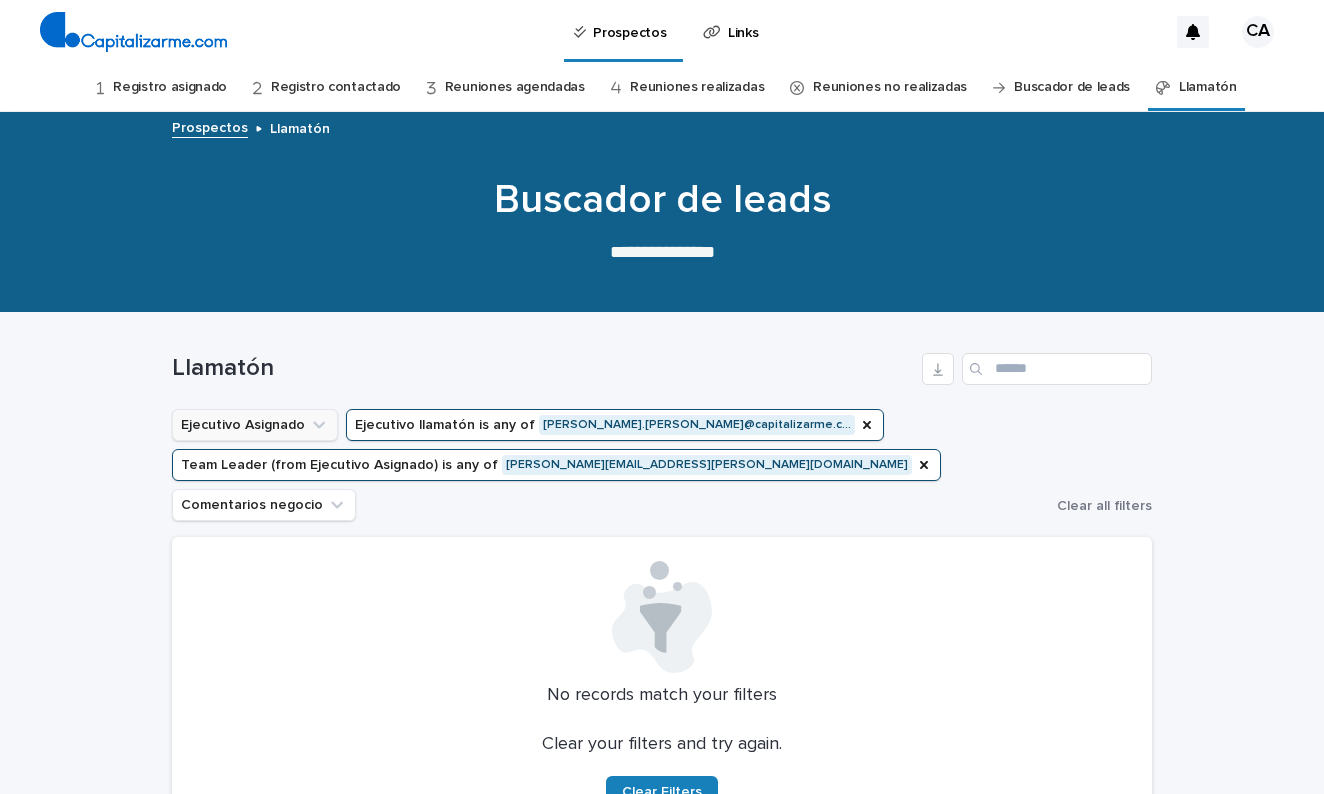 click on "Ejecutivo Asignado" at bounding box center [255, 425] 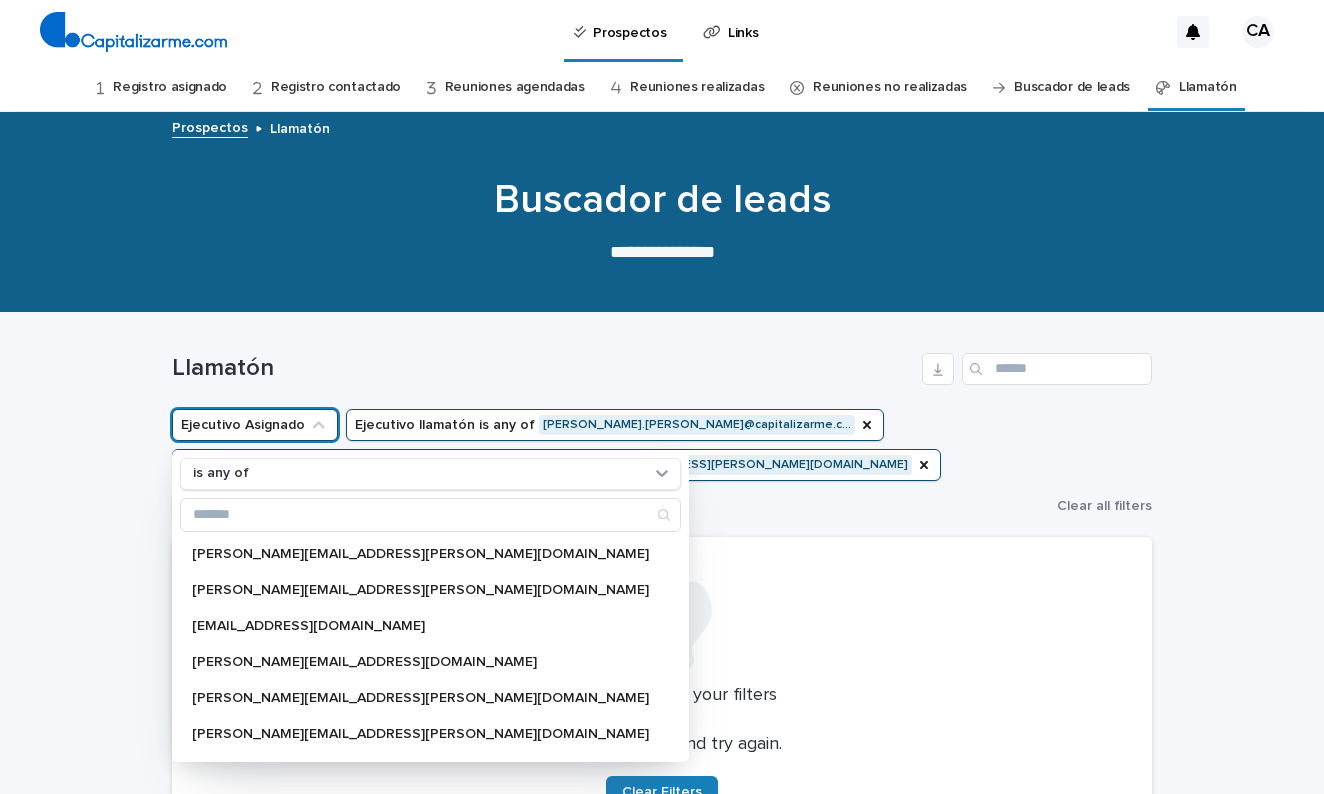 drag, startPoint x: 301, startPoint y: 426, endPoint x: 321, endPoint y: 410, distance: 25.612497 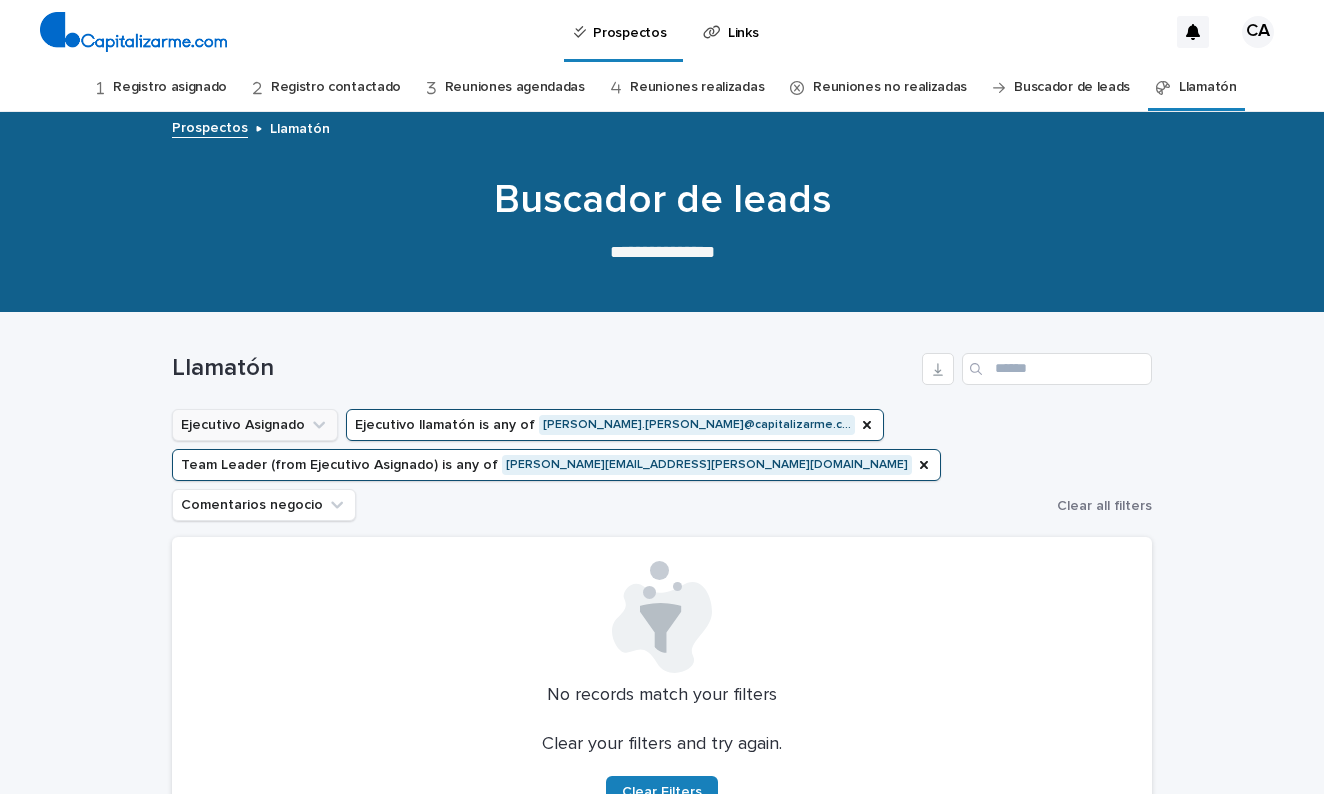 click 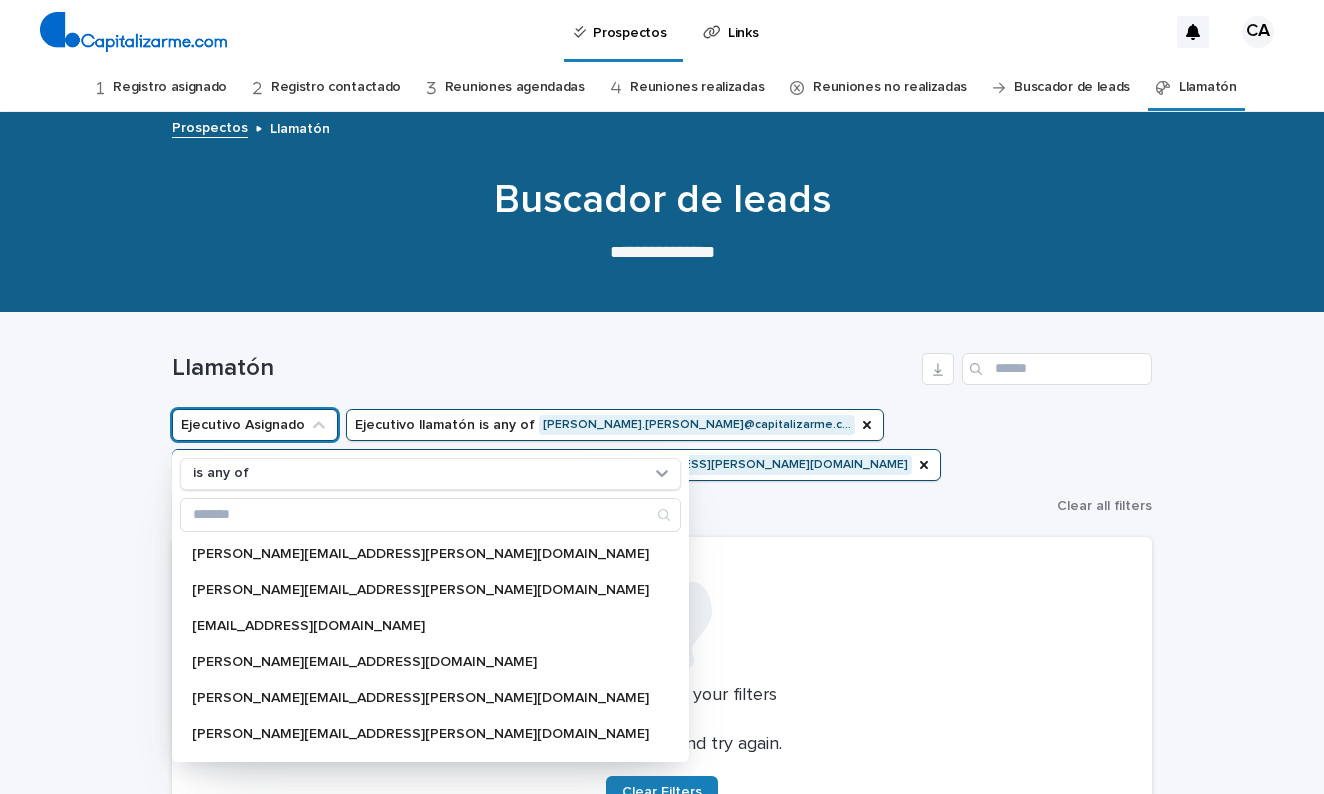 click on "Llamatón" at bounding box center [662, 361] 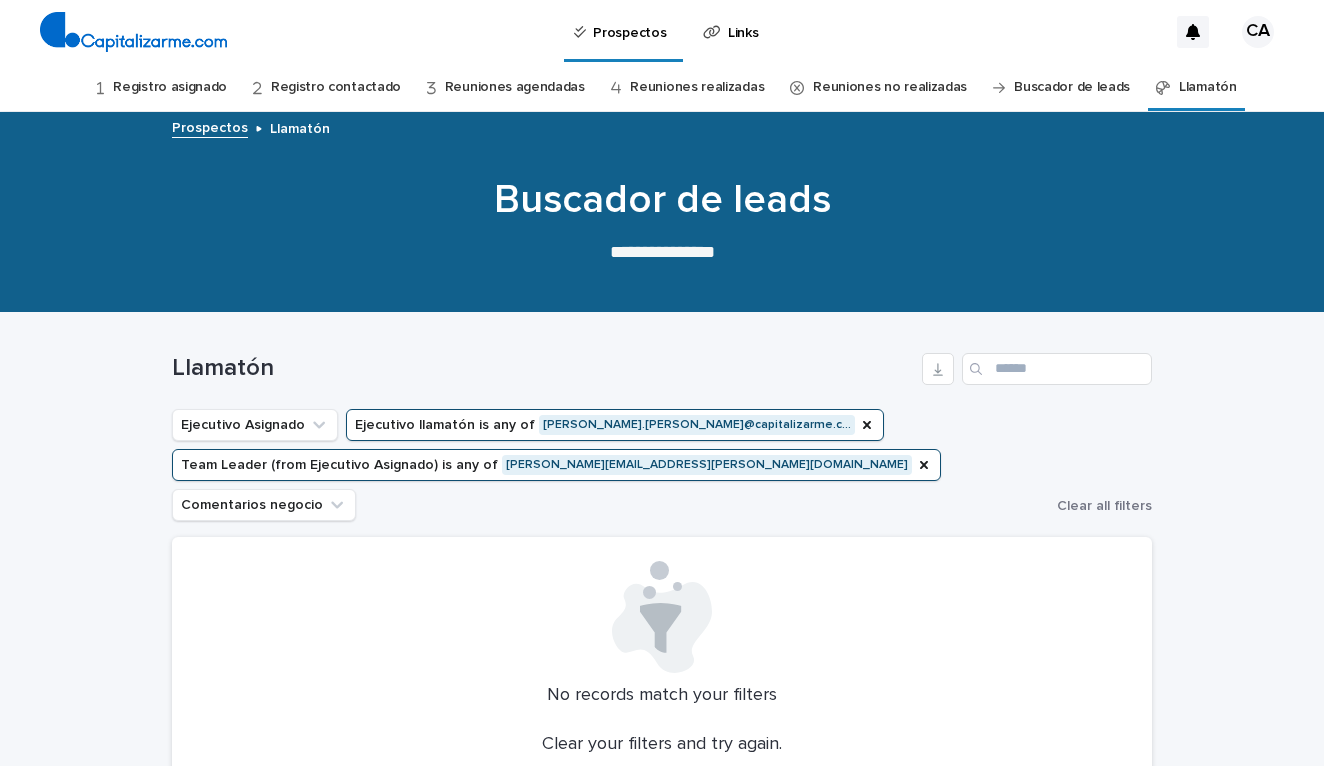 click on "Llamatón" at bounding box center (662, 361) 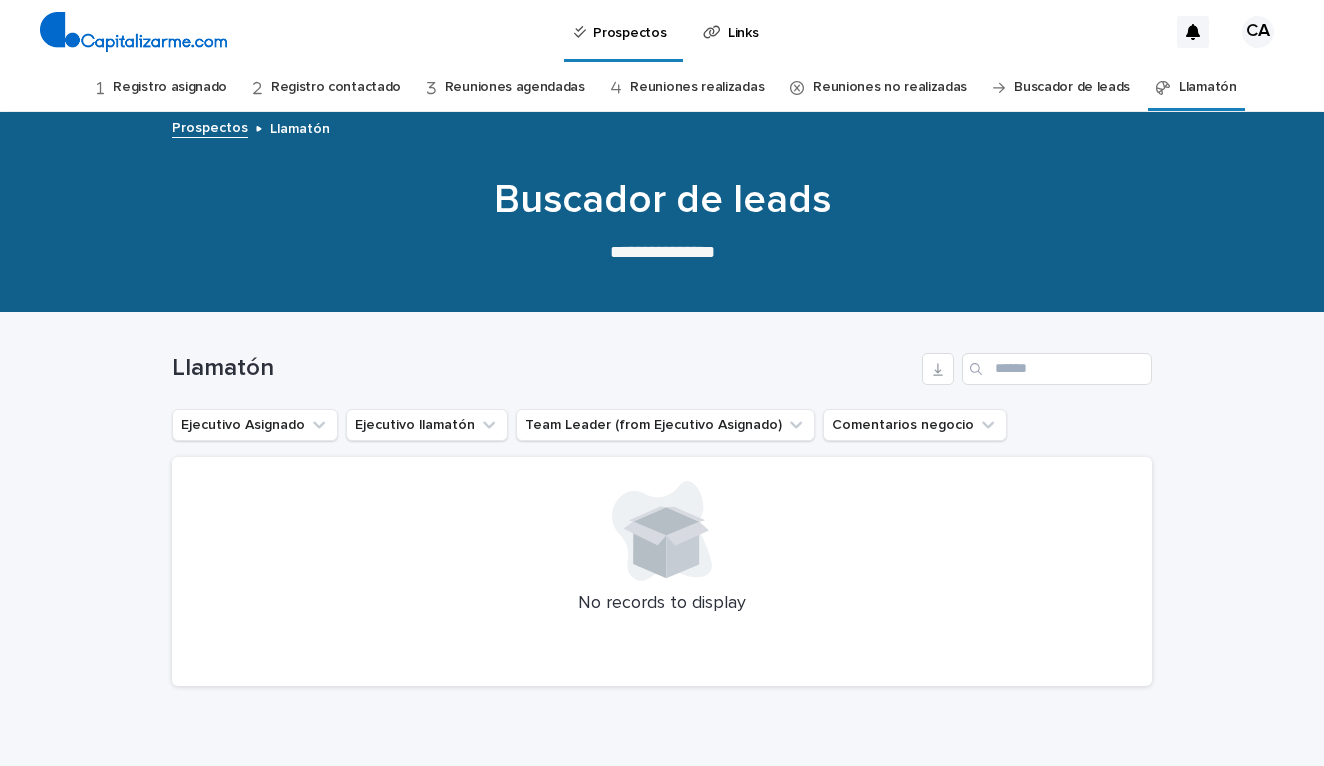 click on "Ejecutivo Asignado Ejecutivo llamatón Team Leader (from Ejecutivo Asignado) Comentarios negocio" at bounding box center (662, 425) 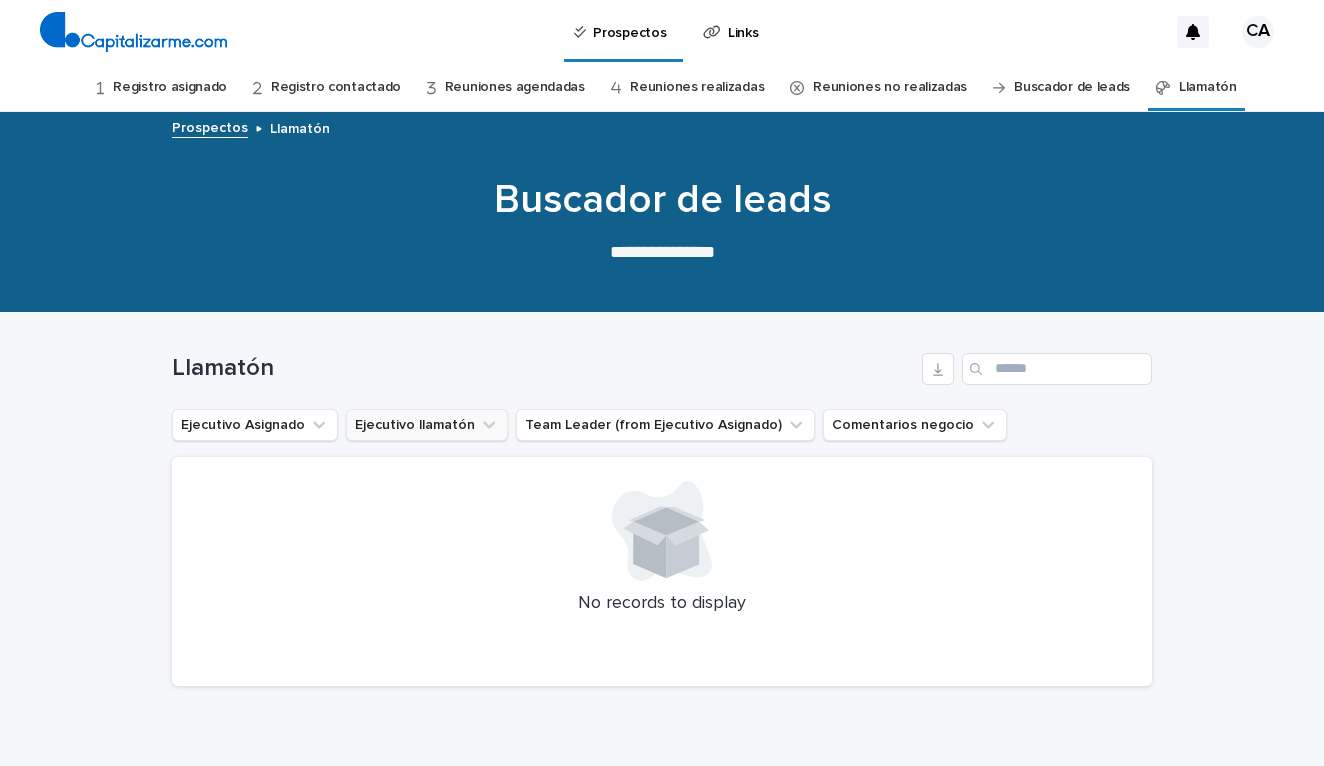 click on "Ejecutivo llamatón" at bounding box center [427, 425] 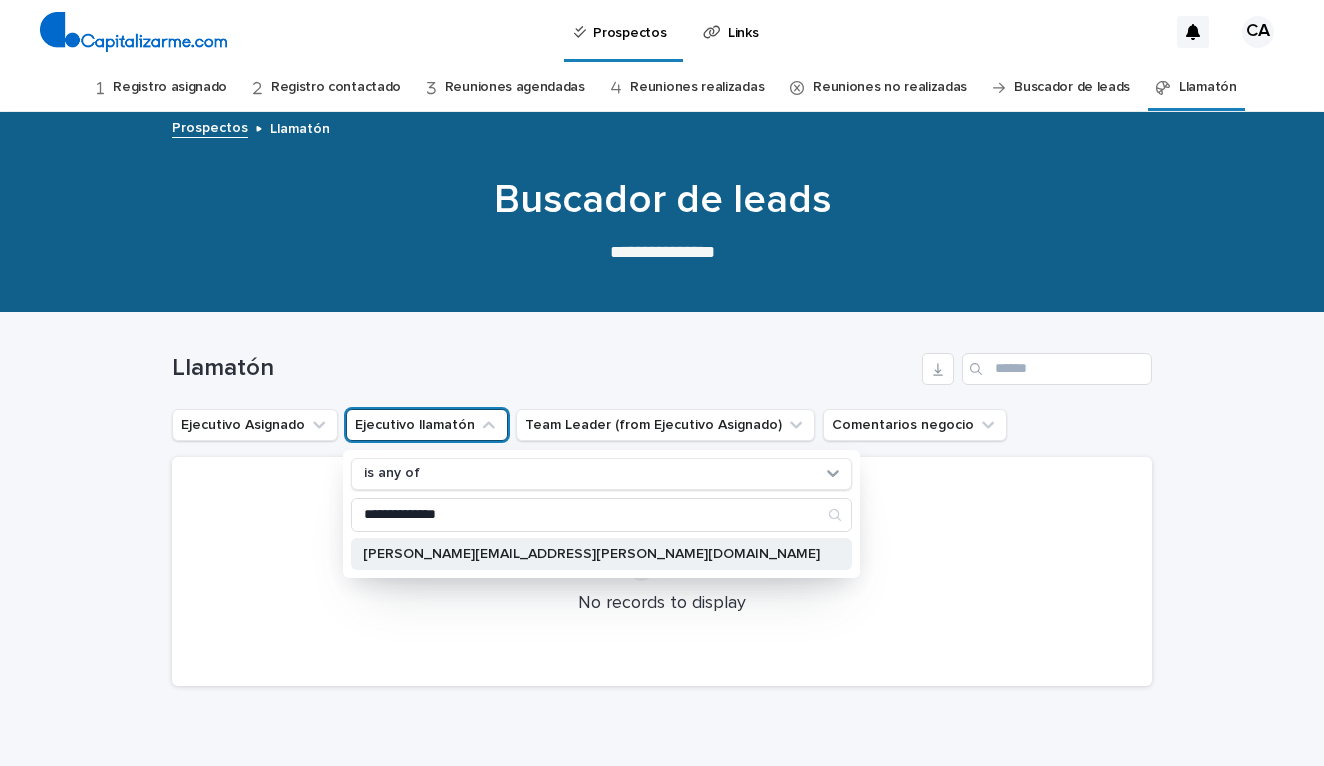 type on "**********" 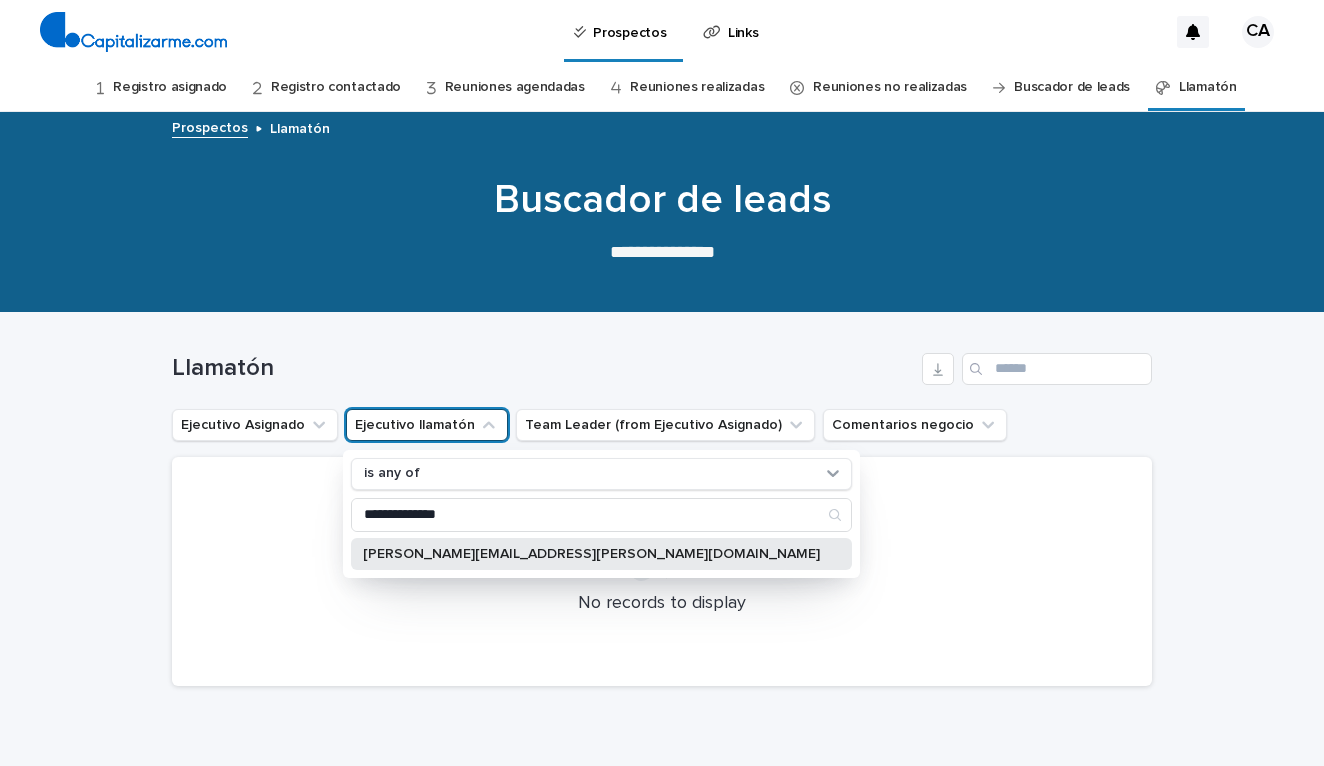 click on "[PERSON_NAME][EMAIL_ADDRESS][PERSON_NAME][DOMAIN_NAME]" at bounding box center (591, 554) 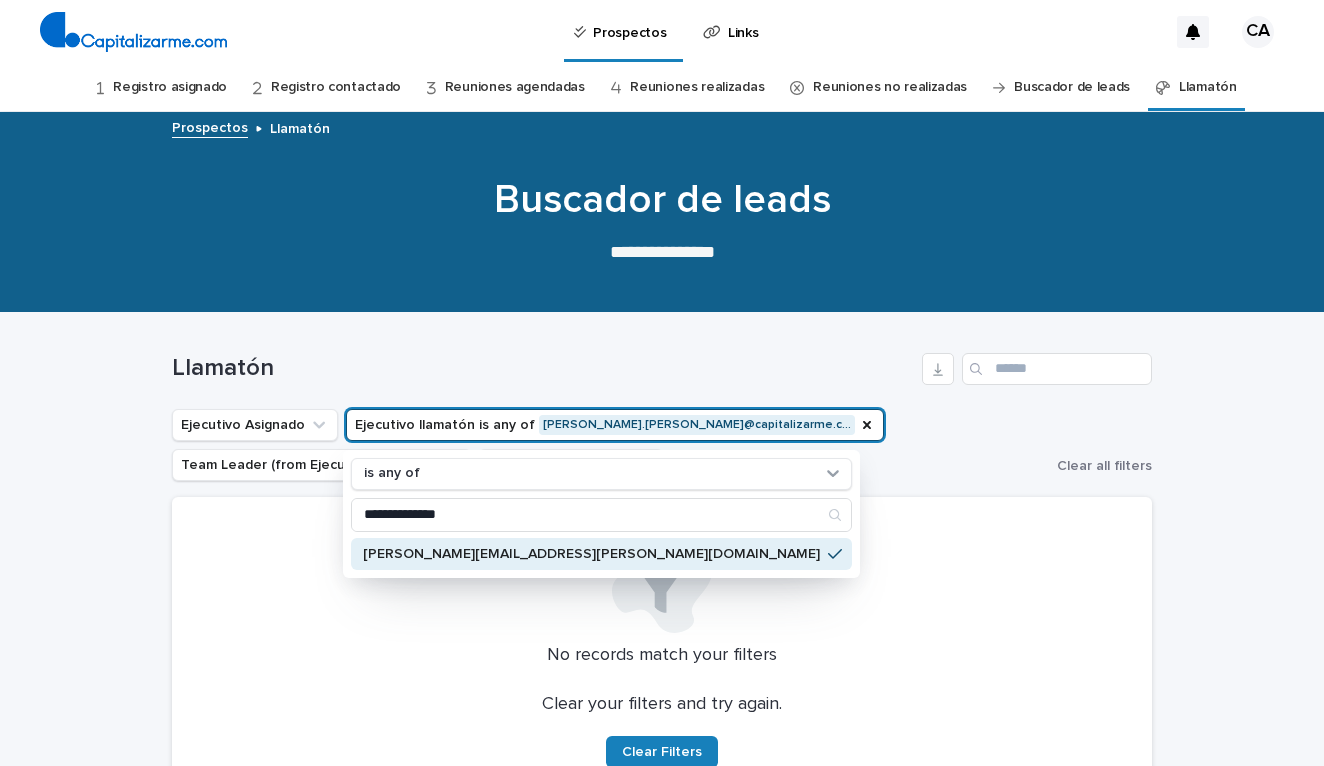 click on "**********" at bounding box center [610, 445] 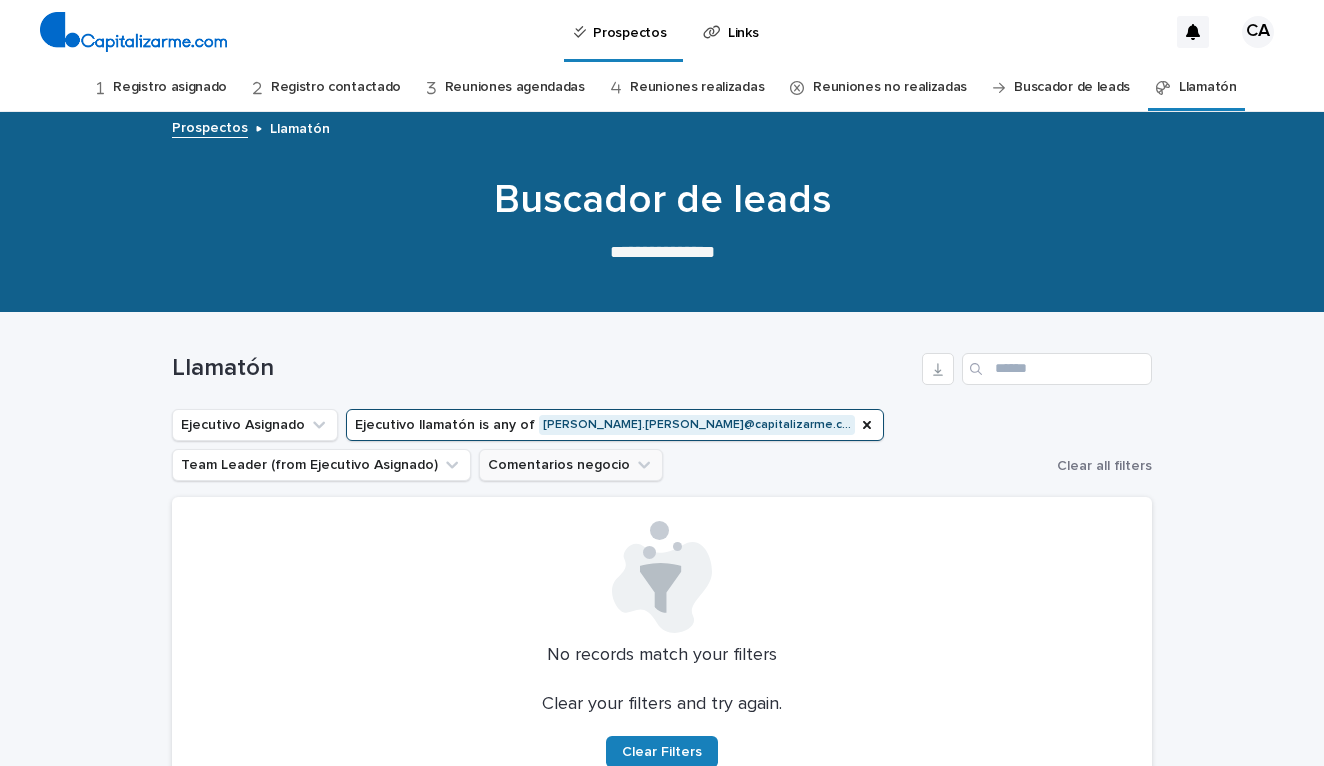 click on "Comentarios negocio" at bounding box center (571, 465) 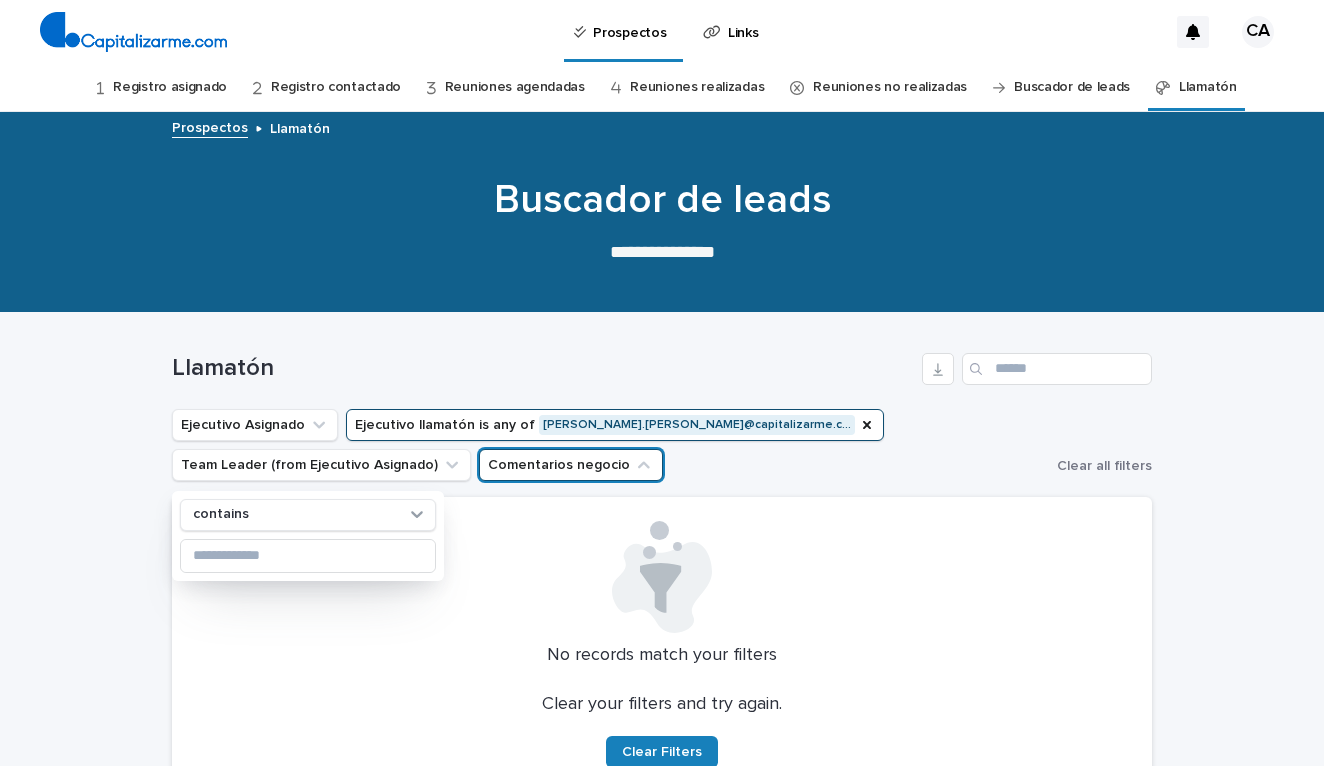 click on "Ejecutivo Asignado Ejecutivo llamatón is any of [PERSON_NAME].[PERSON_NAME]@capitalizarme.c… Team Leader (from Ejecutivo Asignado) Comentarios negocio contains" at bounding box center [610, 445] 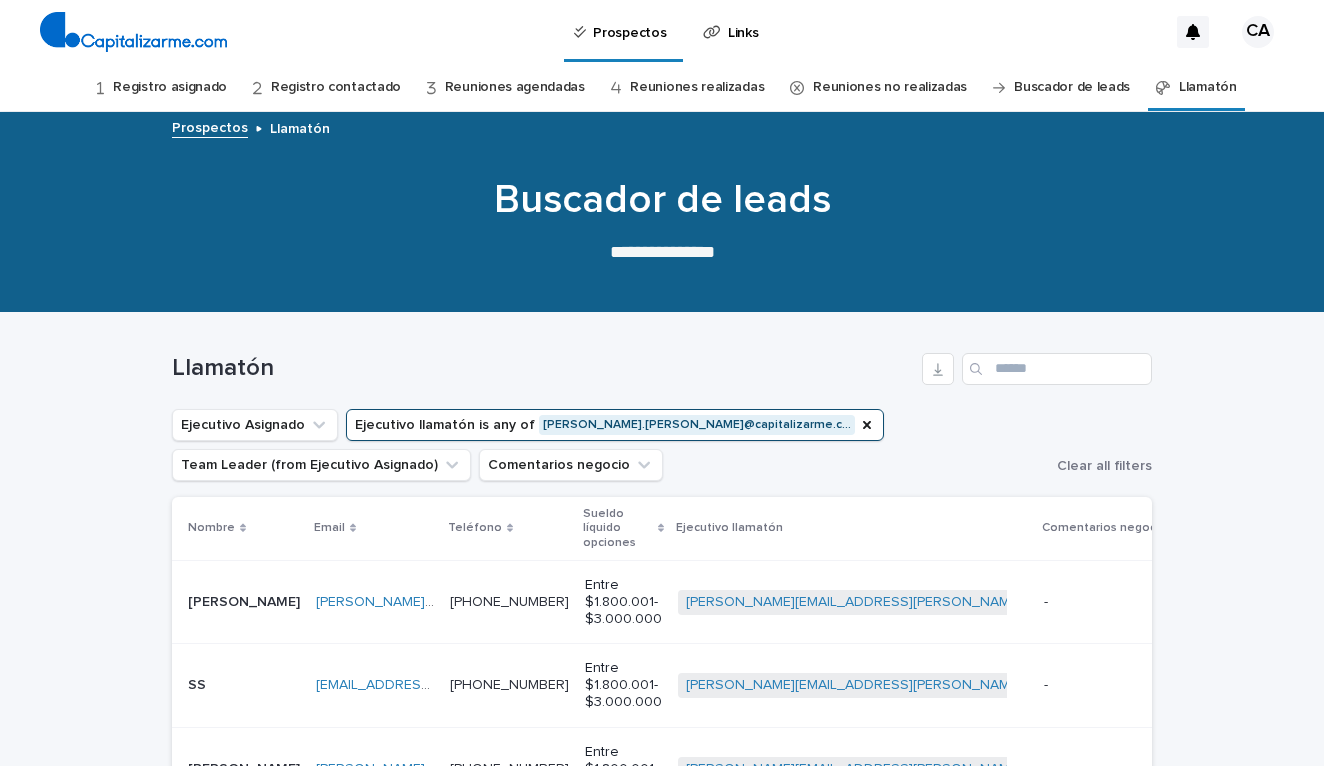 drag, startPoint x: 644, startPoint y: 525, endPoint x: 661, endPoint y: 505, distance: 26.24881 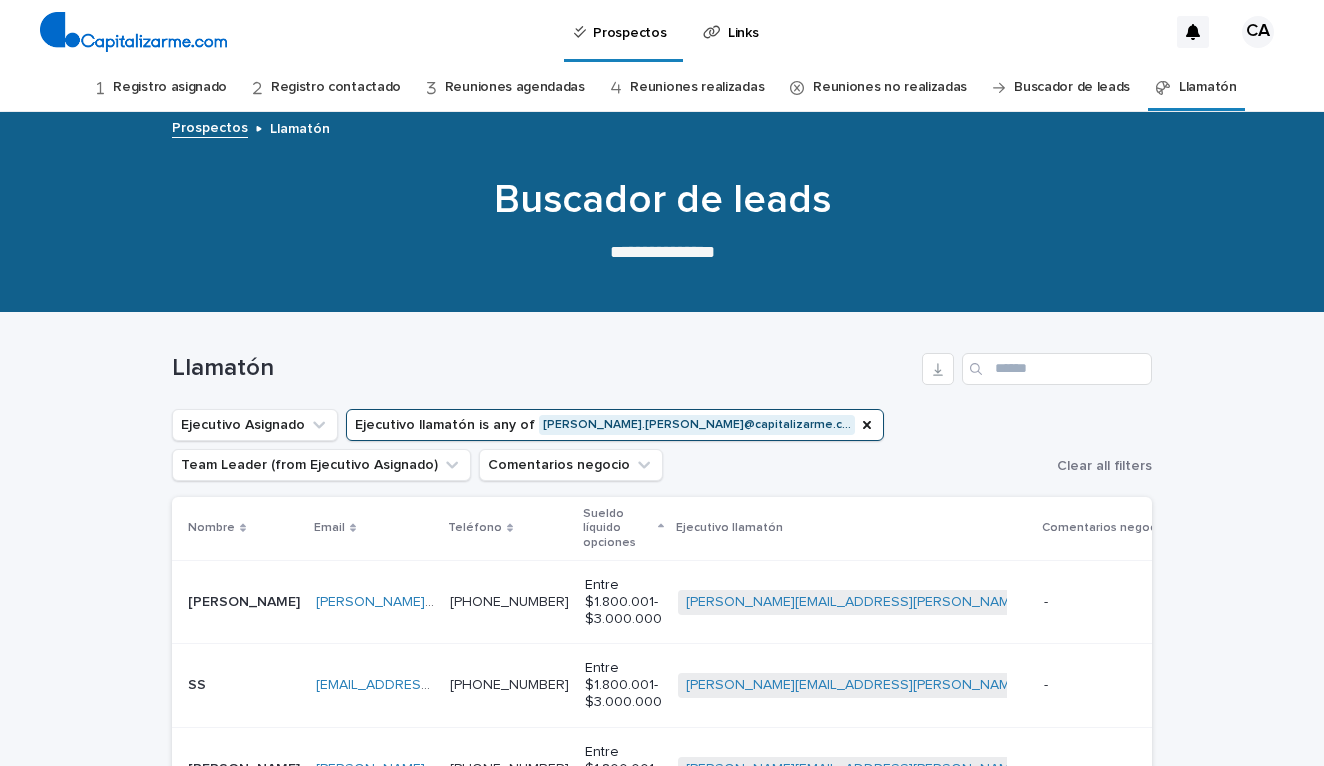 click on "Ejecutivo Asignado Ejecutivo llamatón is any of [PERSON_NAME].[PERSON_NAME]@capitalizarme.c… Team Leader (from Ejecutivo Asignado) Comentarios negocio" at bounding box center [610, 445] 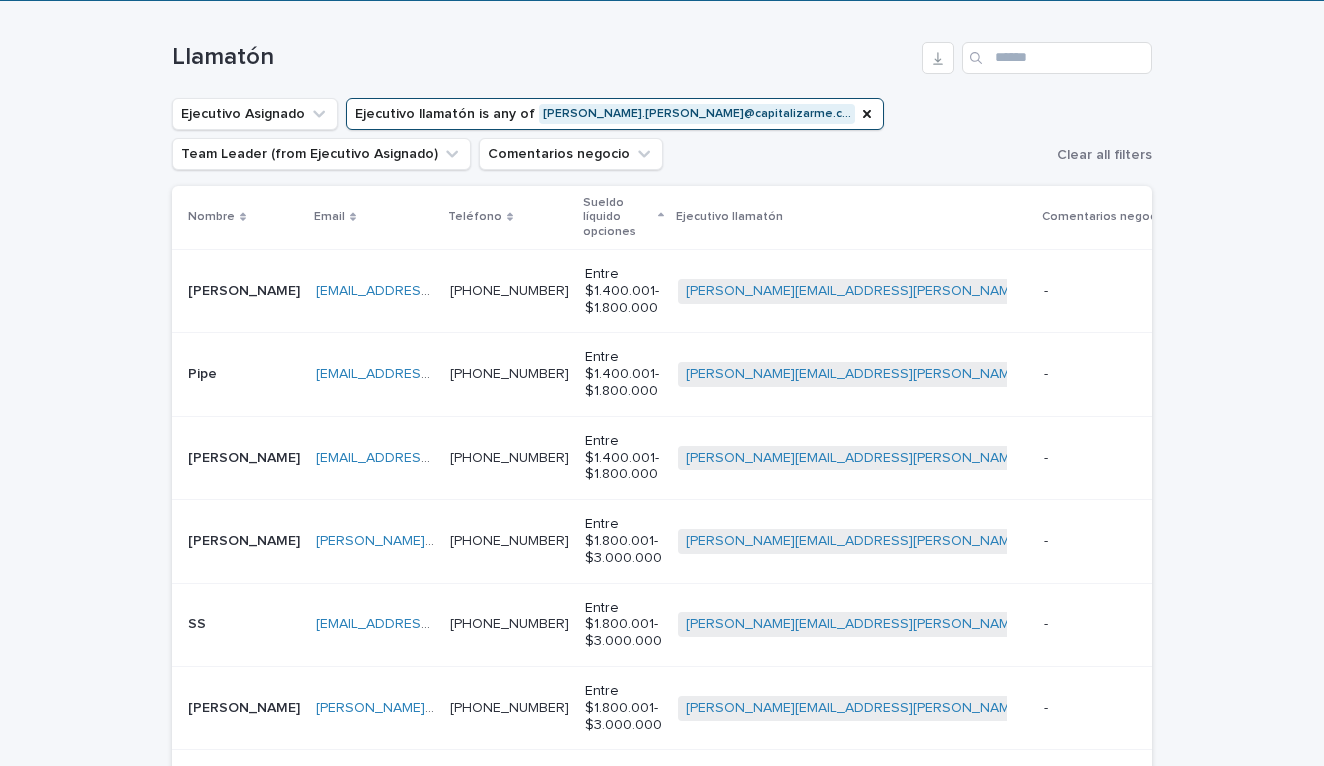 scroll, scrollTop: 319, scrollLeft: 0, axis: vertical 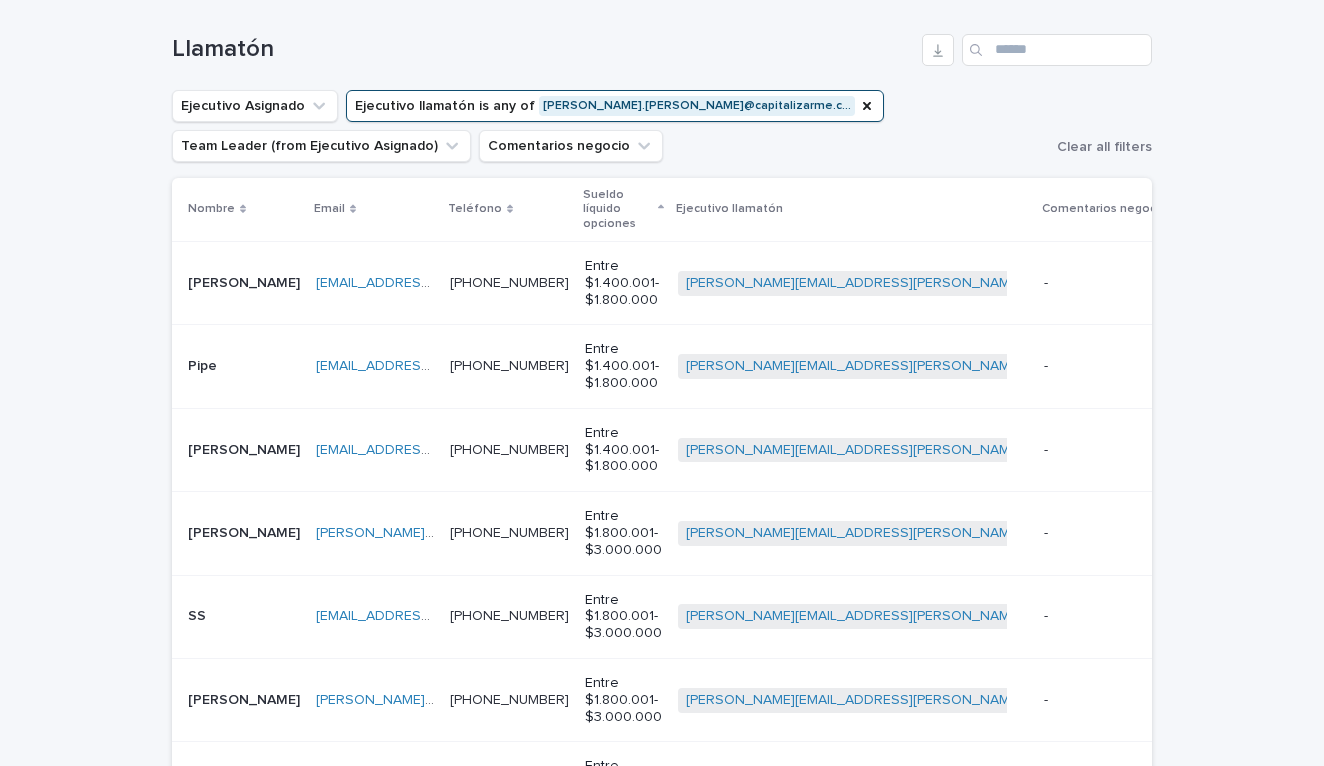 click on "Loading... Saving… Loading... Saving… Llamatón Ejecutivo Asignado Ejecutivo llamatón is any of [PERSON_NAME].[PERSON_NAME]@capitalizarme.c… Team Leader (from Ejecutivo Asignado) Comentarios negocio Clear all filters Nombre Email Teléfono Sueldo líquido opciones Ejecutivo llamatón Comentarios negocio [PERSON_NAME] [PERSON_NAME]   [EMAIL_ADDRESS][DOMAIN_NAME] [EMAIL_ADDRESS][DOMAIN_NAME]   [PHONE_NUMBER] [PHONE_NUMBER]   Entre $1.400.001- $1.800.000 [PERSON_NAME][EMAIL_ADDRESS][PERSON_NAME][DOMAIN_NAME]   + 0 - -   Reunión agendada Intento de contacto Pipe Pipe   [EMAIL_ADDRESS][DOMAIN_NAME] [EMAIL_ADDRESS][DOMAIN_NAME]   [PHONE_NUMBER] [PHONE_NUMBER]   Entre $1.400.001- $1.800.000 [PERSON_NAME][EMAIL_ADDRESS][PERSON_NAME][DOMAIN_NAME]   + 0 - -   Reunión agendada Intento de contacto [PERSON_NAME]   [EMAIL_ADDRESS][DOMAIN_NAME] [EMAIL_ADDRESS][DOMAIN_NAME]   [PHONE_NUMBER] [PHONE_NUMBER]   Entre $1.400.001- $1.800.000 [PERSON_NAME][EMAIL_ADDRESS][PERSON_NAME][DOMAIN_NAME]   + 0 - -   Reunión agendada Intento de contacto Piera Piera   [EMAIL_ADDRESS][DOMAIN_NAME] [PERSON_NAME][EMAIL_ADDRESS][DOMAIN_NAME]       +" at bounding box center [662, 620] 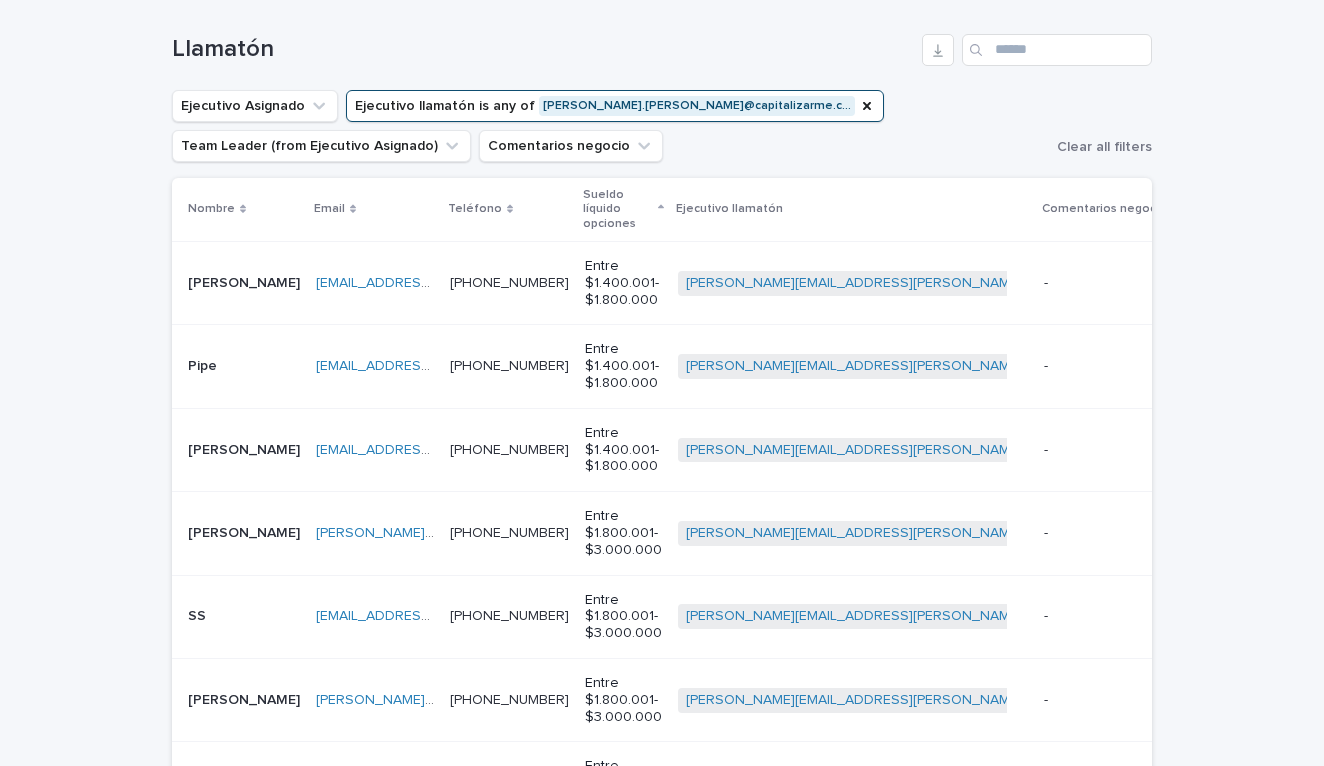 click on "[PERSON_NAME]" at bounding box center (246, 281) 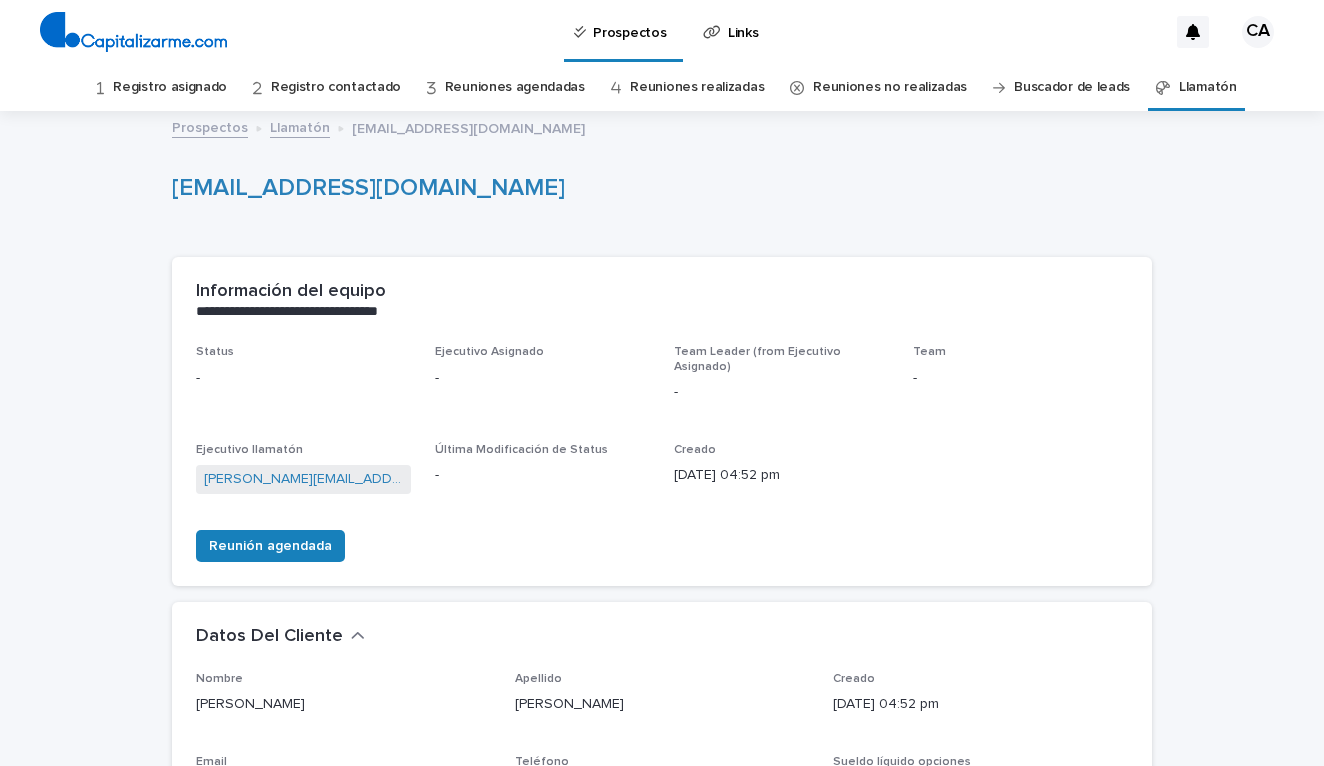click on "Status - Ejecutivo Asignado - Team Leader (from Ejecutivo Asignado) - Team - Ejecutivo llamatón [PERSON_NAME][EMAIL_ADDRESS][PERSON_NAME][DOMAIN_NAME]   Última Modificación de Status - Creado [DATE] 04:52 pm" at bounding box center [662, 429] 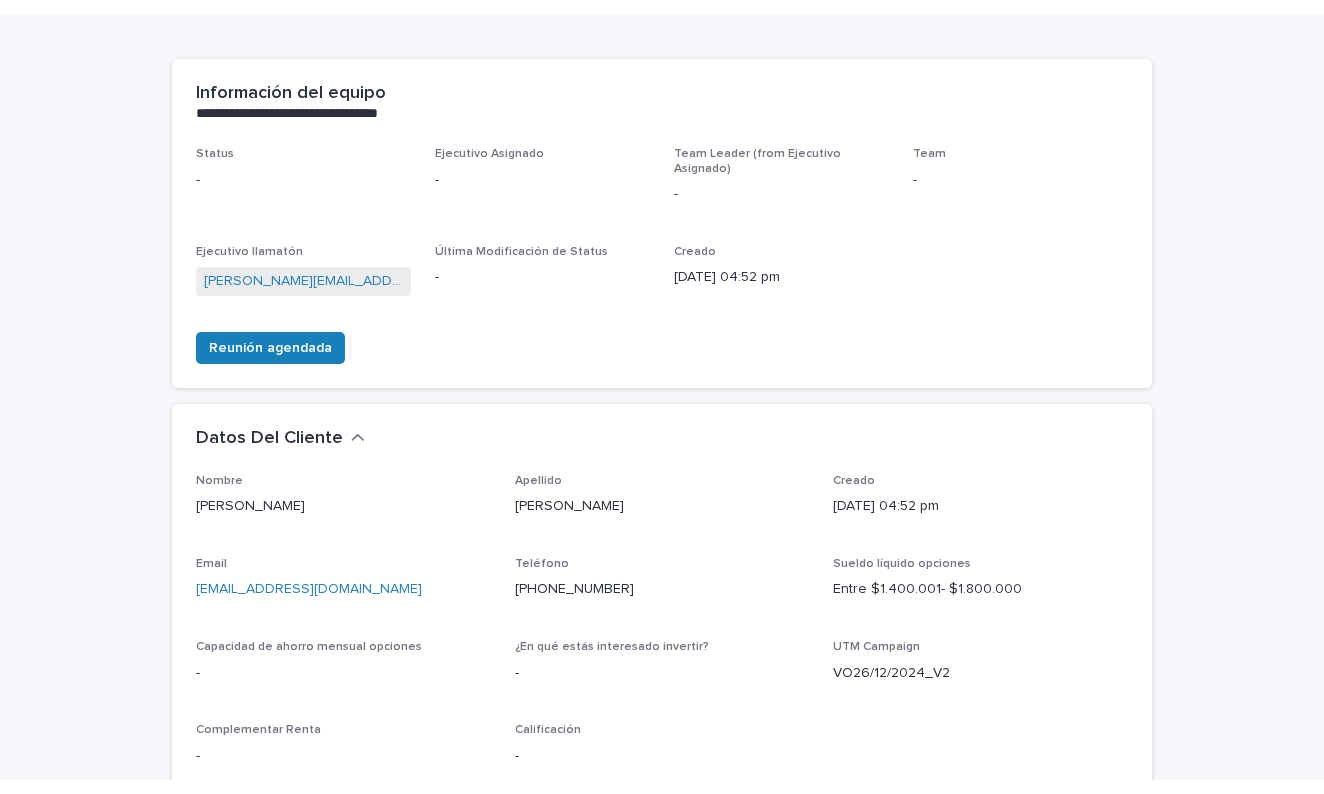 scroll, scrollTop: 220, scrollLeft: 0, axis: vertical 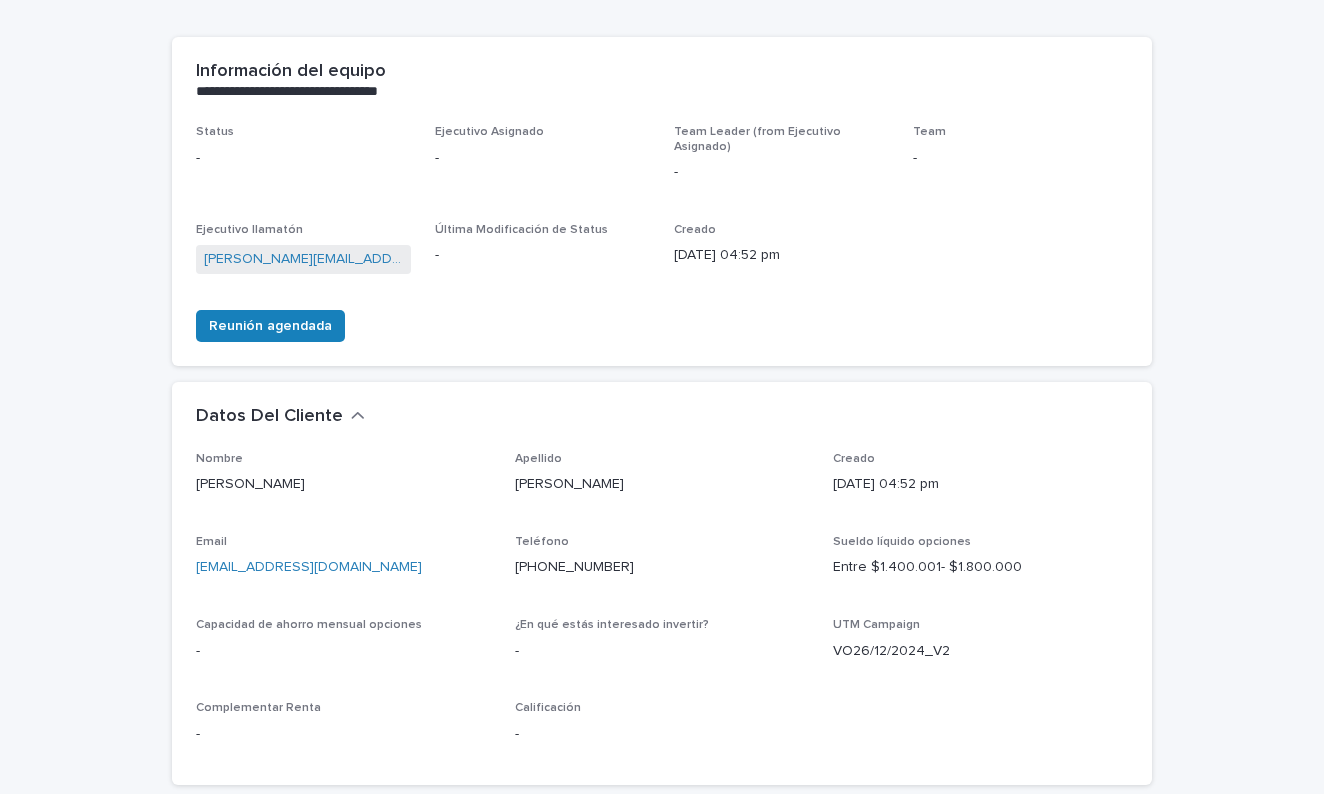 click on "**********" at bounding box center (662, 591) 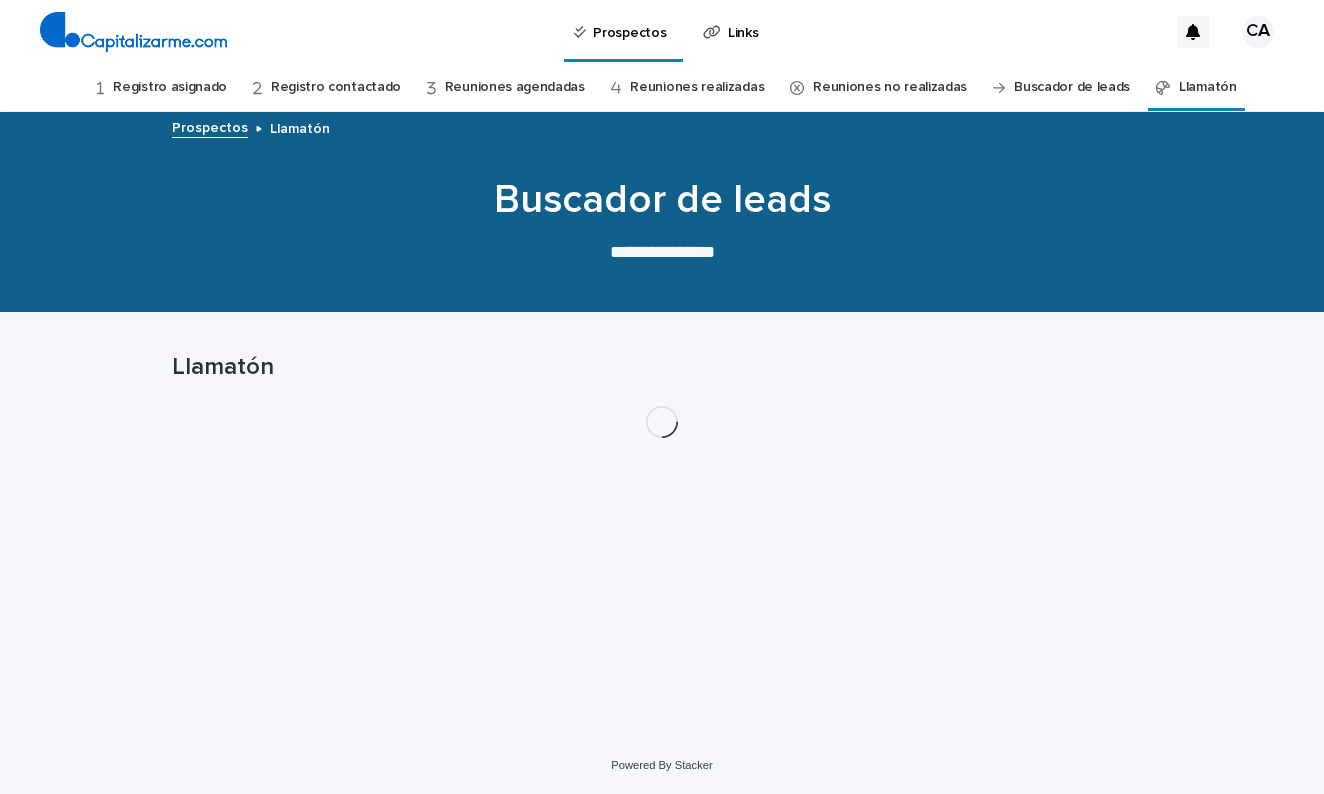 scroll, scrollTop: 0, scrollLeft: 0, axis: both 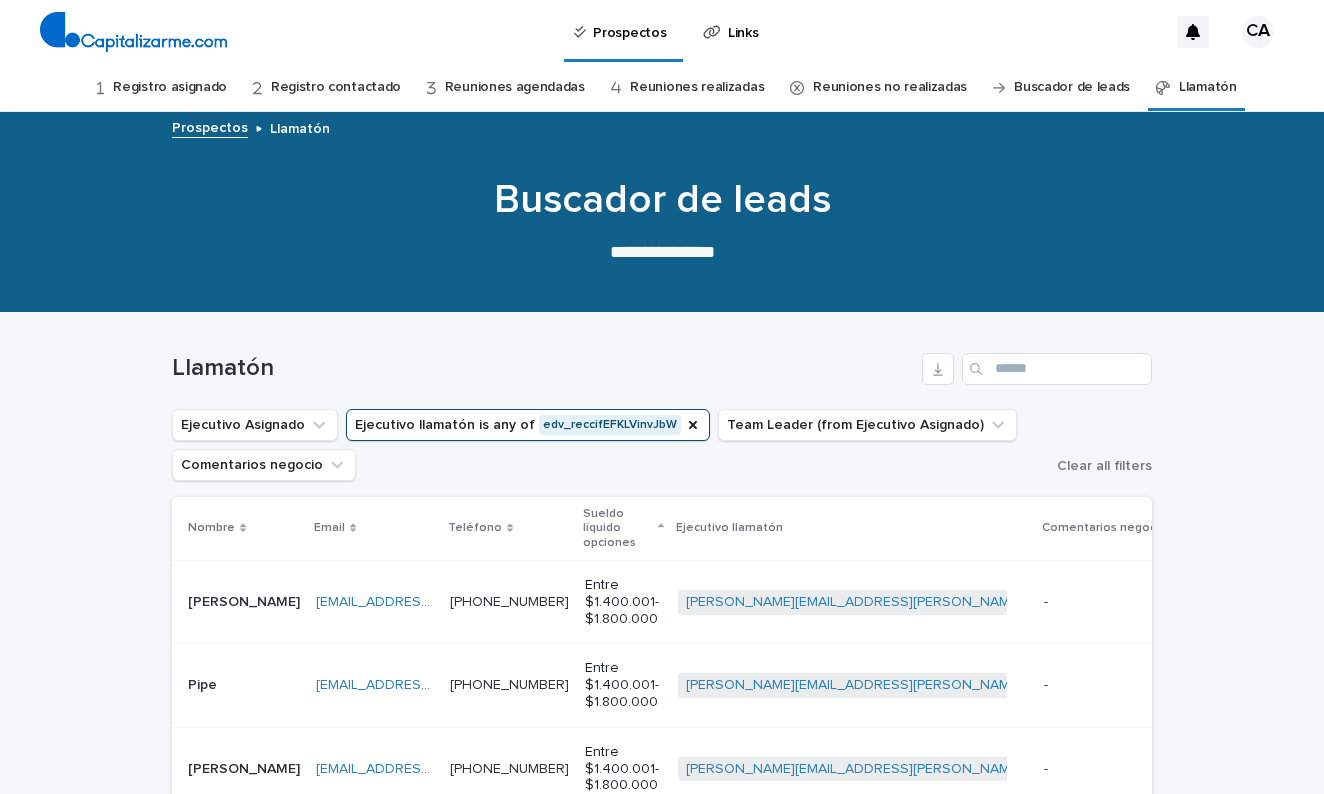 click on "Loading... Saving… Loading... Saving… Llamatón Ejecutivo Asignado Ejecutivo llamatón is any of edv_reccifEFKLVinvJbW Team Leader (from Ejecutivo Asignado) Comentarios negocio Clear all filters Nombre Email Teléfono Sueldo líquido opciones Ejecutivo llamatón Comentarios negocio [PERSON_NAME] [PERSON_NAME]   [EMAIL_ADDRESS][DOMAIN_NAME] [EMAIL_ADDRESS][DOMAIN_NAME]   [PHONE_NUMBER] [PHONE_NUMBER]   Entre $1.400.001- $1.800.000 [PERSON_NAME][EMAIL_ADDRESS][PERSON_NAME][DOMAIN_NAME]   + 0 - -   Reunión agendada Intento de contacto Pipe Pipe   [EMAIL_ADDRESS][DOMAIN_NAME] [EMAIL_ADDRESS][DOMAIN_NAME]   [PHONE_NUMBER] [PHONE_NUMBER]   Entre $1.400.001- $1.800.000 [PERSON_NAME][EMAIL_ADDRESS][PERSON_NAME][DOMAIN_NAME]   + 0 - -   Reunión agendada Intento de contacto [PERSON_NAME]   [EMAIL_ADDRESS][DOMAIN_NAME] [EMAIL_ADDRESS][DOMAIN_NAME]   [PHONE_NUMBER] [PHONE_NUMBER]   Entre $1.400.001- $1.800.000 [PERSON_NAME][EMAIL_ADDRESS][PERSON_NAME][DOMAIN_NAME]   + 0 - -   Reunión agendada Intento de contacto Piera Piera   [EMAIL_ADDRESS][DOMAIN_NAME] [PERSON_NAME][EMAIL_ADDRESS][DOMAIN_NAME]   [PHONE_NUMBER]     +" at bounding box center (662, 939) 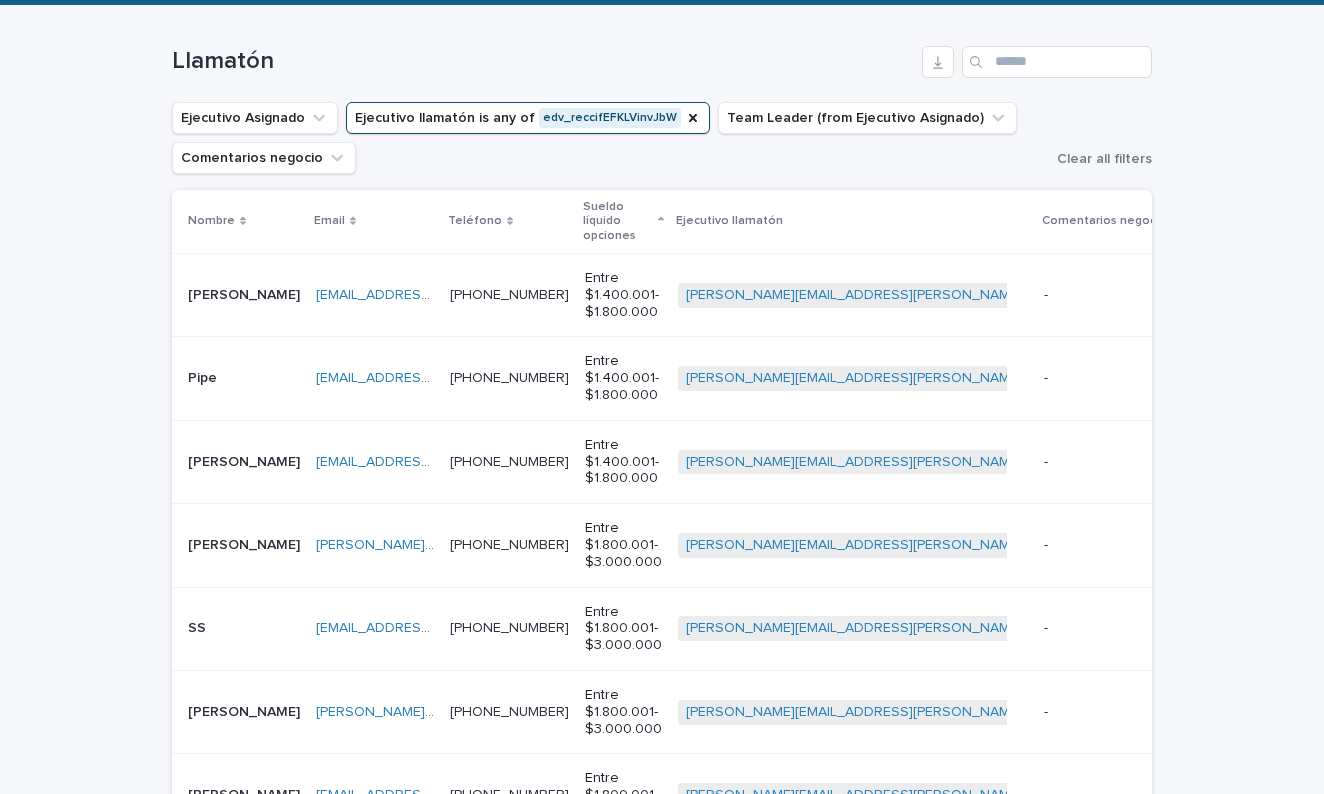 scroll, scrollTop: 293, scrollLeft: 0, axis: vertical 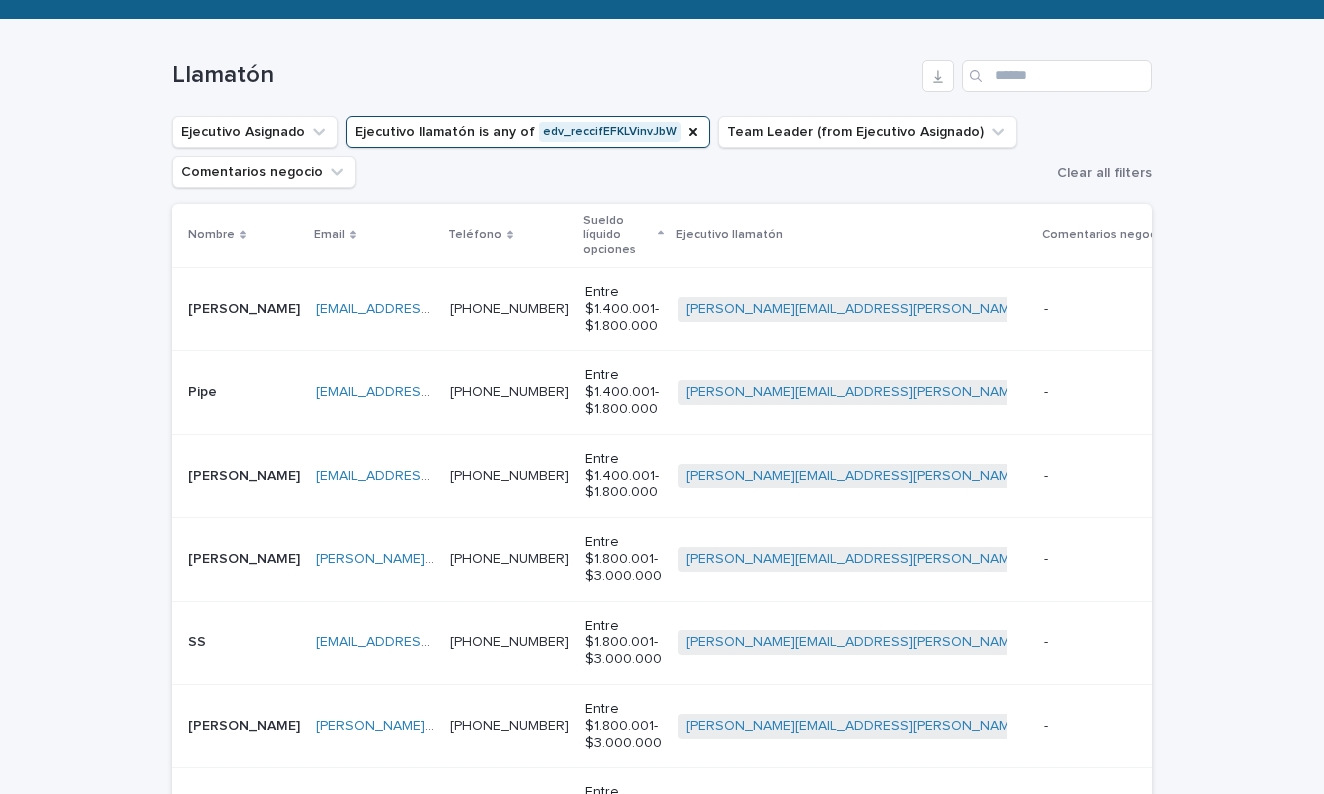 click on "- -" at bounding box center (1186, 309) 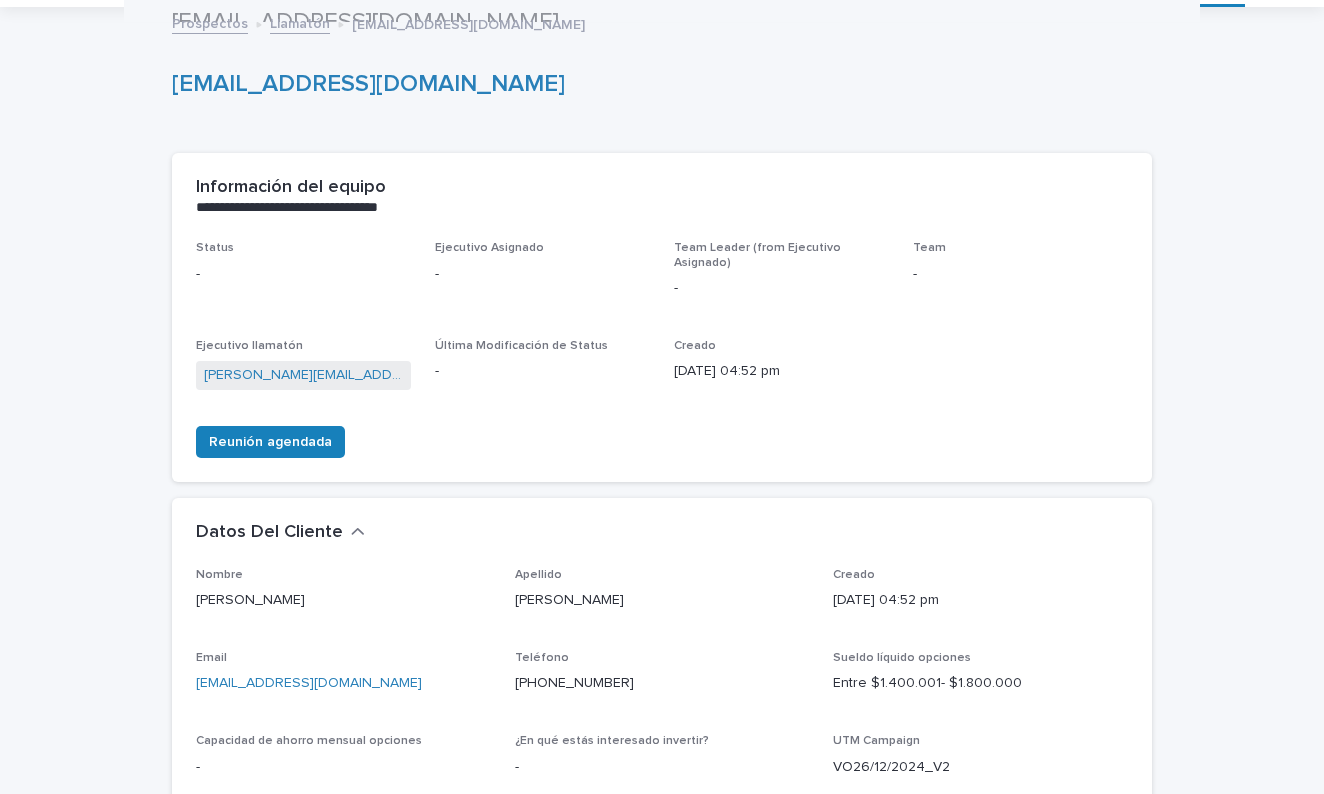 scroll, scrollTop: 64, scrollLeft: 0, axis: vertical 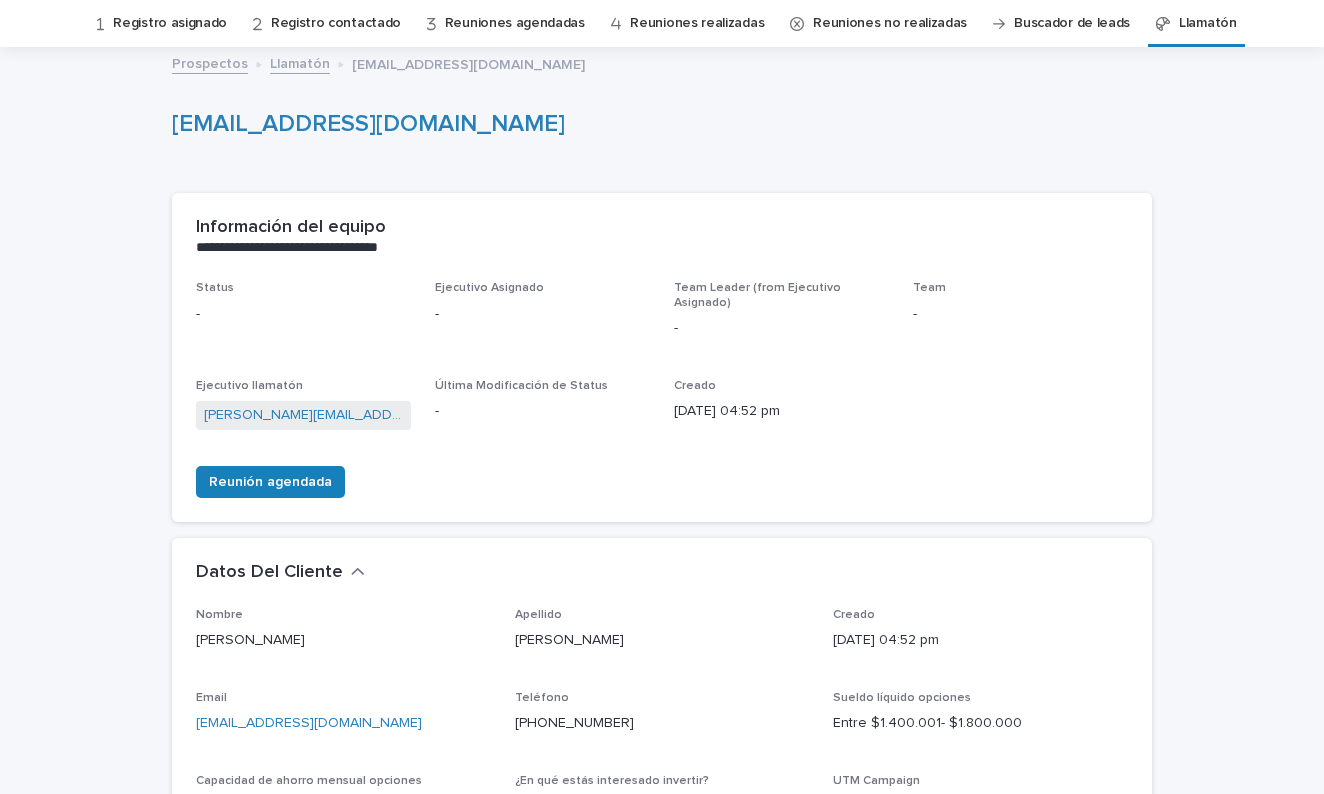 drag, startPoint x: 1317, startPoint y: 380, endPoint x: 1315, endPoint y: 639, distance: 259.00772 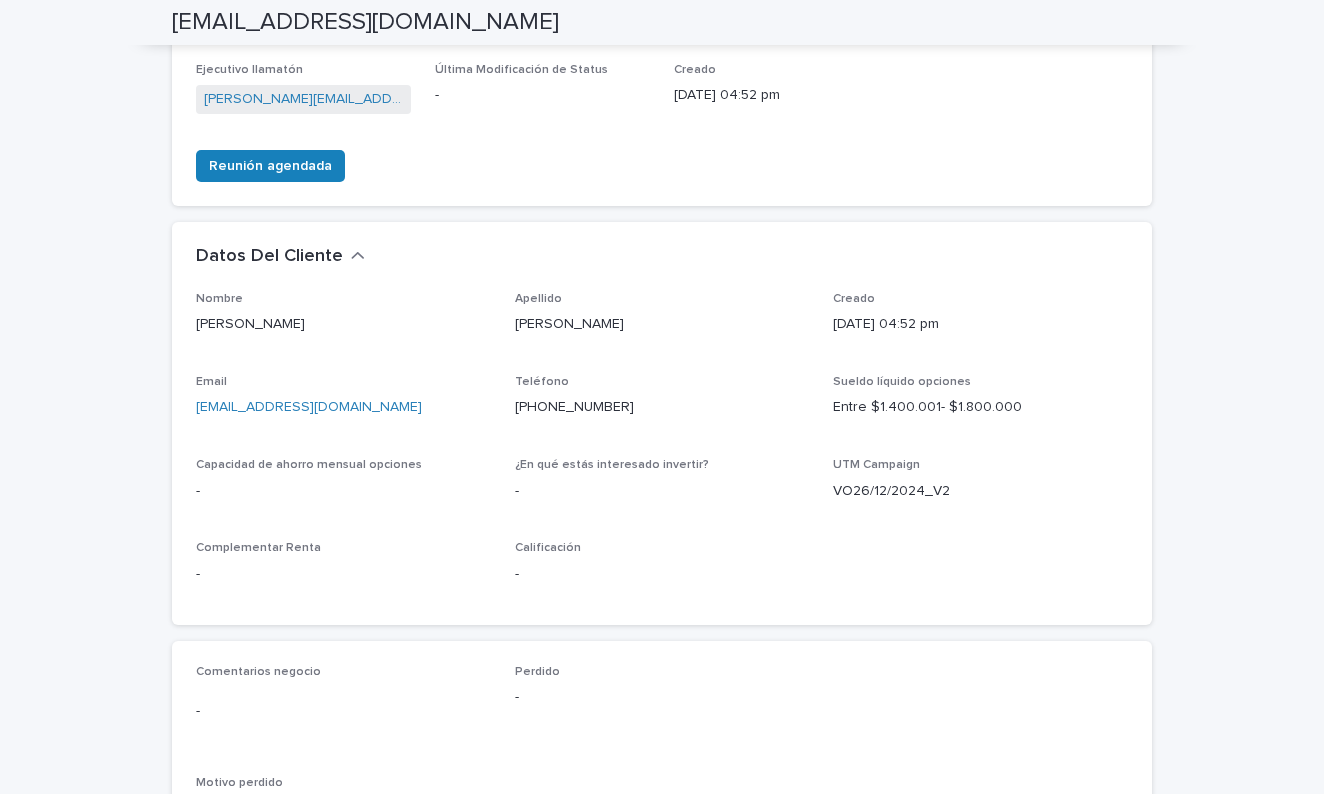 scroll, scrollTop: 383, scrollLeft: 0, axis: vertical 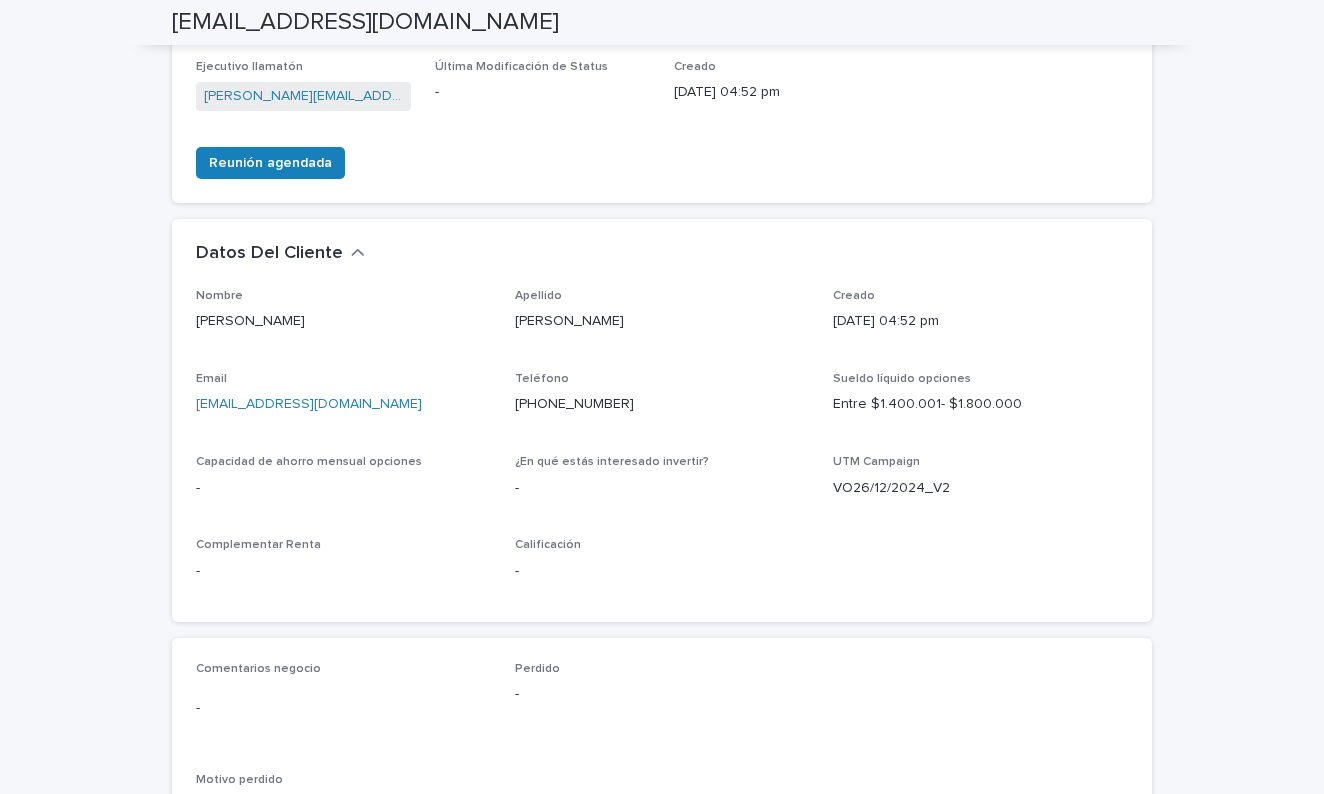 click on "UTM Campaign" at bounding box center (980, 462) 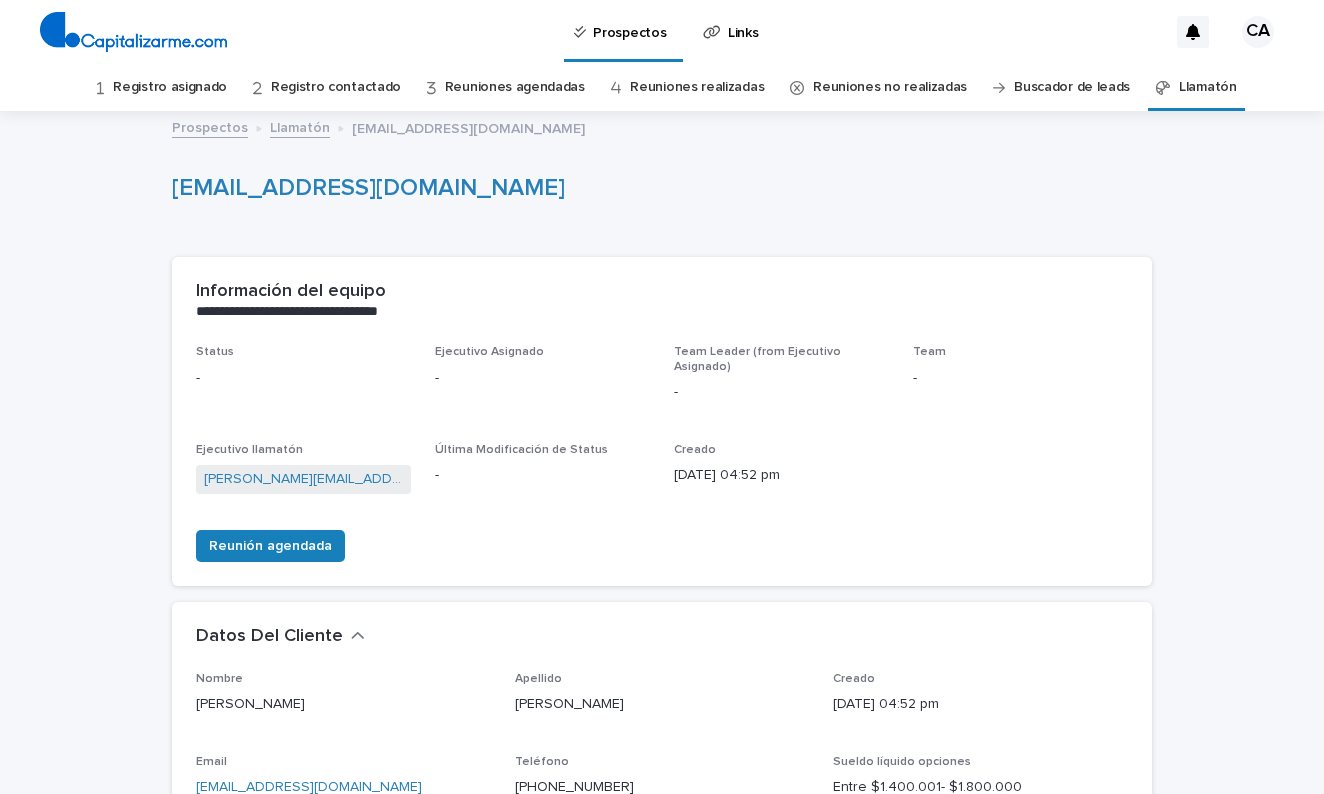 scroll, scrollTop: 0, scrollLeft: 0, axis: both 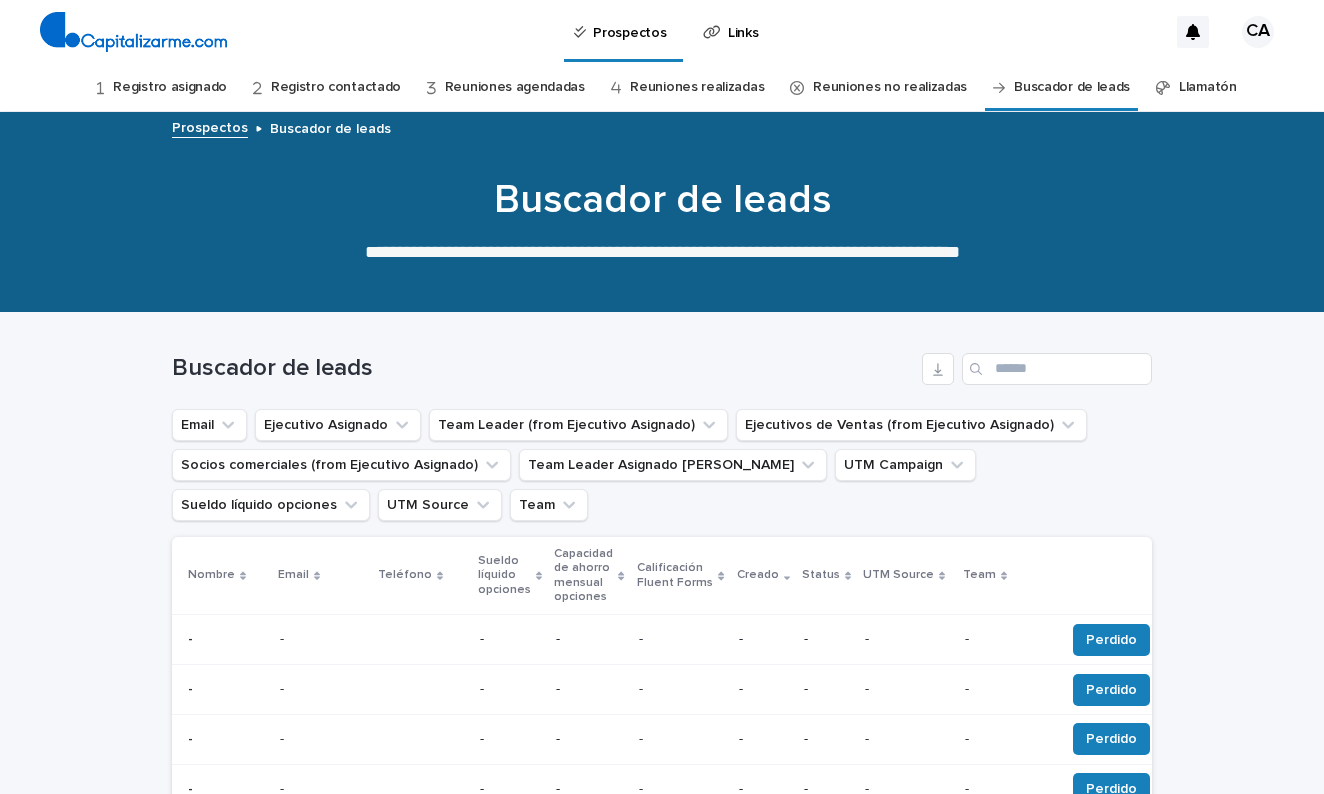 click on "Loading... Saving… Loading... Saving… Buscador de leads Email Ejecutivo Asignado Team Leader (from Ejecutivo Asignado) Ejecutivos de Ventas (from Ejecutivo Asignado) Socios comerciales (from Ejecutivo Asignado) Team Leader Asignado LLamados UTM Campaign Sueldo líquido opciones UTM Source Team Nombre Email Teléfono Sueldo líquido opciones Capacidad de ahorro mensual opciones Calificación Fluent Forms Creado Status UTM Source Team - -   - -     - - - -   - - - -   - -   Perdido - -   - -     - - - -   - - - -   - -   Perdido - -   - -     - - - -   - - - -   - -   Perdido - -   - -     - - - -   - - - -   - -   Perdido - -   - -     - - - -   - - - -   - -   Perdido - -   - -     - - - -   - - - -   - -   Perdido - -   - -     - - - -   - - - -   - -   Perdido - -   - -     - - - -   - - - -   - -   Perdido - -   - -     - - - -   - - - -   - -   Perdido - -   - -     - - - -   - - - -   - -   Perdido 1  of  4763 Show 10 records per page Back" at bounding box center [662, 798] 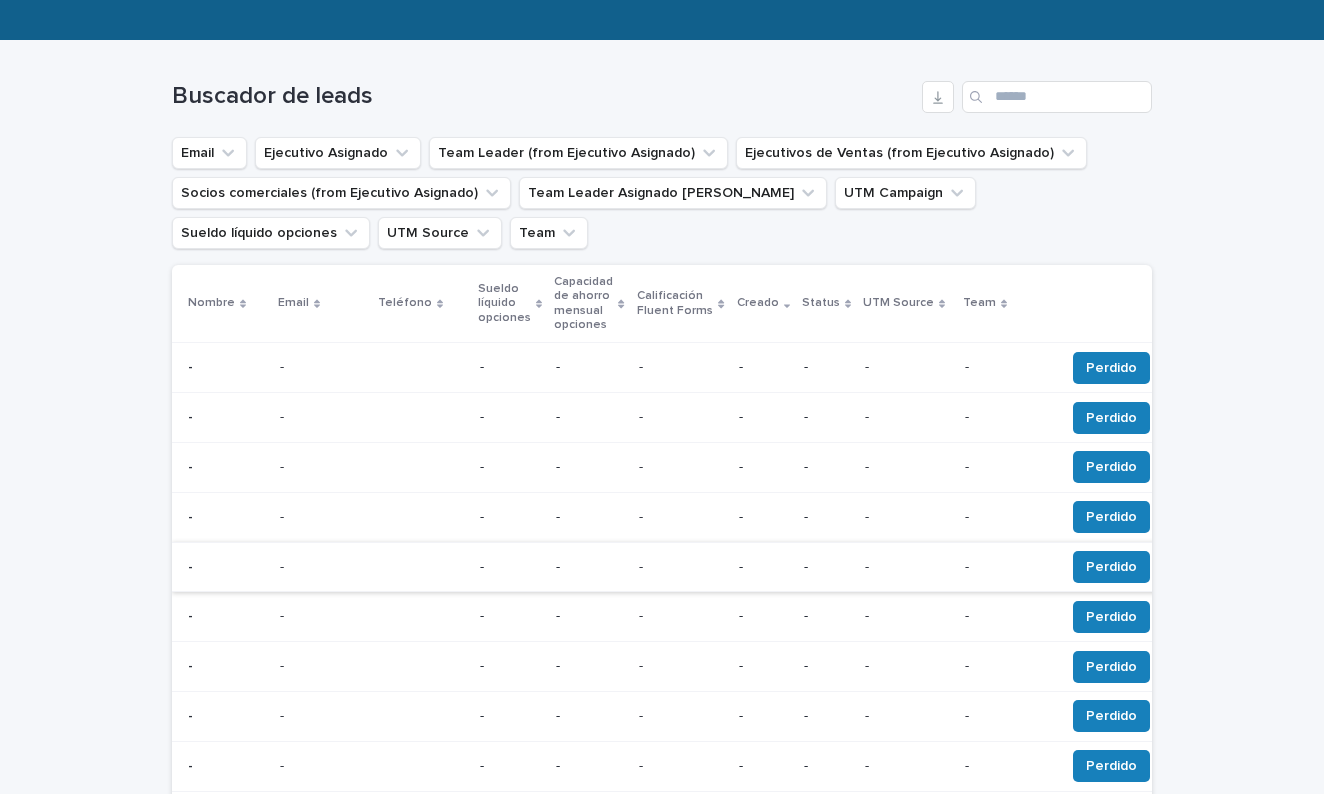 scroll, scrollTop: 273, scrollLeft: 0, axis: vertical 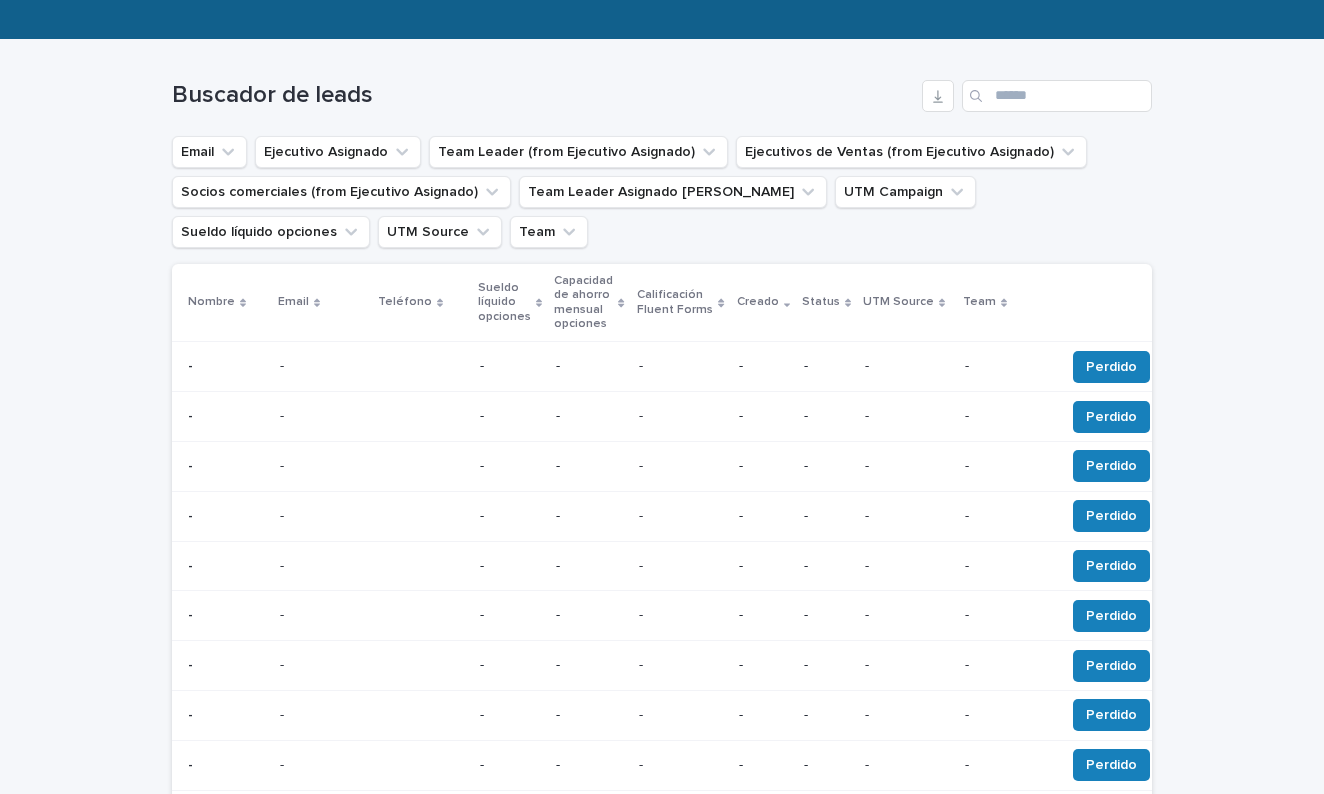 click on "Loading... Saving… Loading... Saving… Buscador de leads Email Ejecutivo Asignado Team Leader (from Ejecutivo Asignado) Ejecutivos de Ventas (from Ejecutivo Asignado) Socios comerciales (from Ejecutivo Asignado) Team Leader Asignado LLamados UTM Campaign Sueldo líquido opciones UTM Source Team Nombre Email Teléfono Sueldo líquido opciones Capacidad de ahorro mensual opciones Calificación Fluent Forms Creado Status UTM Source Team - -   - -     - - - -   - - - -   - -   Perdido - -   - -     - - - -   - - - -   - -   Perdido - -   - -     - - - -   - - - -   - -   Perdido - -   - -     - - - -   - - - -   - -   Perdido - -   - -     - - - -   - - - -   - -   Perdido - -   - -     - - - -   - - - -   - -   Perdido - -   - -     - - - -   - - - -   - -   Perdido - -   - -     - - - -   - - - -   - -   Perdido - -   - -     - - - -   - - - -   - -   Perdido - -   - -     - - - -   - - - -   - -   Perdido 1  of  4763 Show 10 records per page Back" at bounding box center (662, 525) 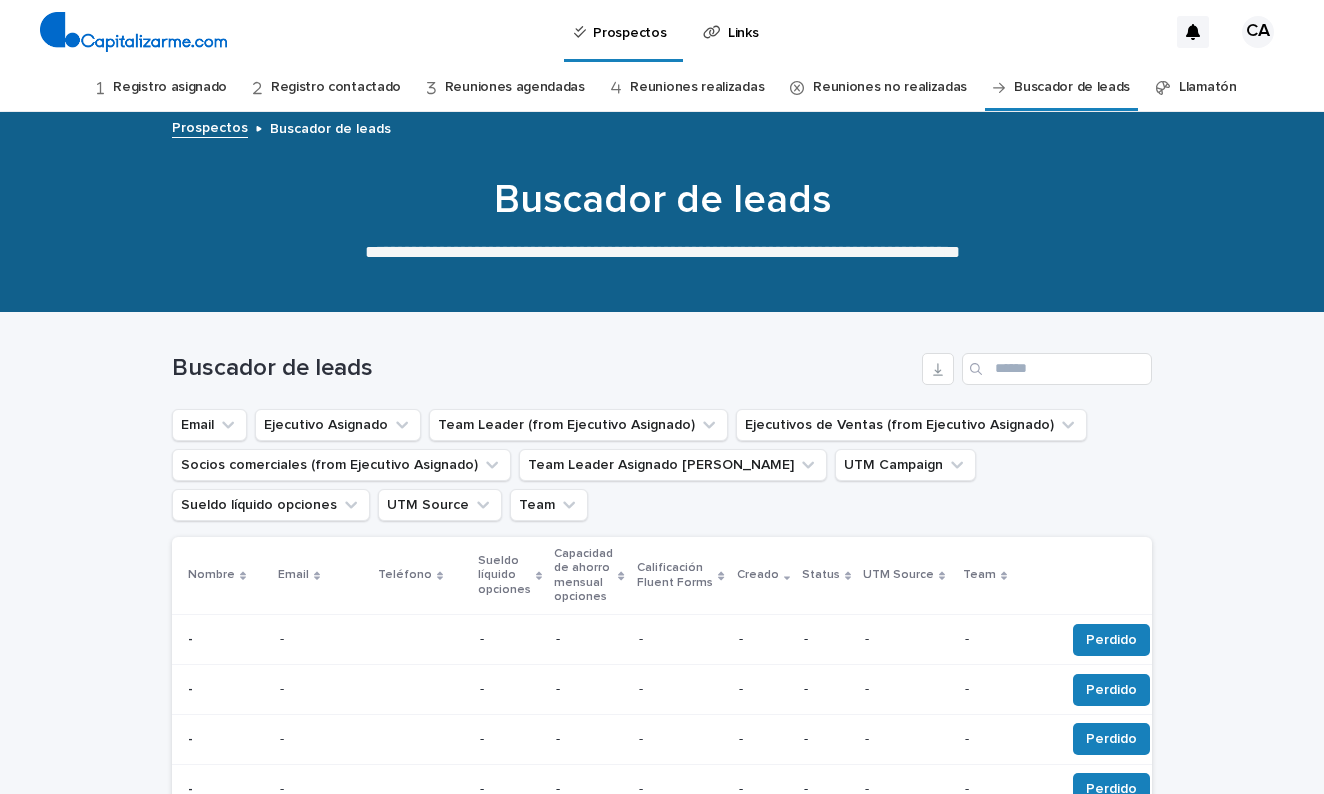 scroll, scrollTop: -11, scrollLeft: 0, axis: vertical 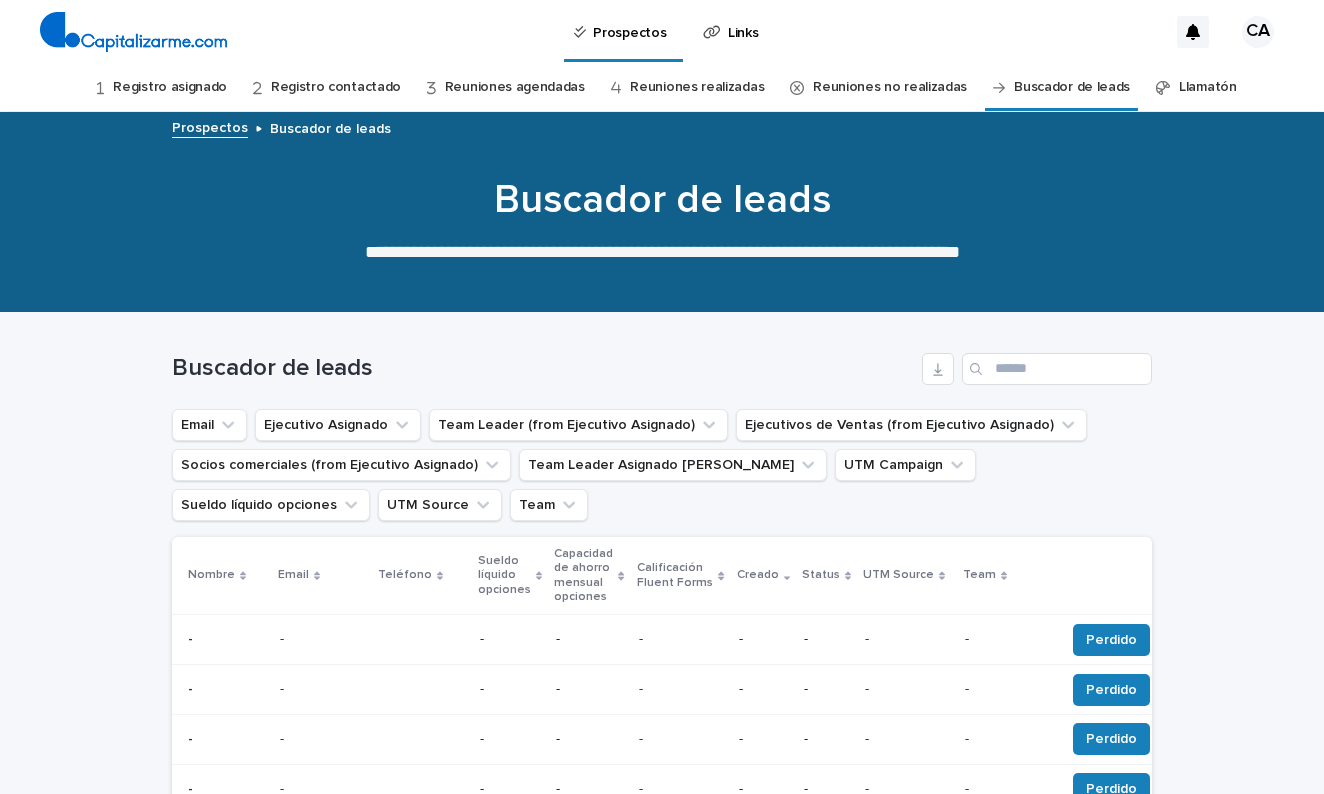 click on "Llamatón" at bounding box center (1208, 87) 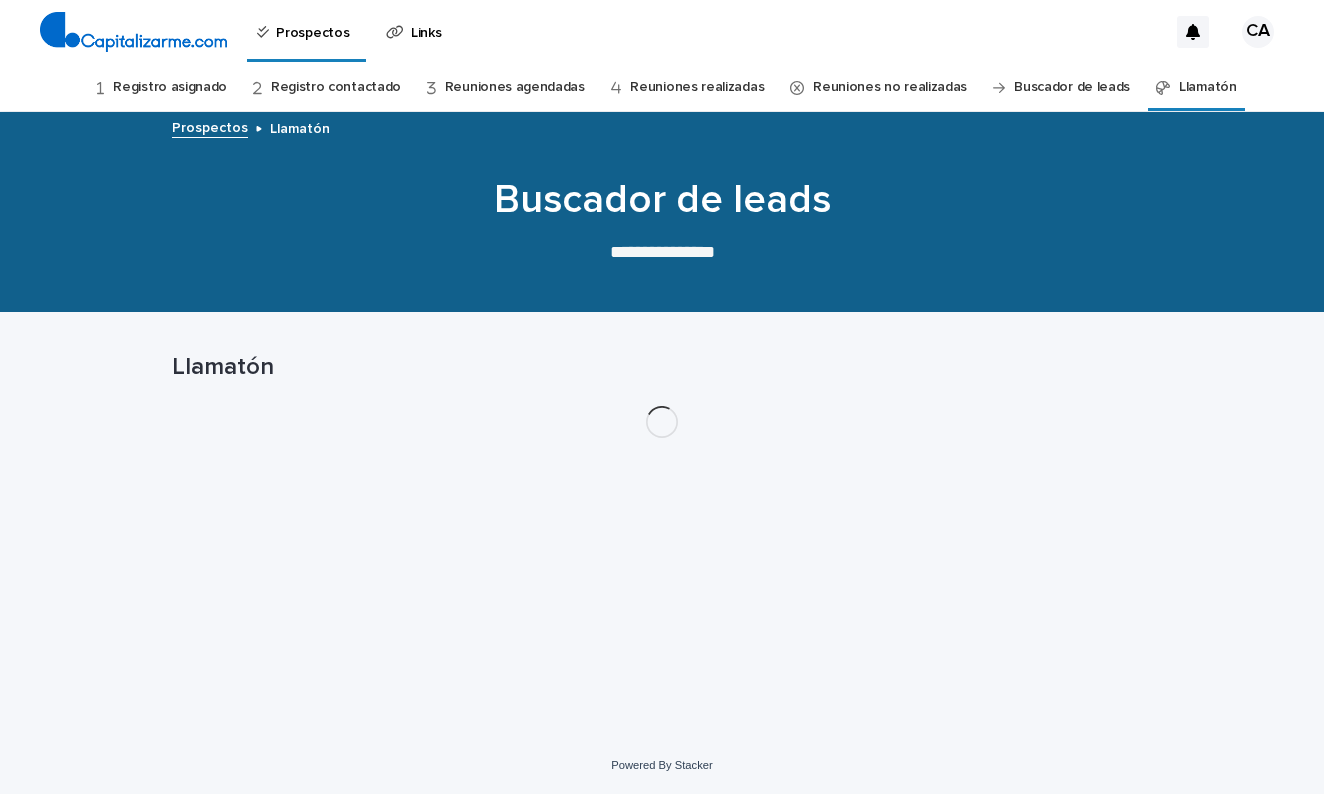 scroll, scrollTop: 0, scrollLeft: 0, axis: both 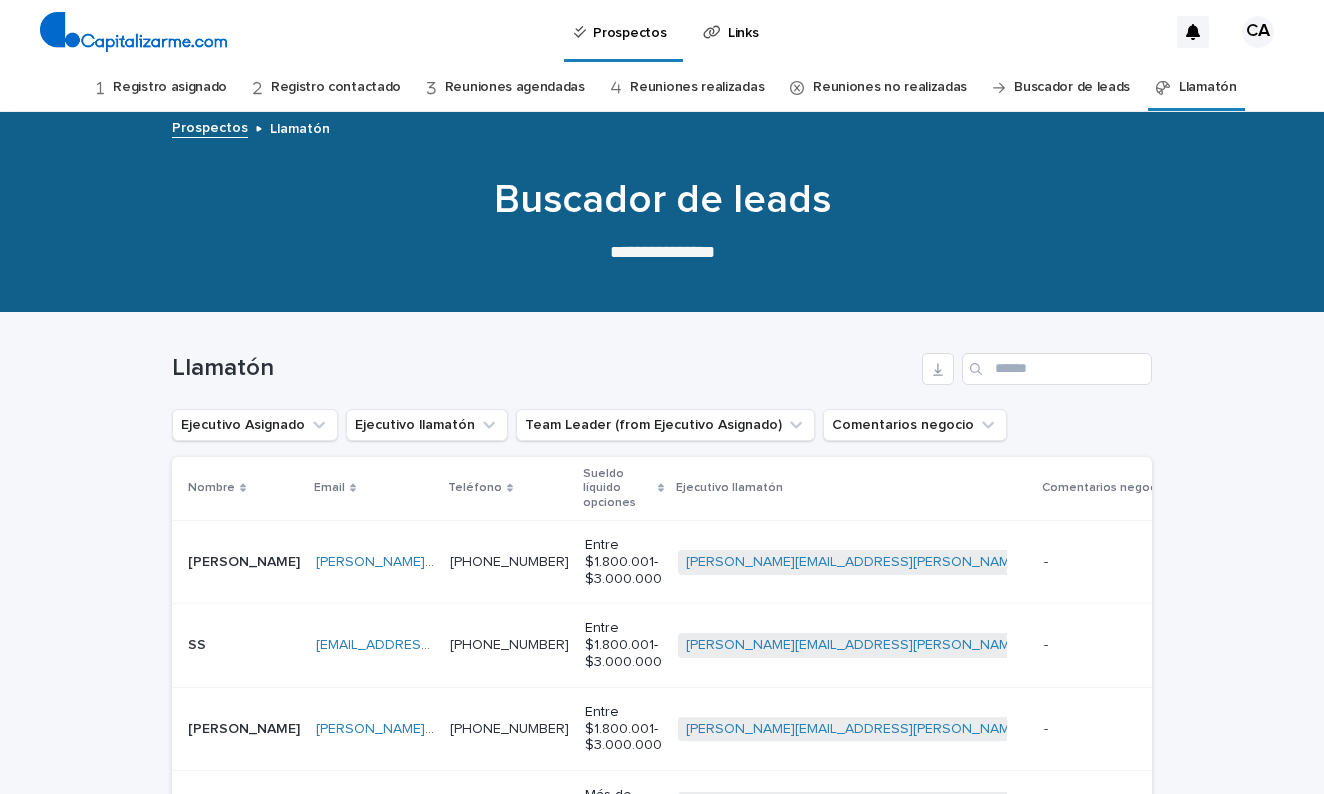 click on "Loading... Saving… Loading... Saving… Llamatón Ejecutivo Asignado Ejecutivo llamatón Team Leader (from Ejecutivo Asignado) Comentarios negocio Nombre Email Teléfono Sueldo líquido opciones Ejecutivo llamatón Comentarios negocio Piera Piera   [EMAIL_ADDRESS][DOMAIN_NAME] [PERSON_NAME][EMAIL_ADDRESS][DOMAIN_NAME]   [PHONE_NUMBER] [PHONE_NUMBER]   Entre $1.800.001- $3.000.000 [PERSON_NAME][EMAIL_ADDRESS][PERSON_NAME][DOMAIN_NAME]   + 0 - -   Reunión agendada Intento de contacto SS SS   [EMAIL_ADDRESS][DOMAIN_NAME] [EMAIL_ADDRESS][DOMAIN_NAME]   [PHONE_NUMBER] [PHONE_NUMBER]   Entre $1.800.001- $3.000.000 [PERSON_NAME][EMAIL_ADDRESS][PERSON_NAME][DOMAIN_NAME]   + 0 - -   Reunión agendada Intento de contacto Francisco Francisco   [EMAIL_ADDRESS][DOMAIN_NAME] [PERSON_NAME][EMAIL_ADDRESS][DOMAIN_NAME]   [PHONE_NUMBER] [PHONE_NUMBER]   Entre $1.800.001- $3.000.000 [PERSON_NAME][EMAIL_ADDRESS][PERSON_NAME][DOMAIN_NAME]   + 0 - -   Reunión agendada Intento de contacto [PERSON_NAME] [PERSON_NAME]   [PERSON_NAME][EMAIL_ADDRESS][DOMAIN_NAME] [PERSON_NAME][EMAIL_ADDRESS][DOMAIN_NAME]   [PHONE_NUMBER] [PHONE_NUMBER]   Más de $3.000.001 [PERSON_NAME][EMAIL_ADDRESS][PERSON_NAME][DOMAIN_NAME]" at bounding box center [662, 868] 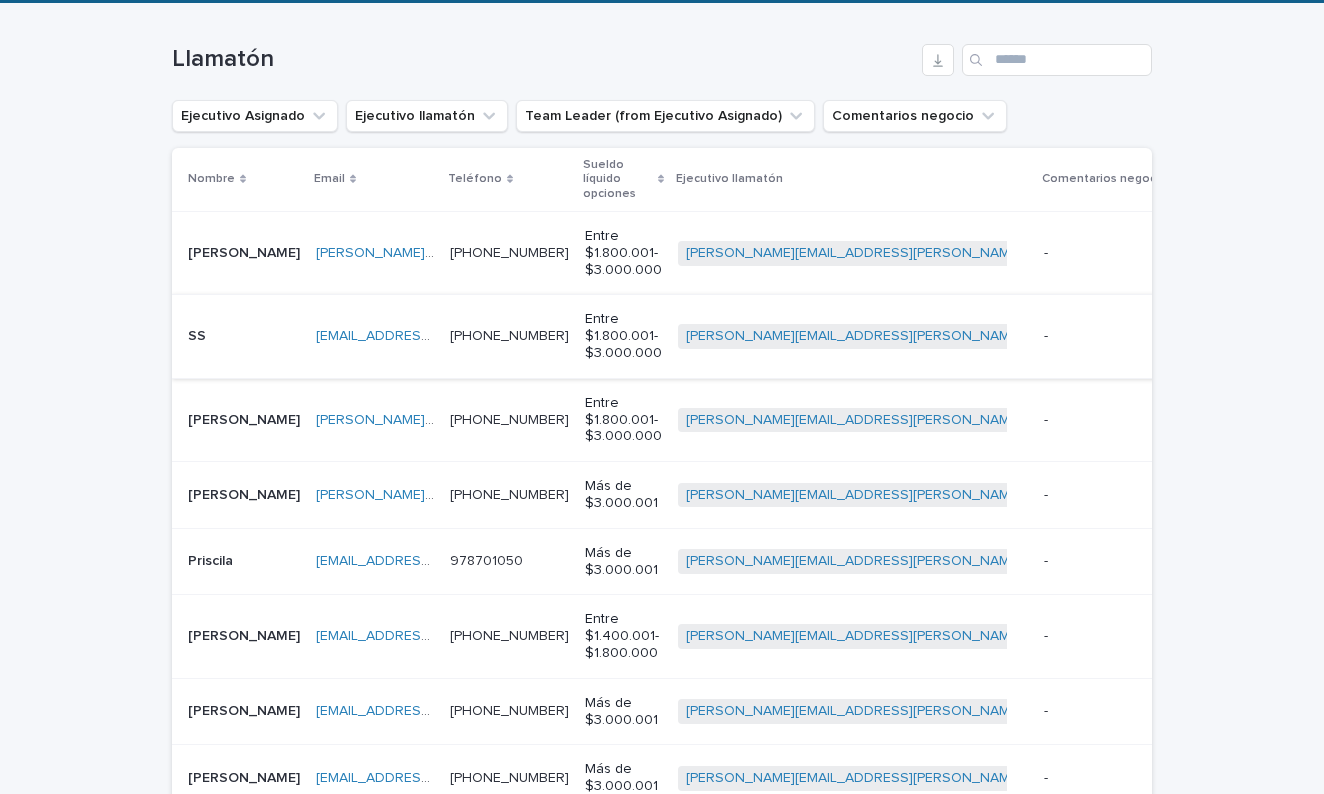 scroll, scrollTop: 308, scrollLeft: 0, axis: vertical 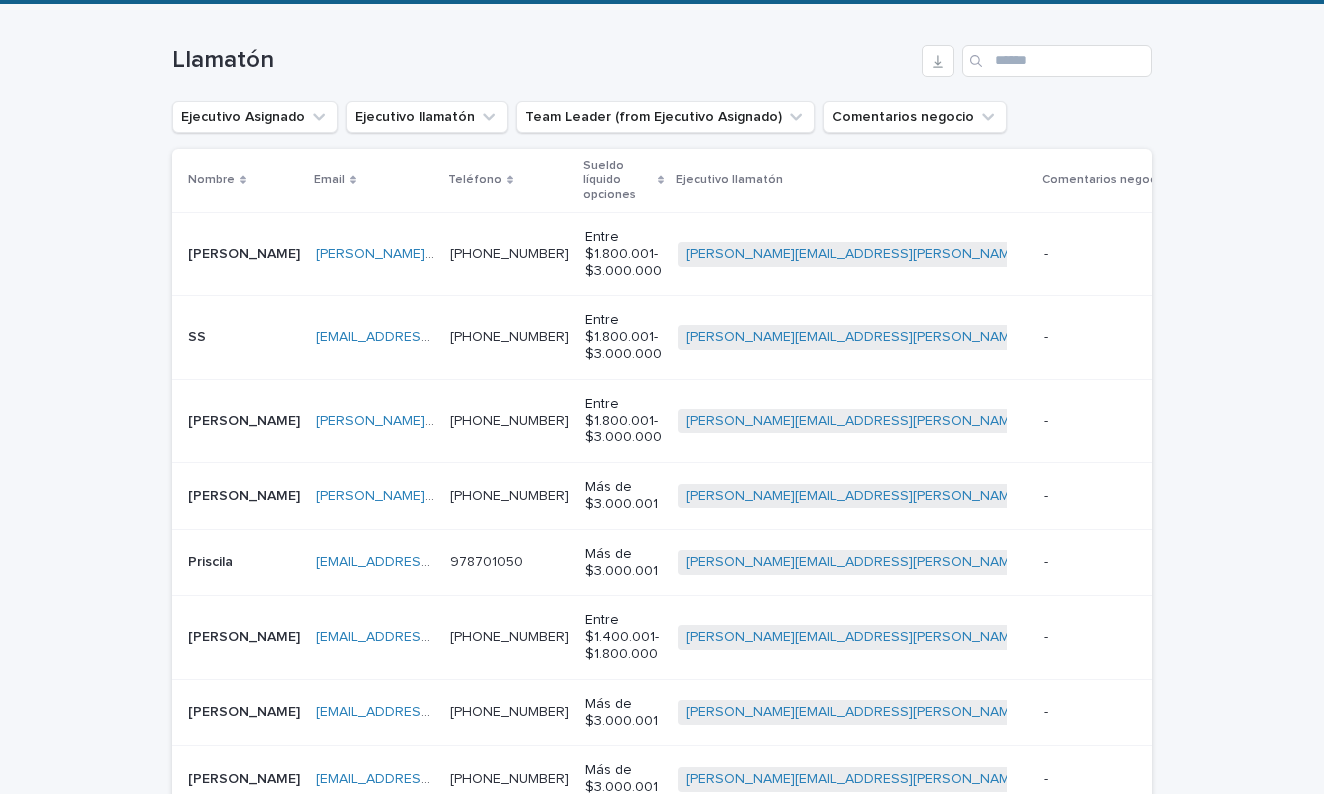 click on "Llamatón" at bounding box center [662, 53] 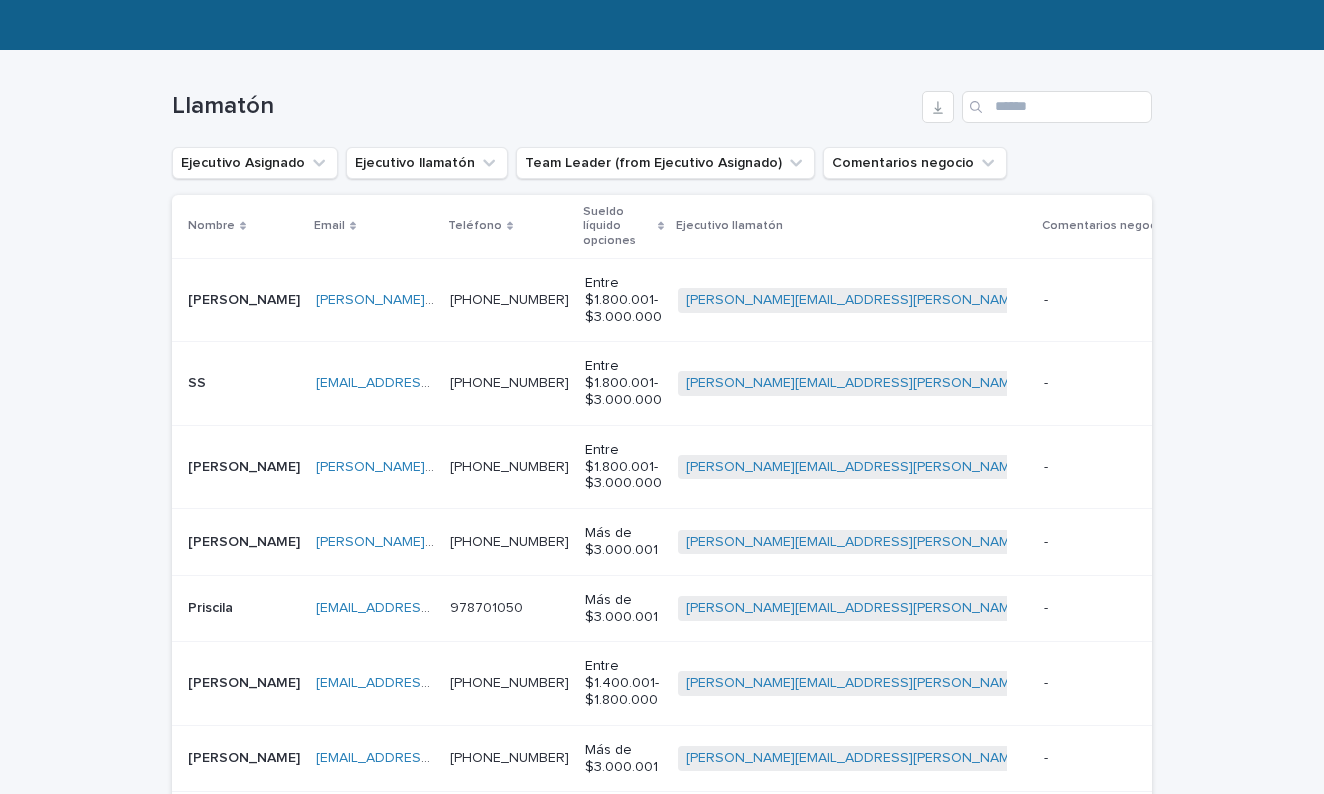 scroll, scrollTop: 266, scrollLeft: 0, axis: vertical 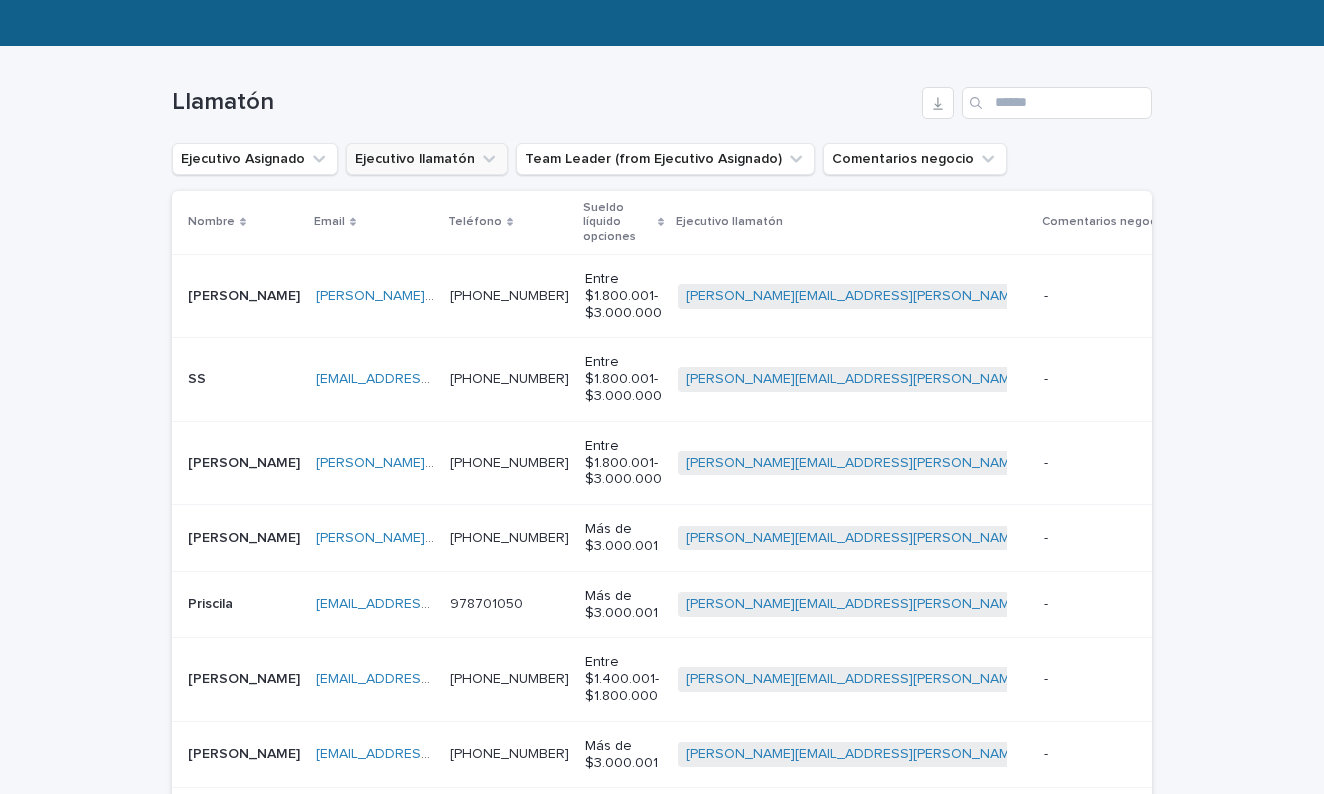 click on "Ejecutivo llamatón" at bounding box center [427, 159] 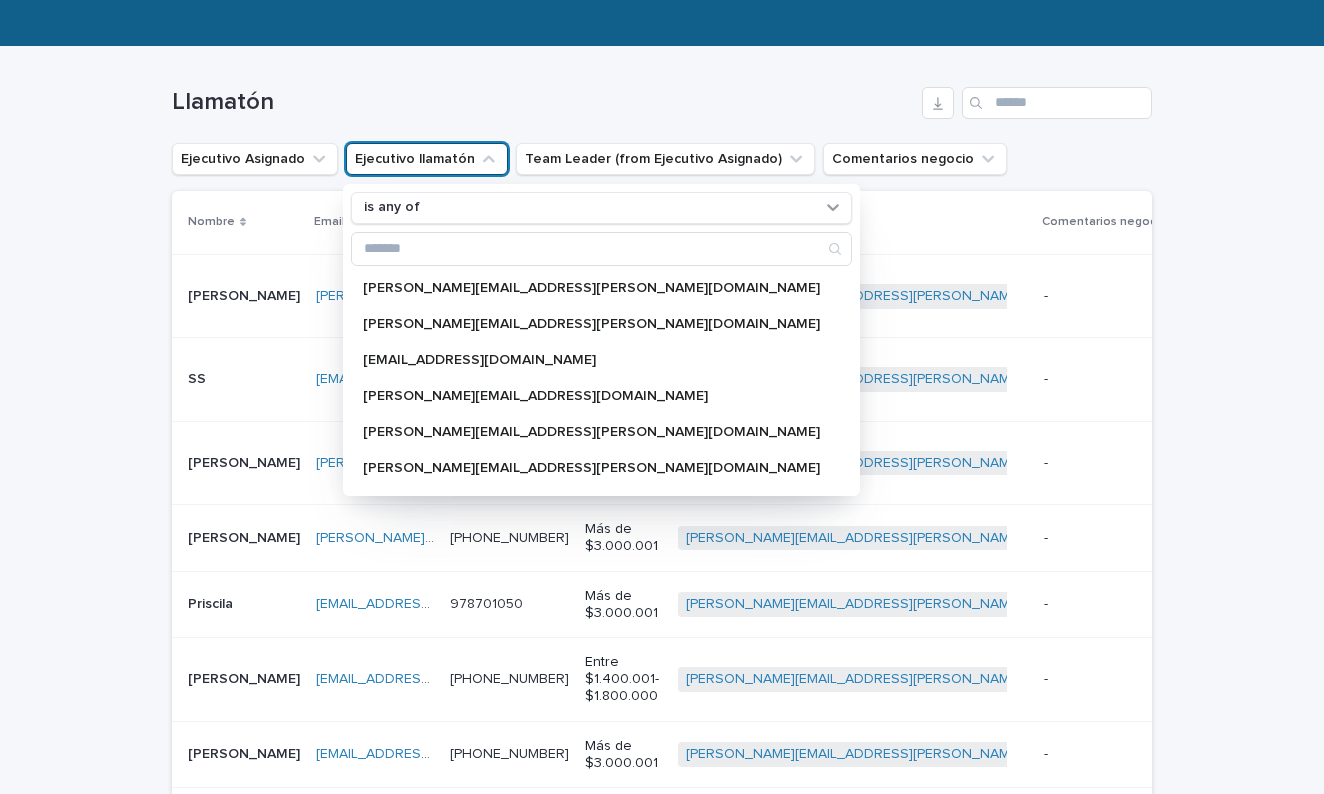 click on "Ejecutivo llamatón" at bounding box center [427, 159] 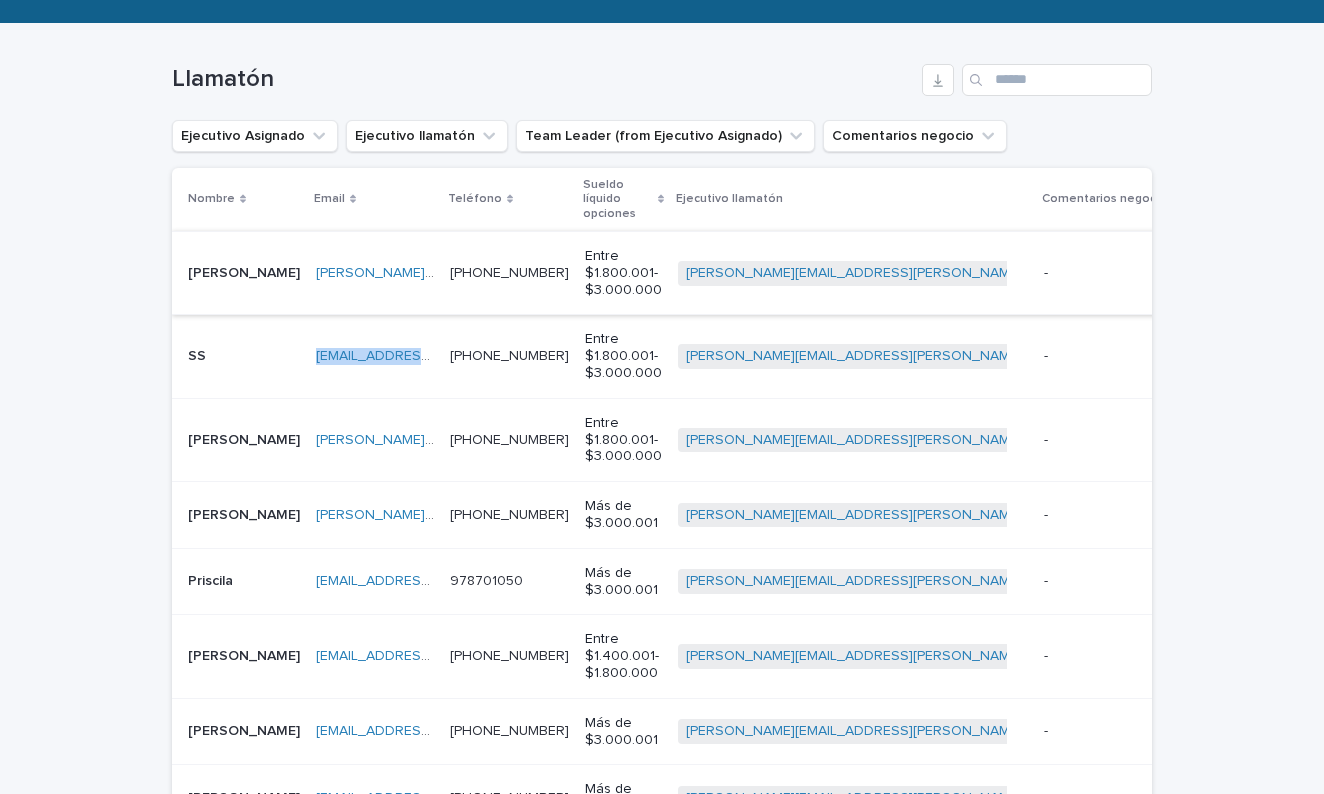 scroll, scrollTop: 304, scrollLeft: 0, axis: vertical 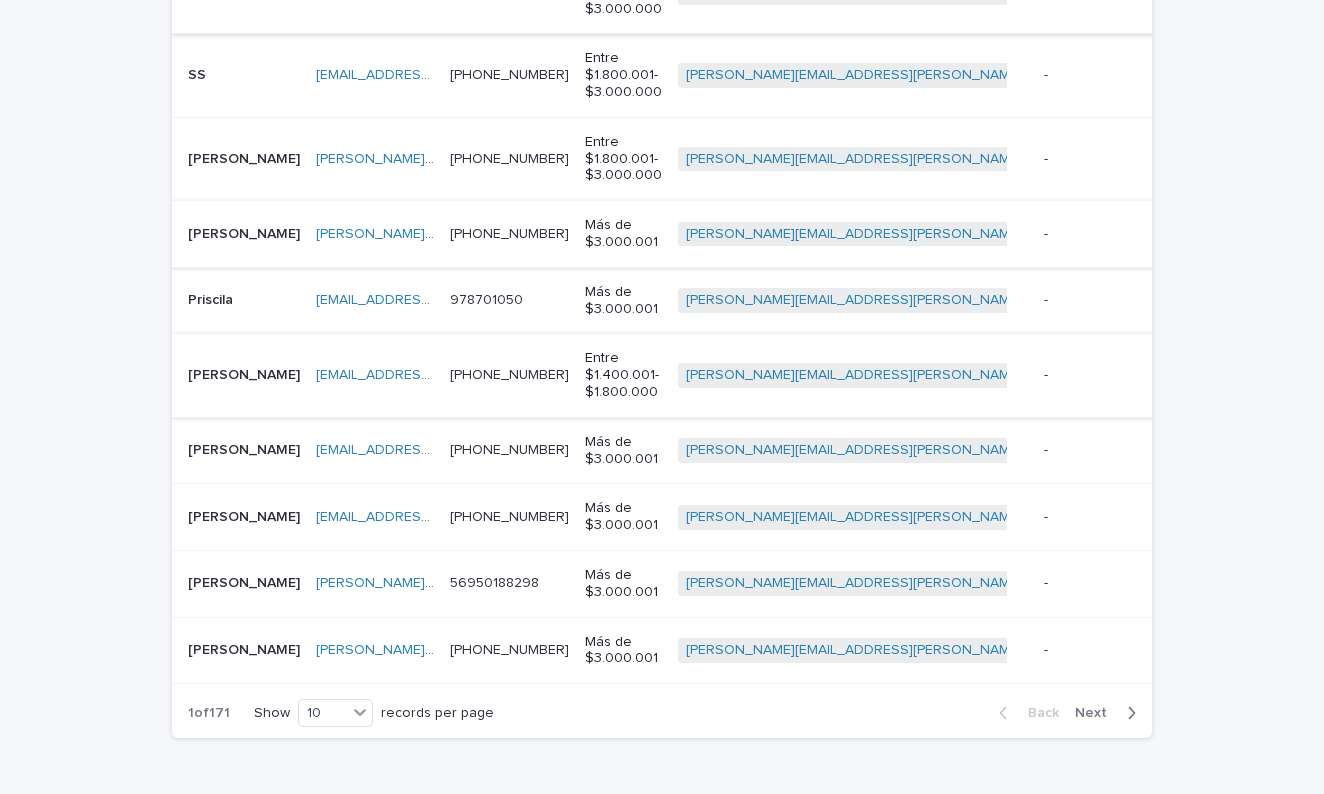 click on "[PERSON_NAME]" at bounding box center [246, 581] 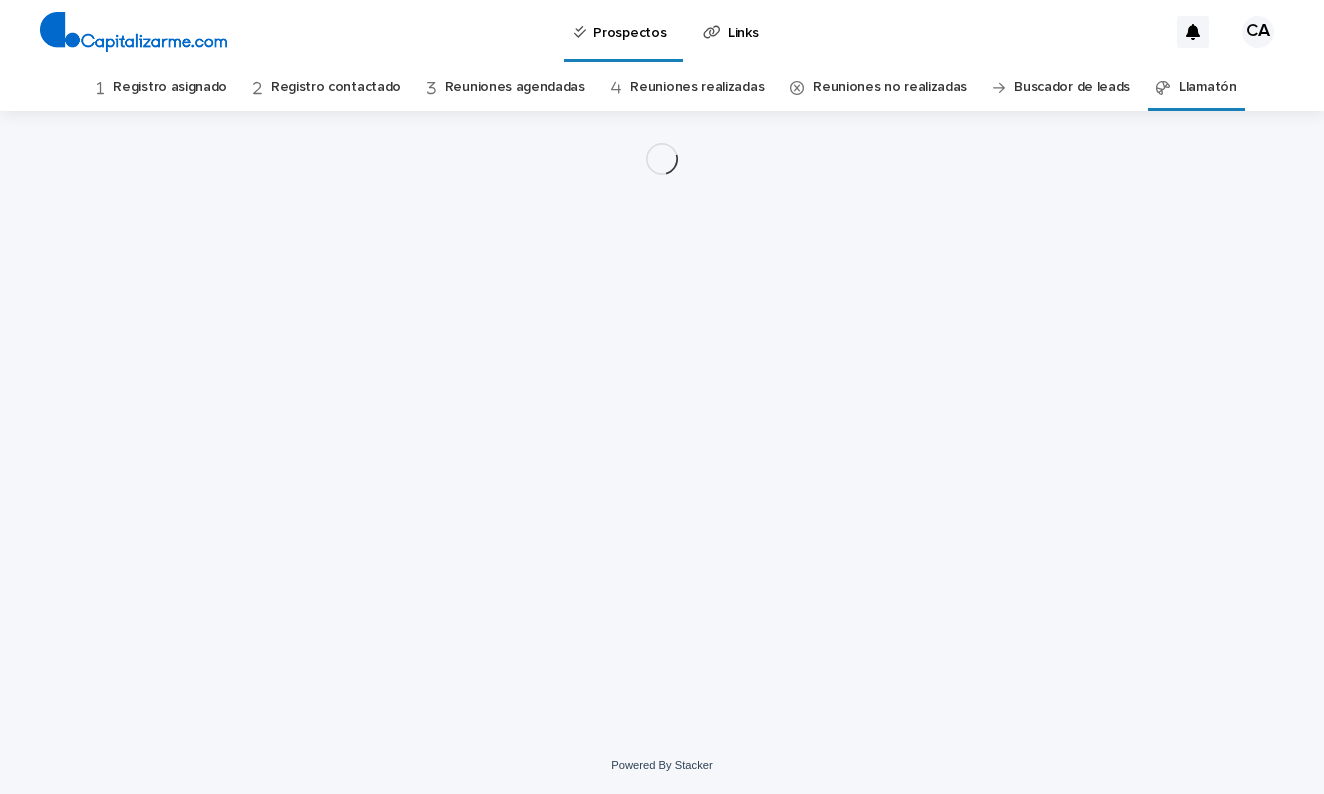 scroll, scrollTop: 0, scrollLeft: 0, axis: both 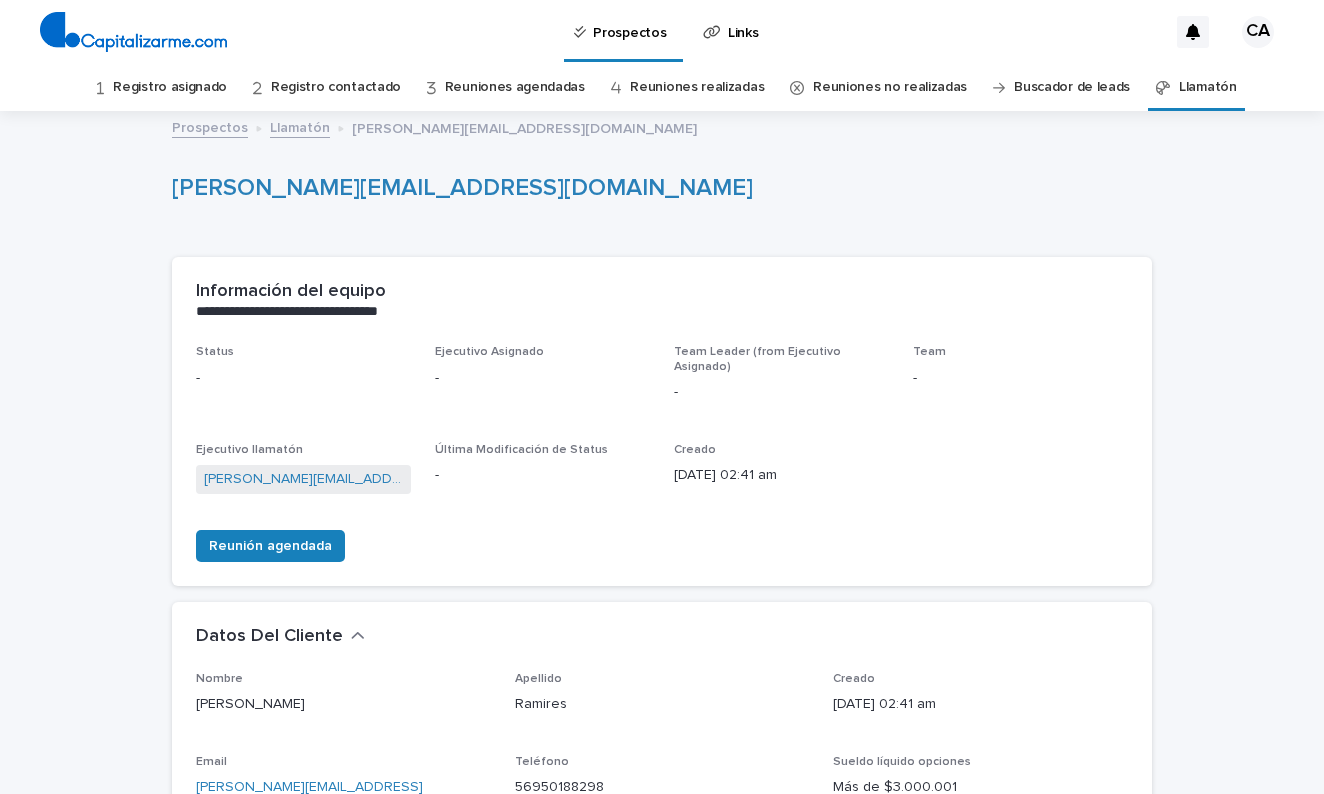 click on "Datos Del Cliente" at bounding box center (658, 637) 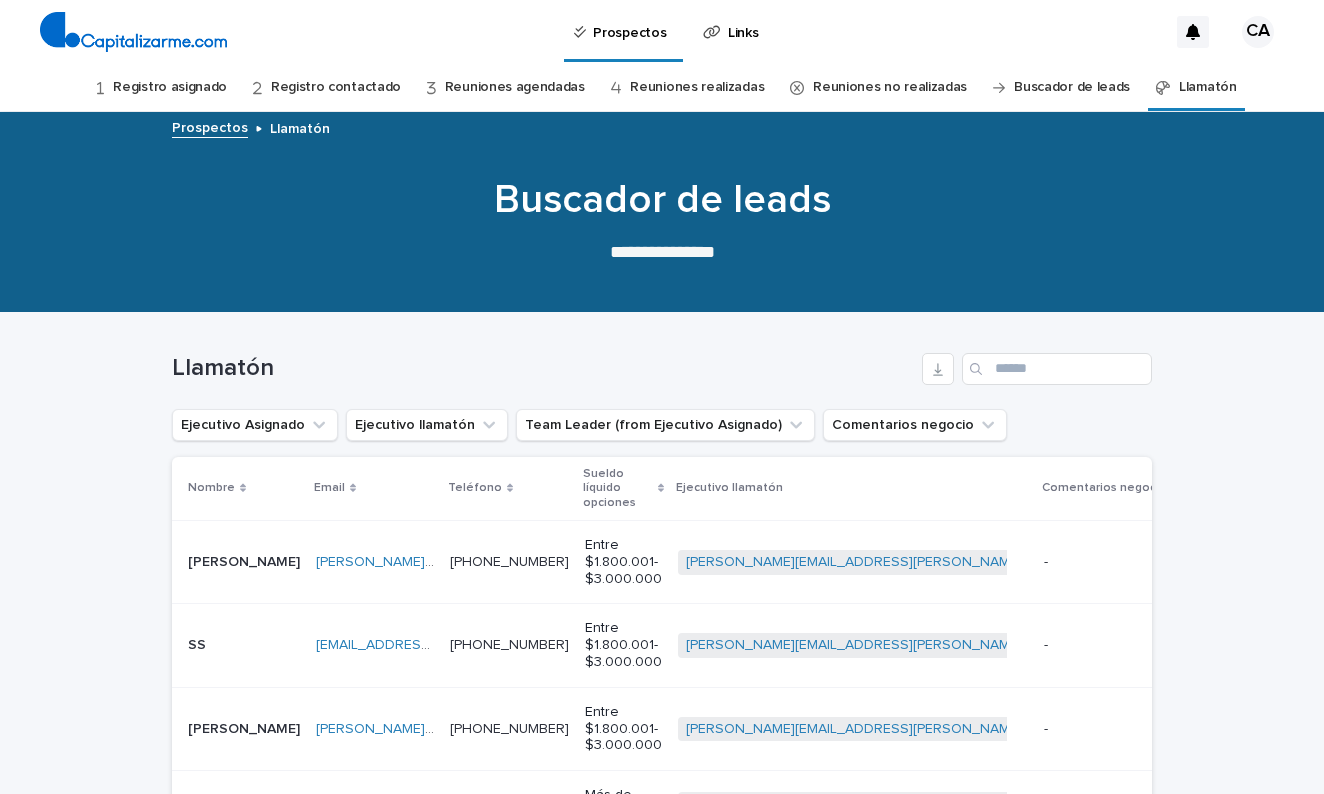 scroll, scrollTop: 64, scrollLeft: 0, axis: vertical 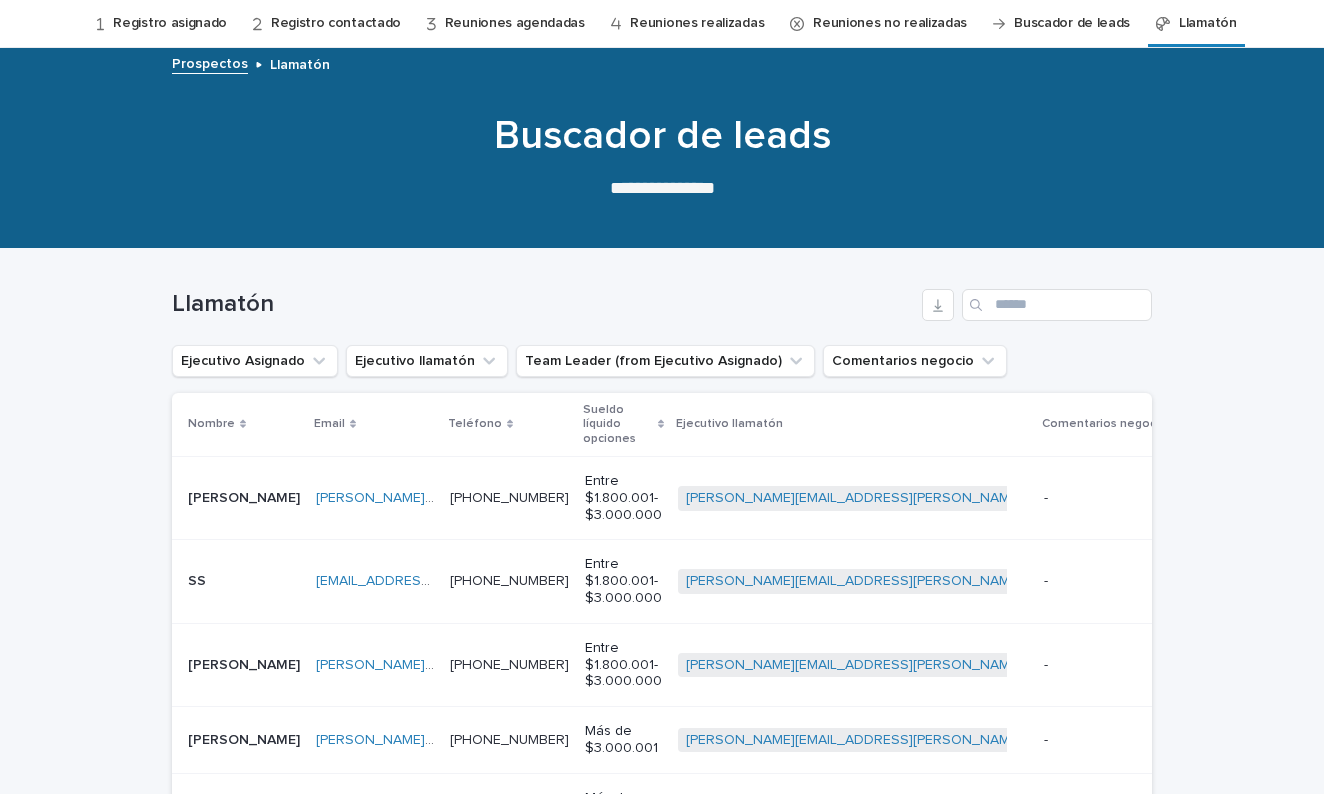 click on "Loading... Saving… Loading... Saving… Llamatón Ejecutivo Asignado Ejecutivo llamatón Team Leader (from Ejecutivo Asignado) Comentarios negocio Nombre Email Teléfono Sueldo líquido opciones Ejecutivo llamatón Comentarios negocio Piera Piera   [EMAIL_ADDRESS][DOMAIN_NAME] [PERSON_NAME][EMAIL_ADDRESS][DOMAIN_NAME]   [PHONE_NUMBER] [PHONE_NUMBER]   Entre $1.800.001- $3.000.000 [PERSON_NAME][EMAIL_ADDRESS][PERSON_NAME][DOMAIN_NAME]   + 0 - -   Reunión agendada Intento de contacto SS SS   [EMAIL_ADDRESS][DOMAIN_NAME] [EMAIL_ADDRESS][DOMAIN_NAME]   [PHONE_NUMBER] [PHONE_NUMBER]   Entre $1.800.001- $3.000.000 [PERSON_NAME][EMAIL_ADDRESS][PERSON_NAME][DOMAIN_NAME]   + 0 - -   Reunión agendada Intento de contacto Francisco Francisco   [EMAIL_ADDRESS][DOMAIN_NAME] [PERSON_NAME][EMAIL_ADDRESS][DOMAIN_NAME]   [PHONE_NUMBER] [PHONE_NUMBER]   Entre $1.800.001- $3.000.000 [PERSON_NAME][EMAIL_ADDRESS][PERSON_NAME][DOMAIN_NAME]   + 0 - -   Reunión agendada Intento de contacto [PERSON_NAME] [PERSON_NAME]   [PERSON_NAME][EMAIL_ADDRESS][DOMAIN_NAME] [PERSON_NAME][EMAIL_ADDRESS][DOMAIN_NAME]   [PHONE_NUMBER] [PHONE_NUMBER]   Más de $3.000.001 [PERSON_NAME][EMAIL_ADDRESS][PERSON_NAME][DOMAIN_NAME]" at bounding box center (662, 804) 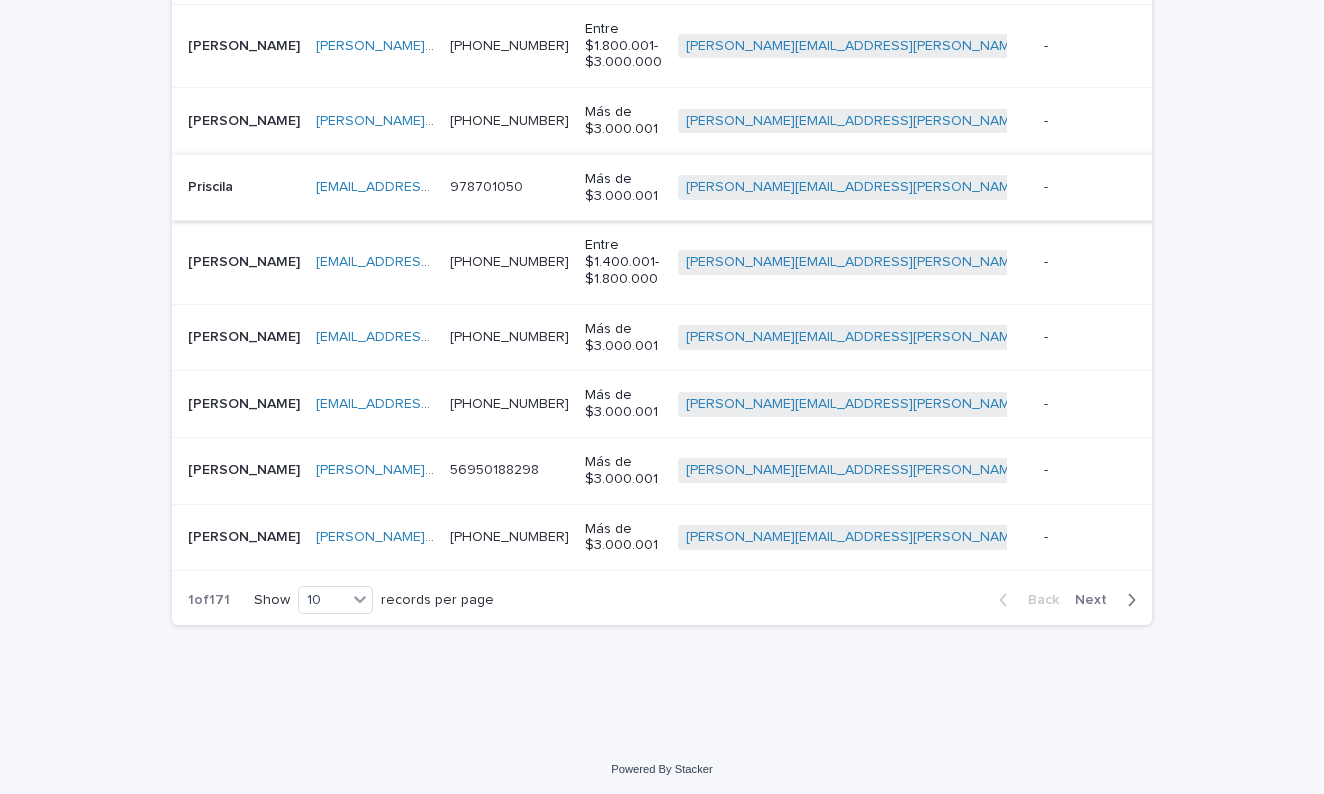scroll, scrollTop: 682, scrollLeft: 0, axis: vertical 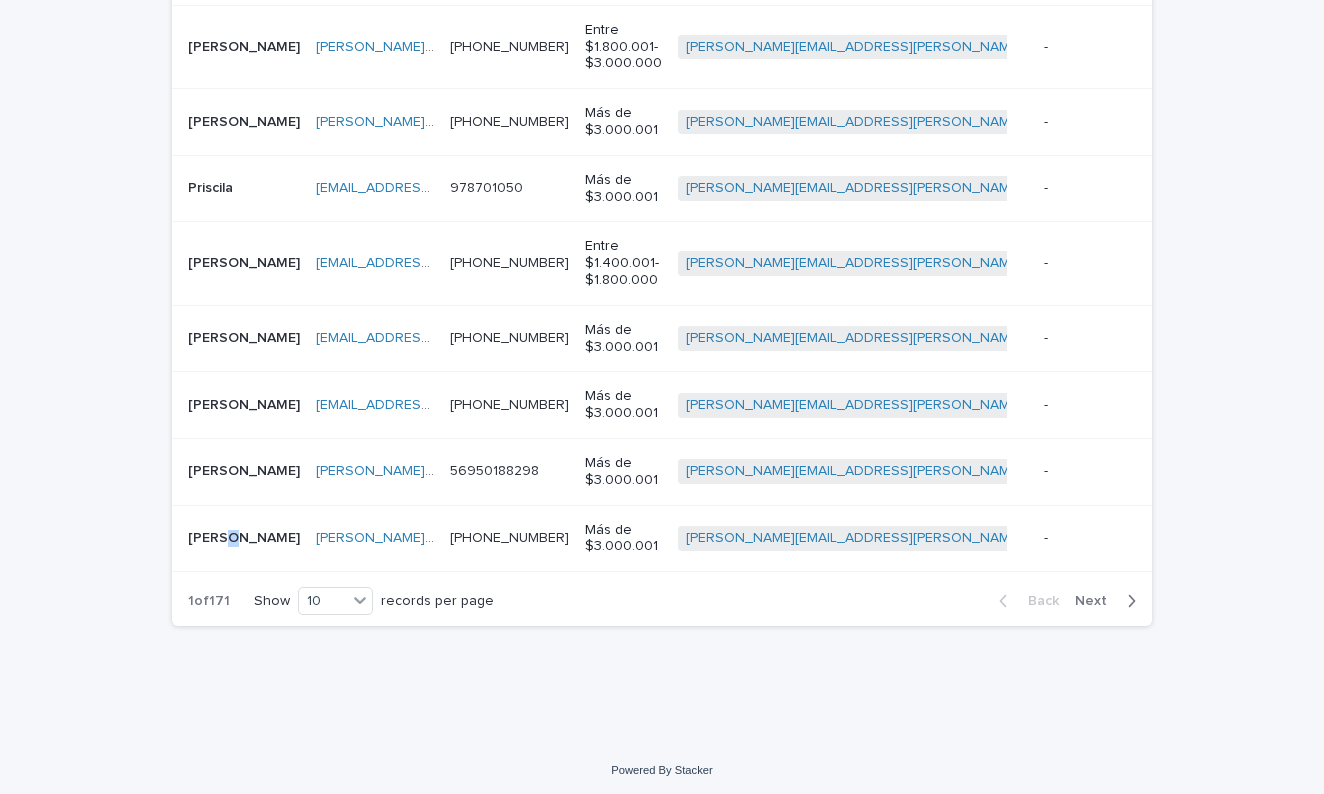 copy 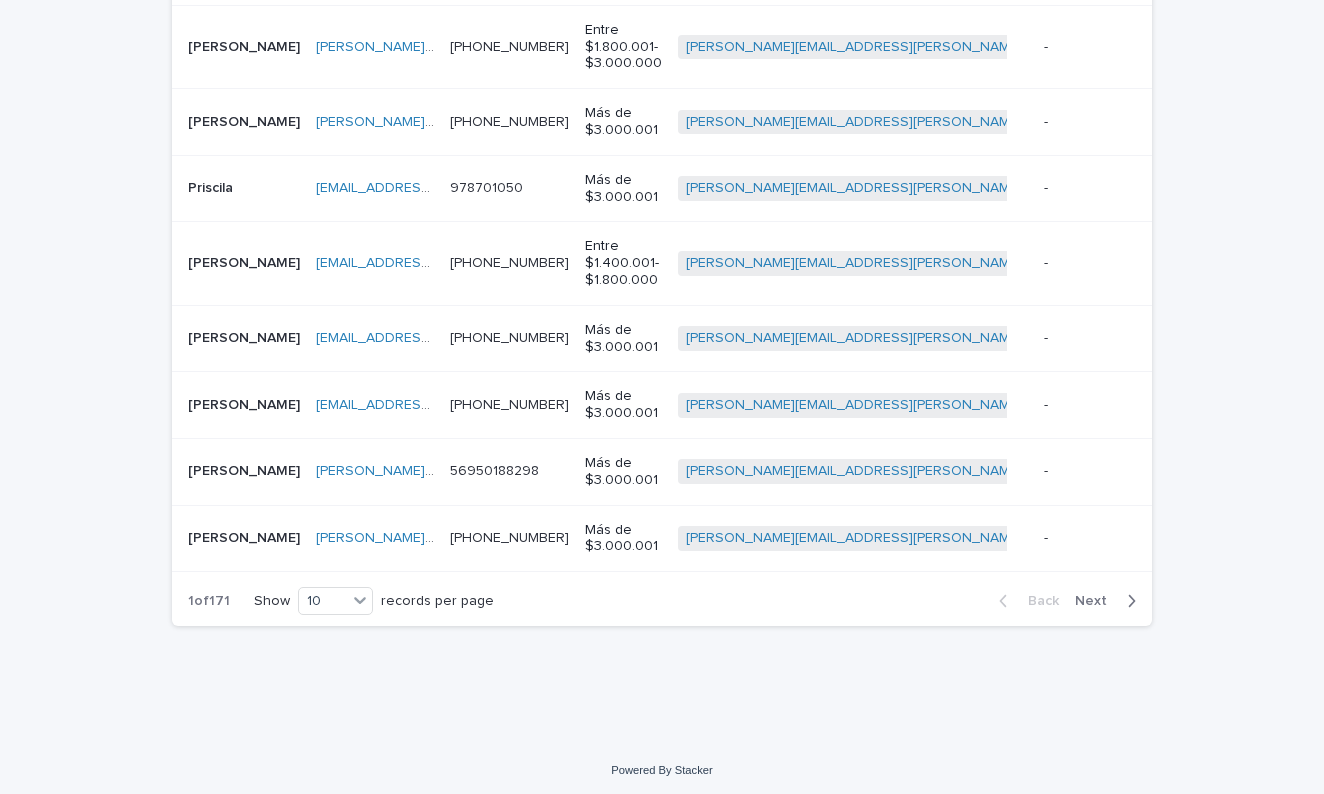 click on "[PERSON_NAME]" at bounding box center [246, 536] 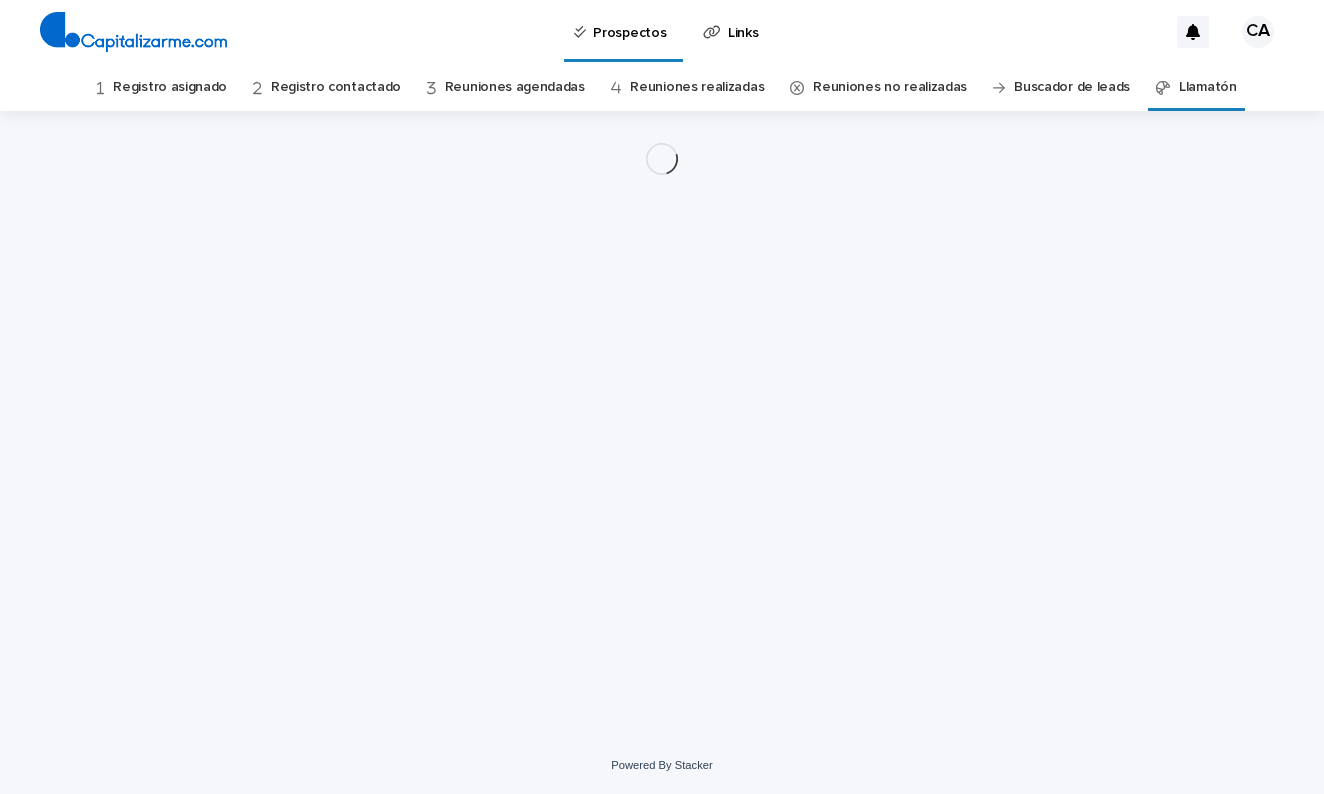 scroll, scrollTop: 0, scrollLeft: 0, axis: both 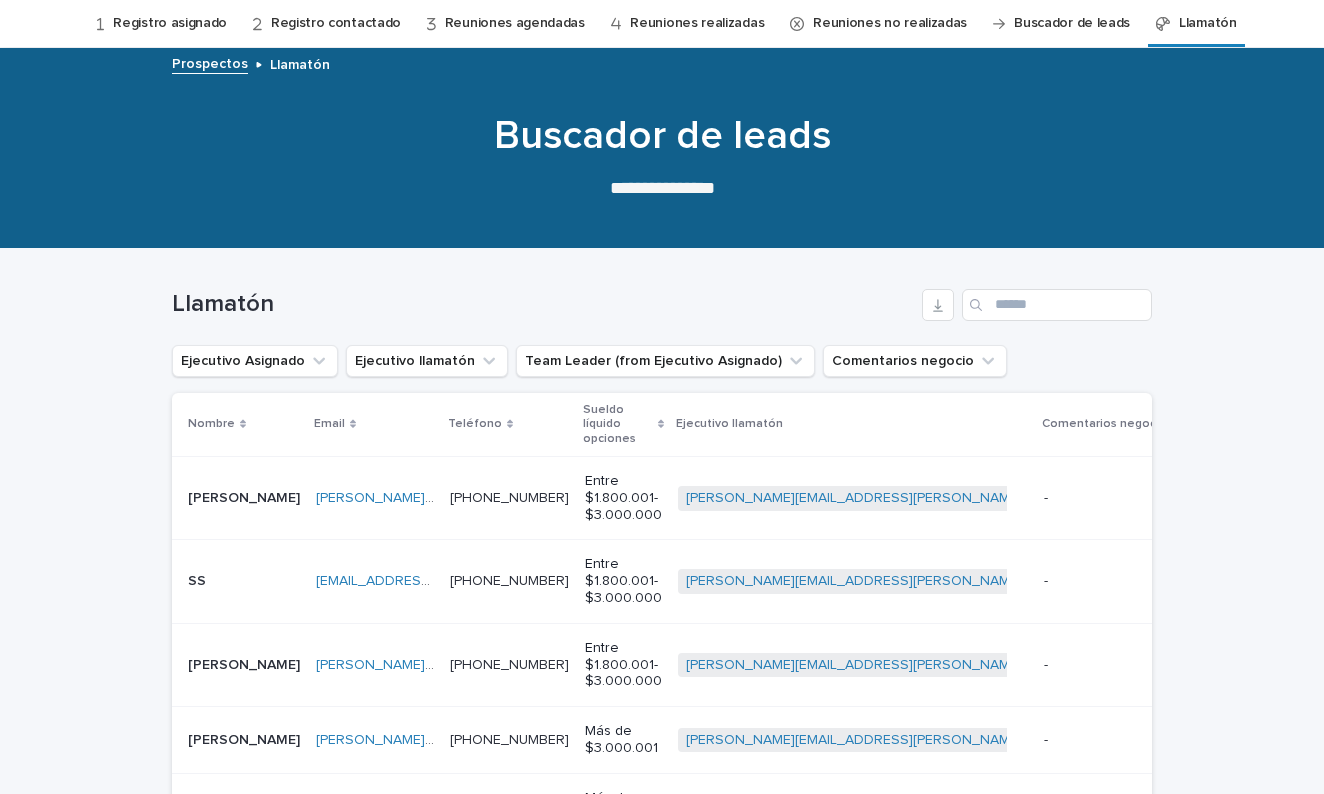 click on "Loading... Saving… Loading... Saving… Llamatón Ejecutivo Asignado Ejecutivo llamatón Team Leader (from Ejecutivo Asignado) Comentarios negocio Nombre Email Teléfono Sueldo líquido opciones Ejecutivo llamatón Comentarios negocio Piera Piera   [EMAIL_ADDRESS][DOMAIN_NAME] [PERSON_NAME][EMAIL_ADDRESS][DOMAIN_NAME]   [PHONE_NUMBER] [PHONE_NUMBER]   Entre $1.800.001- $3.000.000 [PERSON_NAME][EMAIL_ADDRESS][PERSON_NAME][DOMAIN_NAME]   + 0 - -   Reunión agendada Intento de contacto SS SS   [EMAIL_ADDRESS][DOMAIN_NAME] [EMAIL_ADDRESS][DOMAIN_NAME]   [PHONE_NUMBER] [PHONE_NUMBER]   Entre $1.800.001- $3.000.000 [PERSON_NAME][EMAIL_ADDRESS][PERSON_NAME][DOMAIN_NAME]   + 0 - -   Reunión agendada Intento de contacto Francisco Francisco   [EMAIL_ADDRESS][DOMAIN_NAME] [PERSON_NAME][EMAIL_ADDRESS][DOMAIN_NAME]   [PHONE_NUMBER] [PHONE_NUMBER]   Entre $1.800.001- $3.000.000 [PERSON_NAME][EMAIL_ADDRESS][PERSON_NAME][DOMAIN_NAME]   + 0 - -   Reunión agendada Intento de contacto [PERSON_NAME] [PERSON_NAME]   [PERSON_NAME][EMAIL_ADDRESS][DOMAIN_NAME] [PERSON_NAME][EMAIL_ADDRESS][DOMAIN_NAME]   [PHONE_NUMBER] [PHONE_NUMBER]   Más de $3.000.001 [PERSON_NAME][EMAIL_ADDRESS][PERSON_NAME][DOMAIN_NAME]" at bounding box center [662, 804] 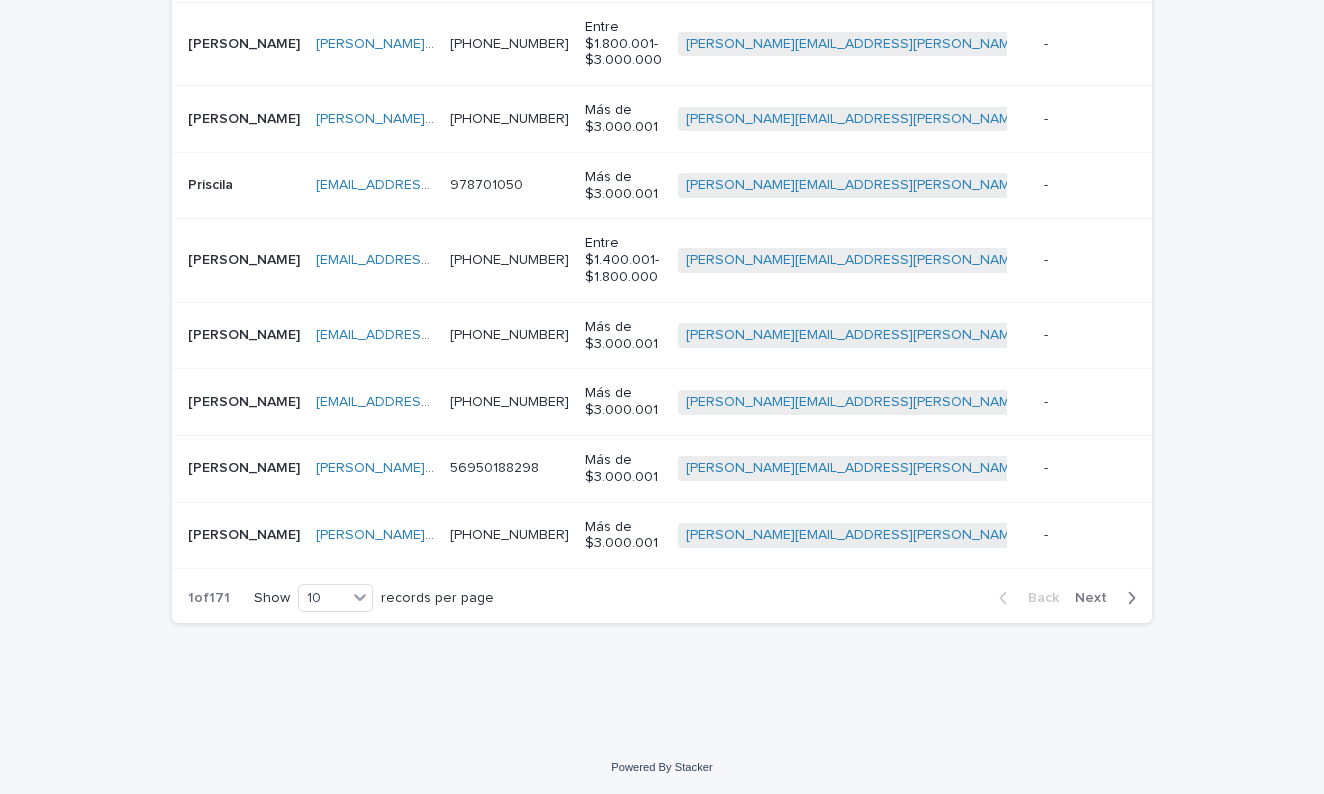 scroll, scrollTop: 682, scrollLeft: 0, axis: vertical 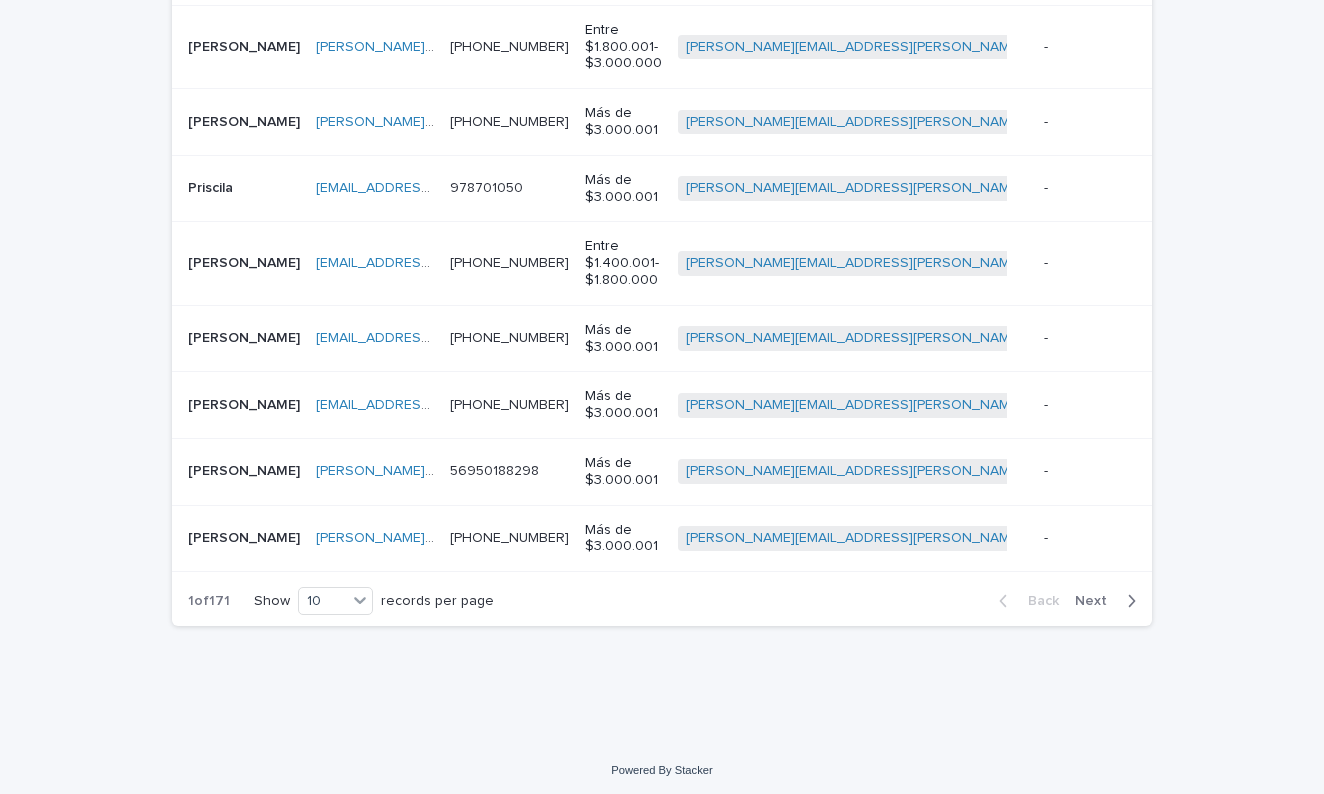 copy on "[PERSON_NAME]" 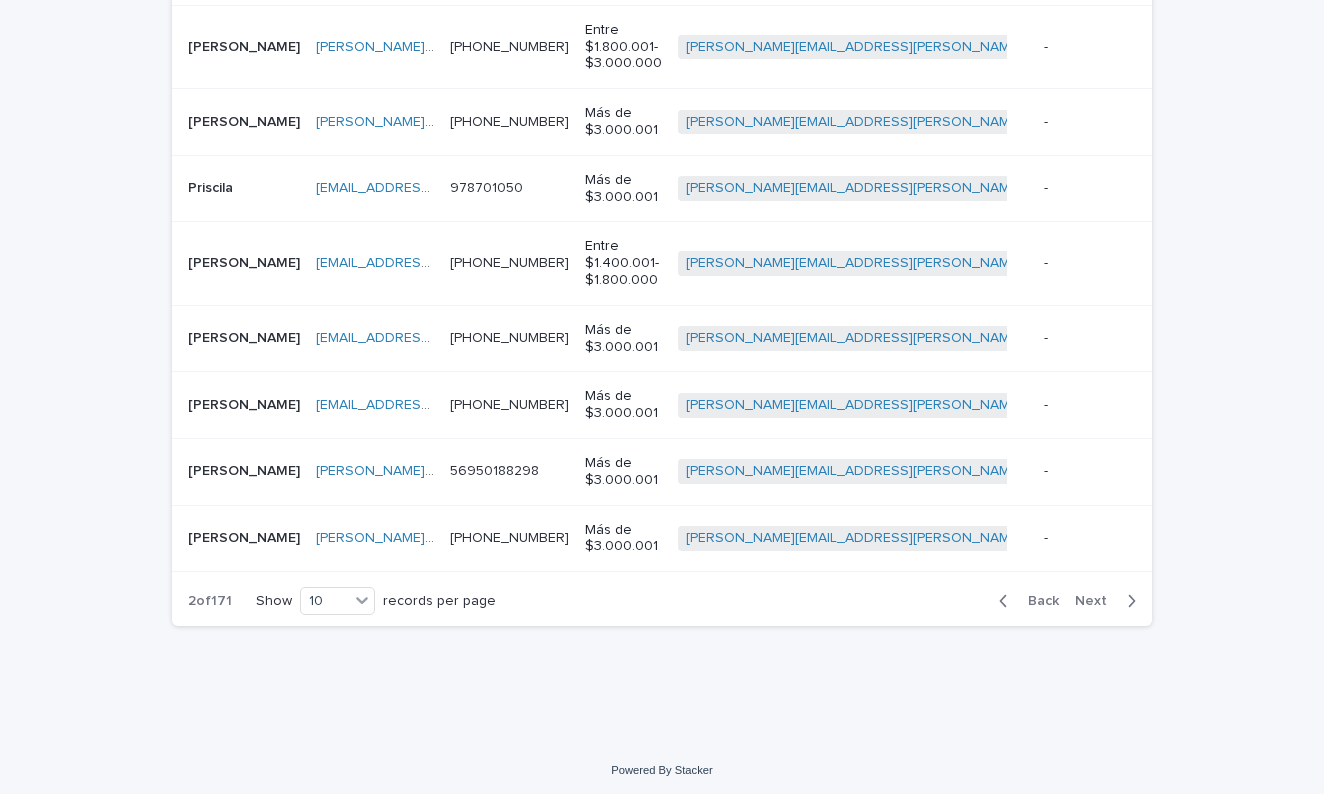 click on "Loading... Saving… Loading... Saving… Llamatón Ejecutivo Asignado Ejecutivo llamatón Team Leader (from Ejecutivo Asignado) Comentarios negocio Nombre Email Teléfono Sueldo líquido opciones Ejecutivo llamatón Comentarios negocio Piera Piera   [EMAIL_ADDRESS][DOMAIN_NAME] [PERSON_NAME][EMAIL_ADDRESS][DOMAIN_NAME]   [PHONE_NUMBER] [PHONE_NUMBER]   Entre $1.800.001- $3.000.000 [PERSON_NAME][EMAIL_ADDRESS][PERSON_NAME][DOMAIN_NAME]   + 0 - -   Reunión agendada Intento de contacto SS SS   [EMAIL_ADDRESS][DOMAIN_NAME] [EMAIL_ADDRESS][DOMAIN_NAME]   [PHONE_NUMBER] [PHONE_NUMBER]   Entre $1.800.001- $3.000.000 [PERSON_NAME][EMAIL_ADDRESS][PERSON_NAME][DOMAIN_NAME]   + 0 - -   Reunión agendada Intento de contacto Francisco Francisco   [EMAIL_ADDRESS][DOMAIN_NAME] [PERSON_NAME][EMAIL_ADDRESS][DOMAIN_NAME]   [PHONE_NUMBER] [PHONE_NUMBER]   Entre $1.800.001- $3.000.000 [PERSON_NAME][EMAIL_ADDRESS][PERSON_NAME][DOMAIN_NAME]   + 0 - -   Reunión agendada Intento de contacto [PERSON_NAME] [PERSON_NAME]   [PERSON_NAME][EMAIL_ADDRESS][DOMAIN_NAME] [PERSON_NAME][EMAIL_ADDRESS][DOMAIN_NAME]   [PHONE_NUMBER] [PHONE_NUMBER]   Más de $3.000.001 [PERSON_NAME][EMAIL_ADDRESS][PERSON_NAME][DOMAIN_NAME]" at bounding box center (662, 186) 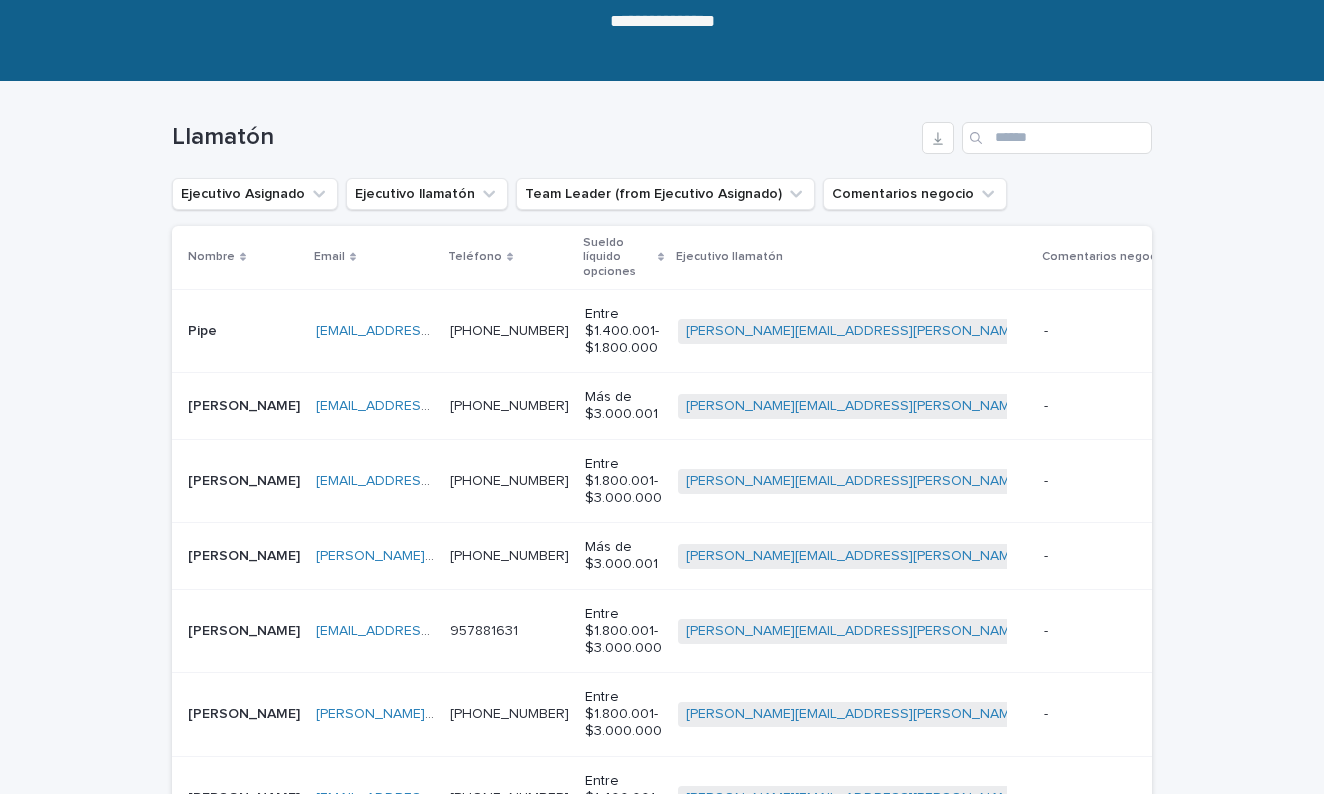scroll, scrollTop: 223, scrollLeft: 0, axis: vertical 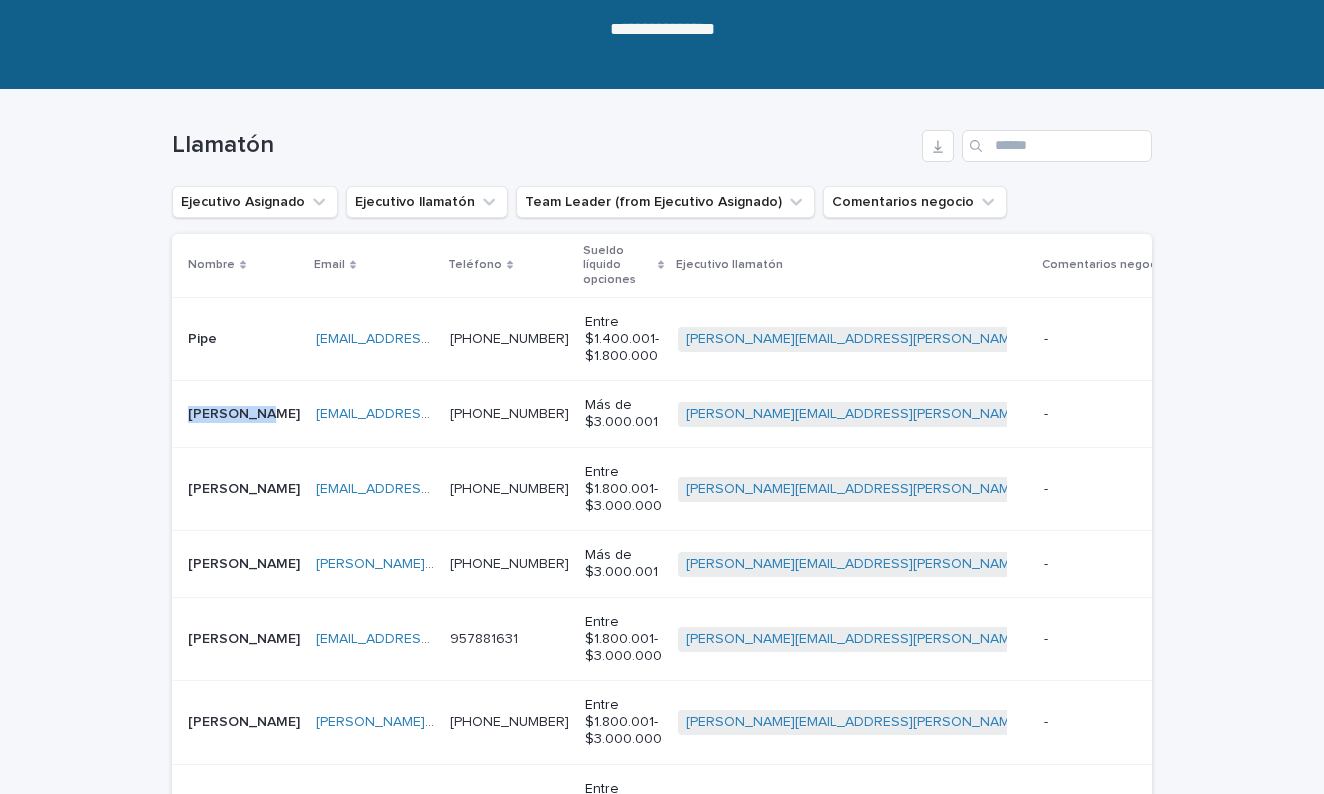 copy on "[PERSON_NAME]" 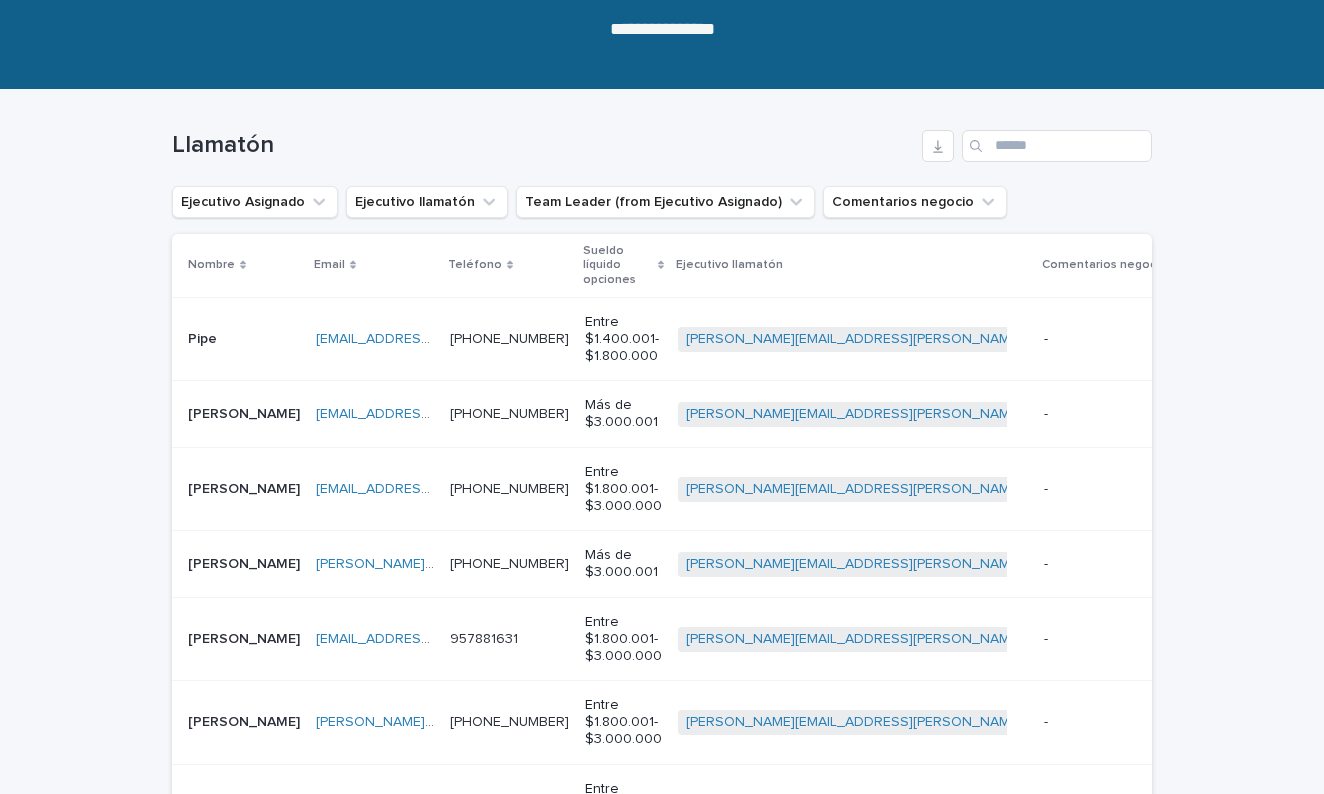 click on "[EMAIL_ADDRESS][DOMAIN_NAME] [EMAIL_ADDRESS][DOMAIN_NAME]" at bounding box center (375, 414) 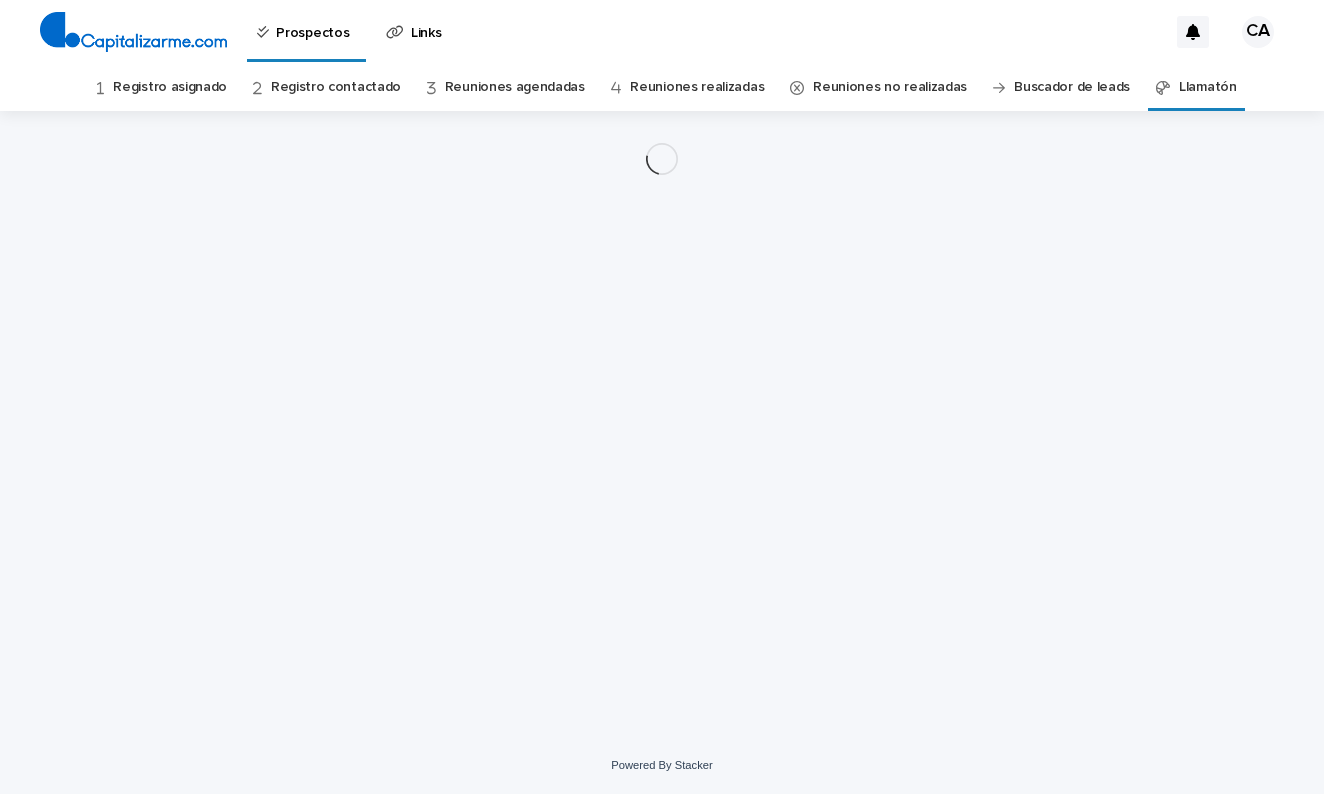 scroll, scrollTop: 0, scrollLeft: 0, axis: both 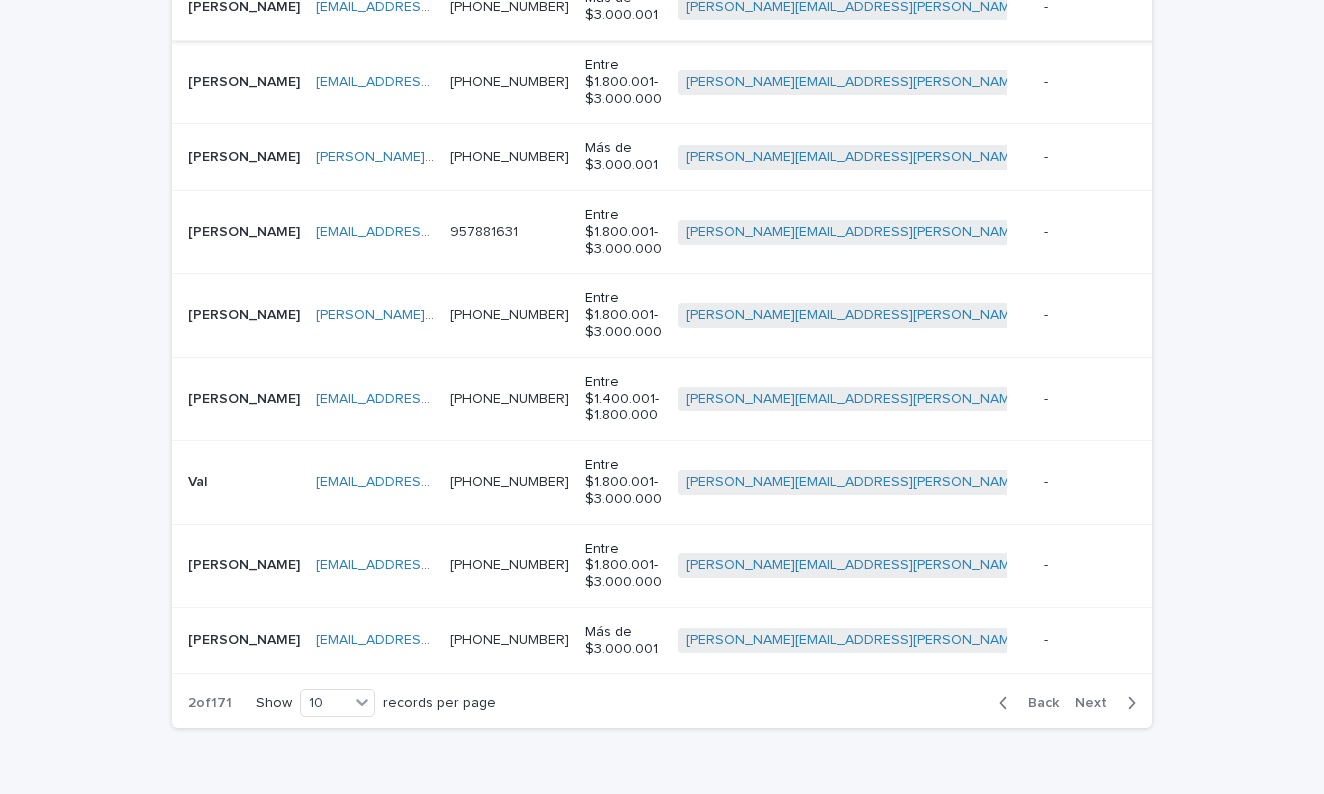 click on "Loading... Saving… Loading... Saving… Llamatón Ejecutivo Asignado Ejecutivo llamatón Team Leader (from Ejecutivo Asignado) Comentarios negocio Nombre Email Teléfono Sueldo líquido opciones Ejecutivo llamatón Comentarios negocio Pipe Pipe   [EMAIL_ADDRESS][DOMAIN_NAME] [EMAIL_ADDRESS][DOMAIN_NAME]   [PHONE_NUMBER] [PHONE_NUMBER]   Entre $1.400.001- $1.800.000 [PERSON_NAME][EMAIL_ADDRESS][PERSON_NAME][DOMAIN_NAME]   + 0 - -   Reunión agendada Intento de contacto [PERSON_NAME] [PERSON_NAME]   [EMAIL_ADDRESS][DOMAIN_NAME] [EMAIL_ADDRESS][DOMAIN_NAME]   [PHONE_NUMBER] [PHONE_NUMBER]   Más de $3.000.001 [PERSON_NAME][EMAIL_ADDRESS][PERSON_NAME][DOMAIN_NAME]   + 0 - -   Reunión agendada Intento de contacto [PERSON_NAME] [PERSON_NAME][EMAIL_ADDRESS][DOMAIN_NAME] [EMAIL_ADDRESS][DOMAIN_NAME]   [PHONE_NUMBER] [PHONE_NUMBER]   Entre $1.800.001- $3.000.000 [PERSON_NAME][EMAIL_ADDRESS][PERSON_NAME][DOMAIN_NAME]   + 0 - -   Reunión agendada Intento de contacto Gustavo Gustavo   [EMAIL_ADDRESS][PERSON_NAME][DOMAIN_NAME] [PERSON_NAME][EMAIL_ADDRESS][PERSON_NAME][DOMAIN_NAME]   [PHONE_NUMBER] [PHONE_NUMBER]     + 0 - -" at bounding box center (662, 264) 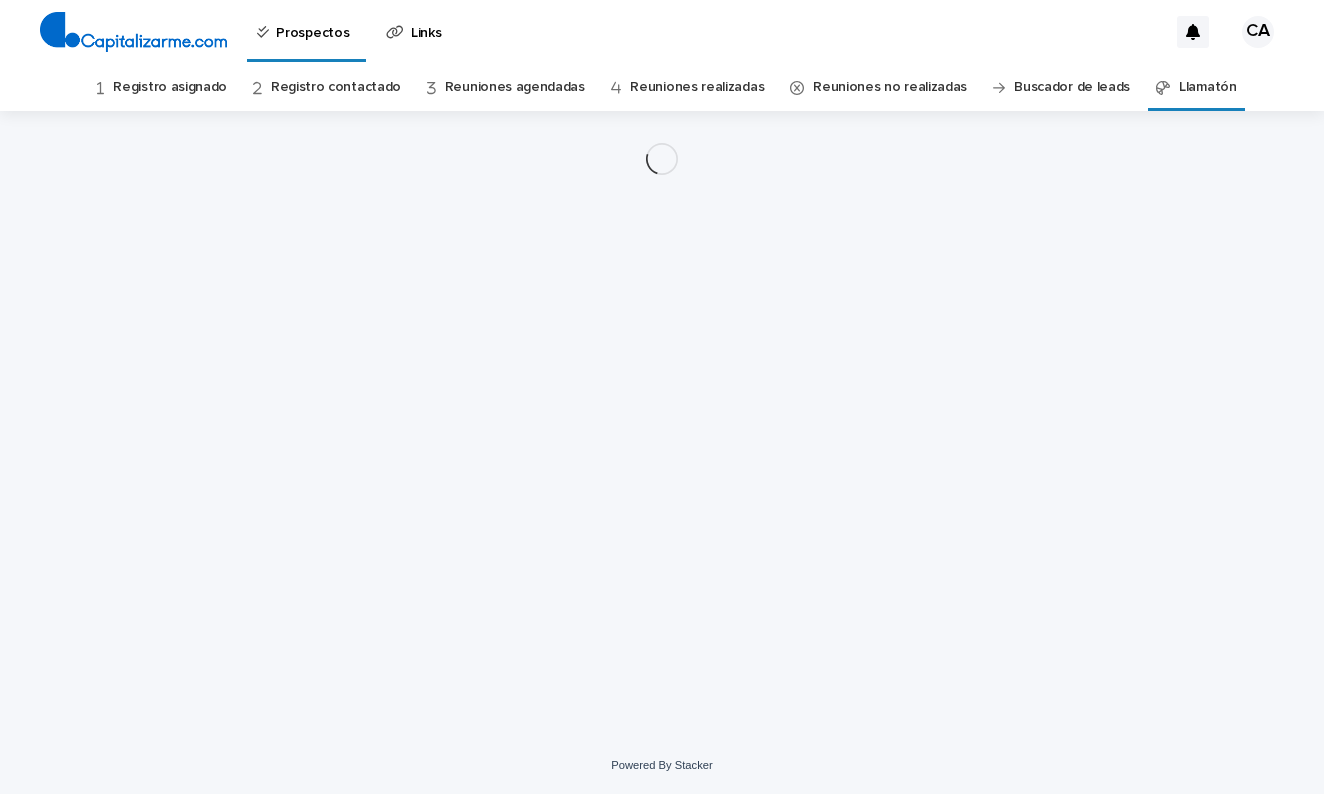 scroll, scrollTop: 0, scrollLeft: 0, axis: both 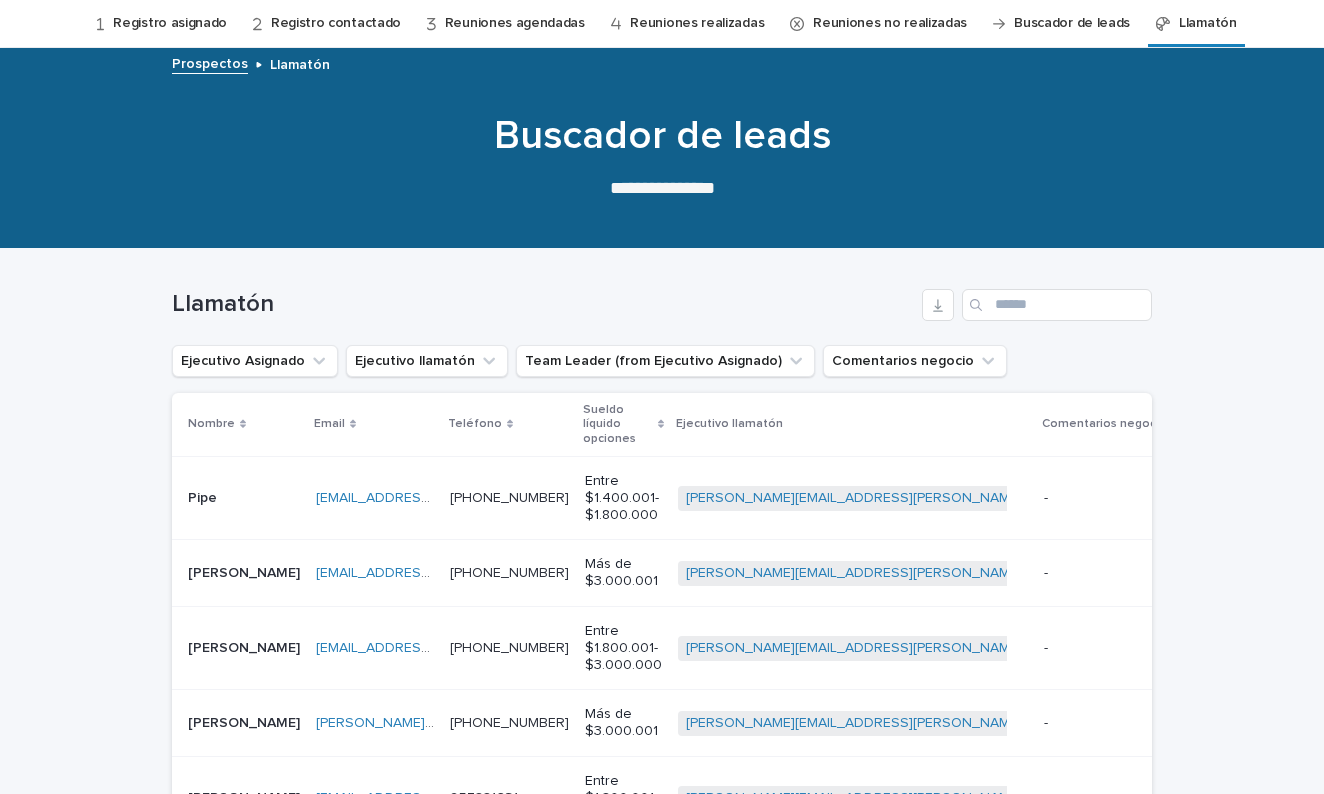 click on "Loading... Saving… Loading... Saving… Llamatón Ejecutivo Asignado Ejecutivo llamatón Team Leader (from Ejecutivo Asignado) Comentarios negocio Nombre Email Teléfono Sueldo líquido opciones Ejecutivo llamatón Comentarios negocio Pipe Pipe   [EMAIL_ADDRESS][DOMAIN_NAME] [EMAIL_ADDRESS][DOMAIN_NAME]   [PHONE_NUMBER] [PHONE_NUMBER]   Entre $1.400.001- $1.800.000 [PERSON_NAME][EMAIL_ADDRESS][PERSON_NAME][DOMAIN_NAME]   + 0 - -   Reunión agendada Intento de contacto [PERSON_NAME] [PERSON_NAME]   [EMAIL_ADDRESS][DOMAIN_NAME] [EMAIL_ADDRESS][DOMAIN_NAME]   [PHONE_NUMBER] [PHONE_NUMBER]   Más de $3.000.001 [PERSON_NAME][EMAIL_ADDRESS][PERSON_NAME][DOMAIN_NAME]   + 0 - -   Reunión agendada Intento de contacto [PERSON_NAME] [PERSON_NAME][EMAIL_ADDRESS][DOMAIN_NAME] [EMAIL_ADDRESS][DOMAIN_NAME]   [PHONE_NUMBER] [PHONE_NUMBER]   Entre $1.800.001- $3.000.000 [PERSON_NAME][EMAIL_ADDRESS][PERSON_NAME][DOMAIN_NAME]   + 0 - -   Reunión agendada Intento de contacto Gustavo Gustavo   [EMAIL_ADDRESS][PERSON_NAME][DOMAIN_NAME] [PERSON_NAME][EMAIL_ADDRESS][PERSON_NAME][DOMAIN_NAME]   [PHONE_NUMBER] [PHONE_NUMBER]     + 0 - -" at bounding box center (662, 830) 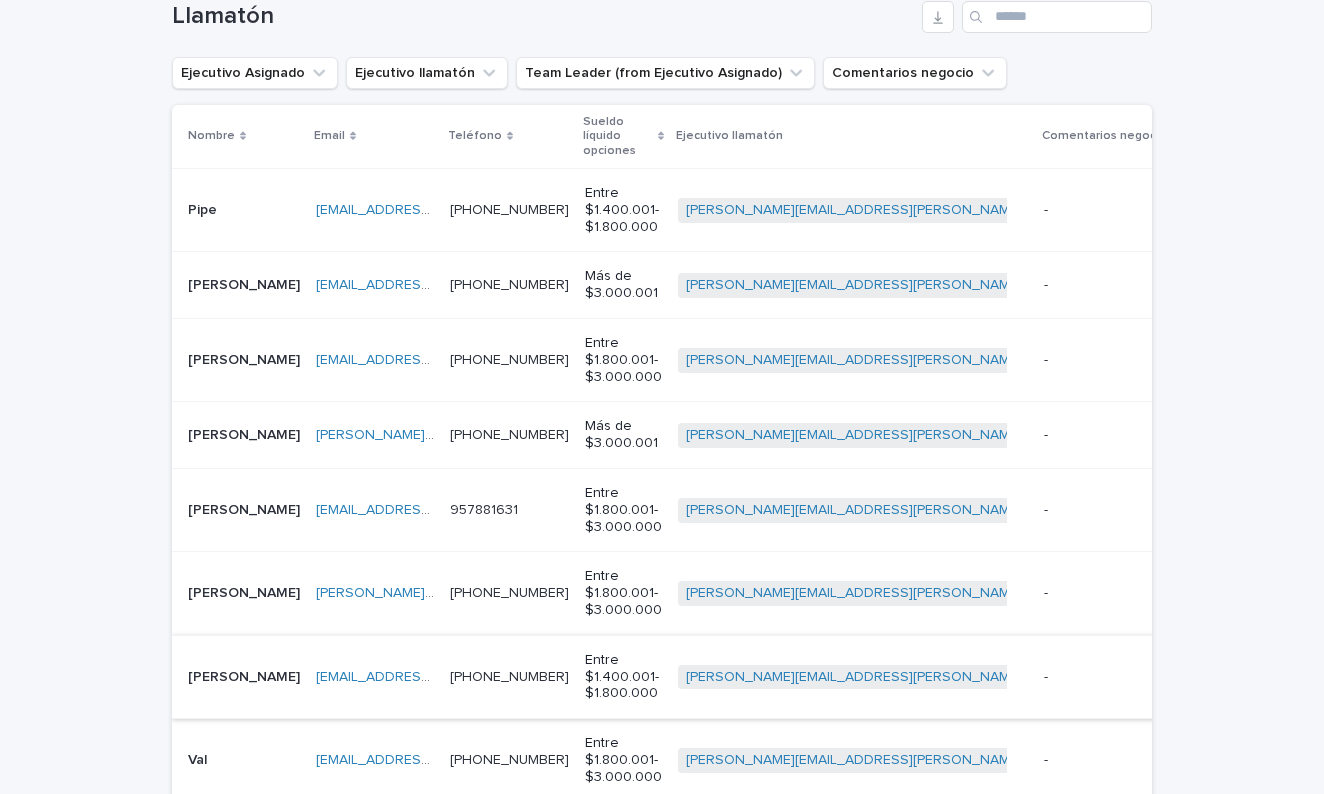 scroll, scrollTop: 357, scrollLeft: 0, axis: vertical 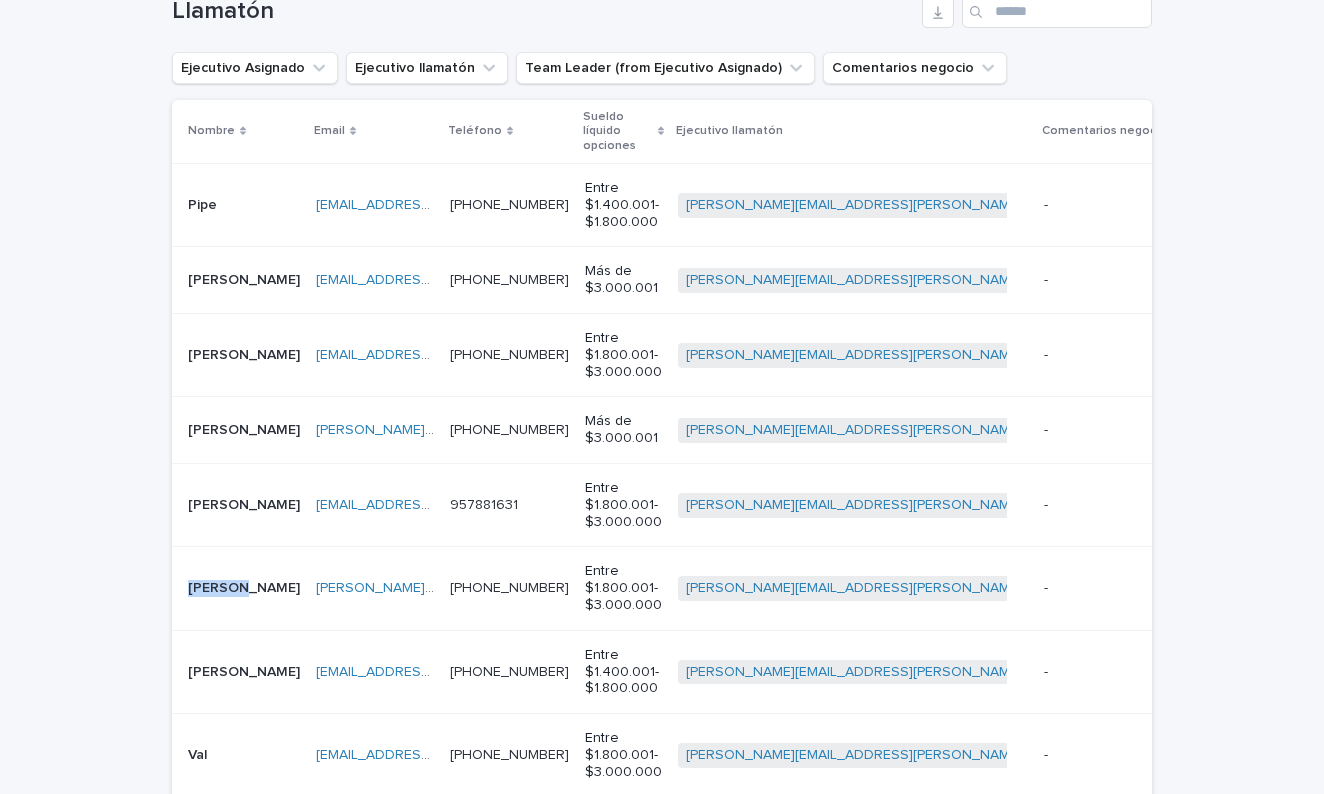 copy on "[PERSON_NAME]" 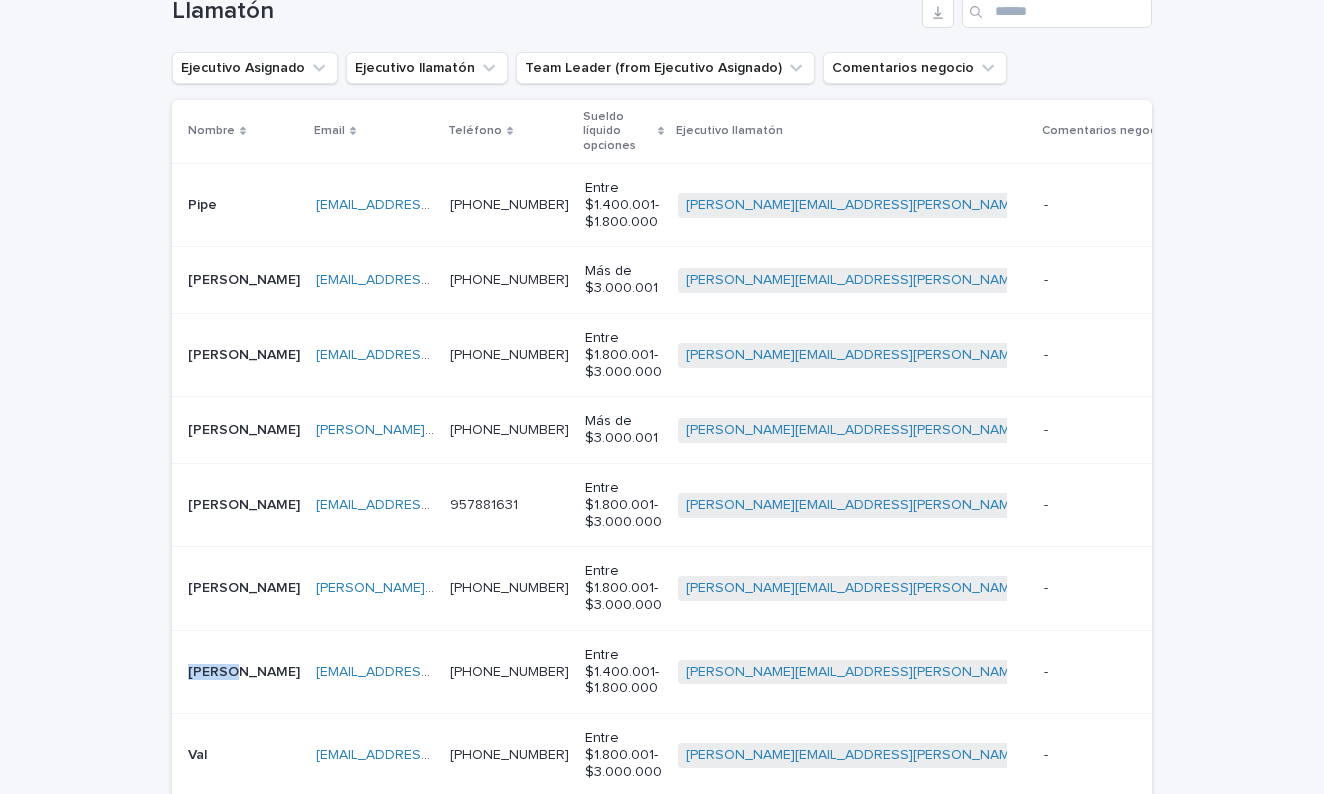 copy on "[PERSON_NAME]" 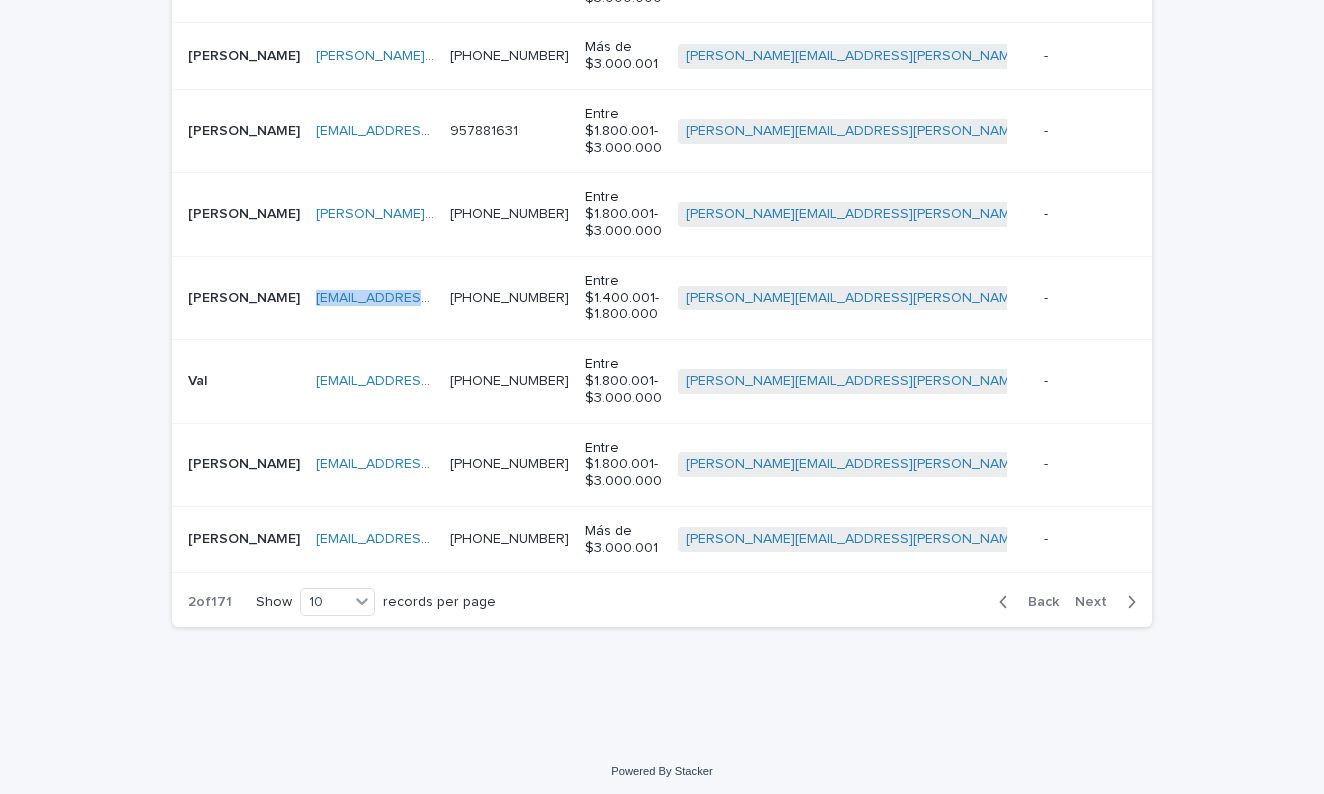 scroll, scrollTop: 730, scrollLeft: 0, axis: vertical 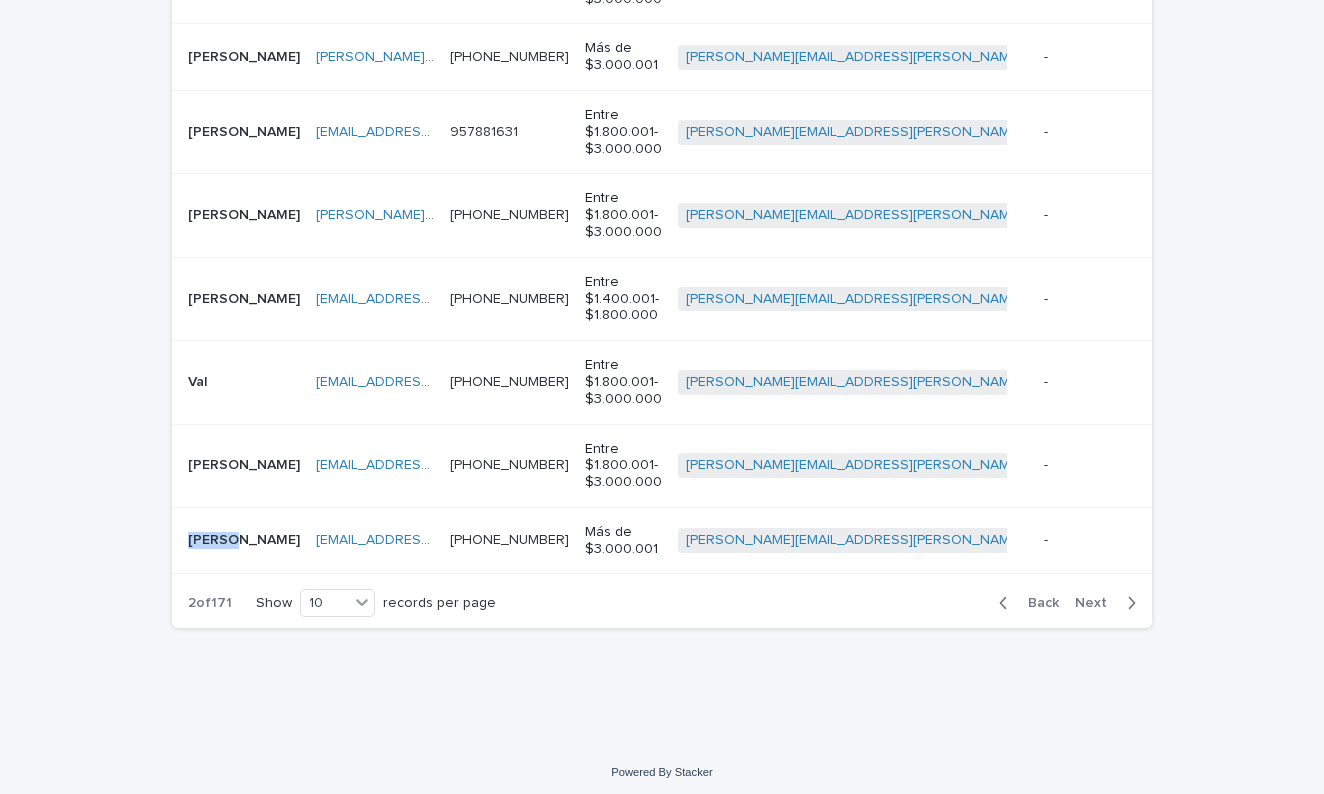 copy on "[PERSON_NAME]" 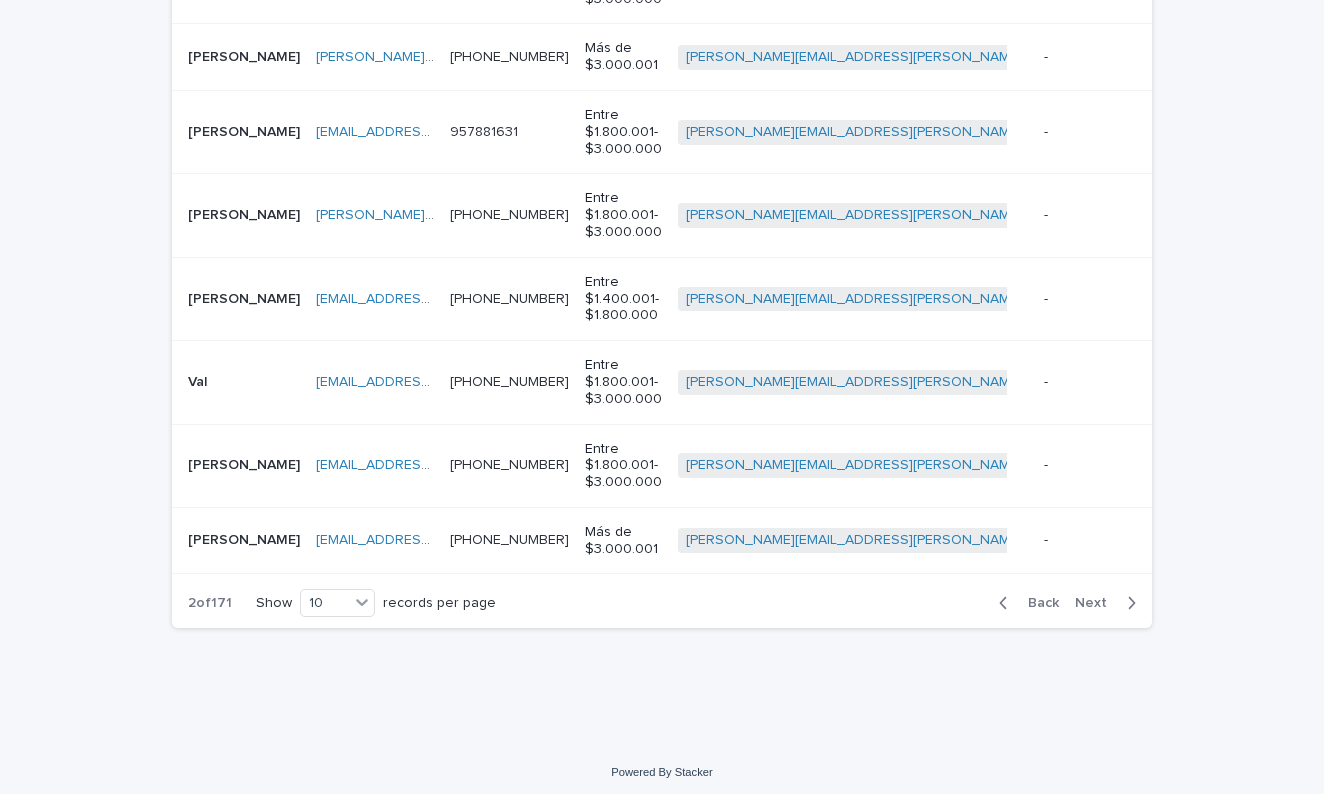 click 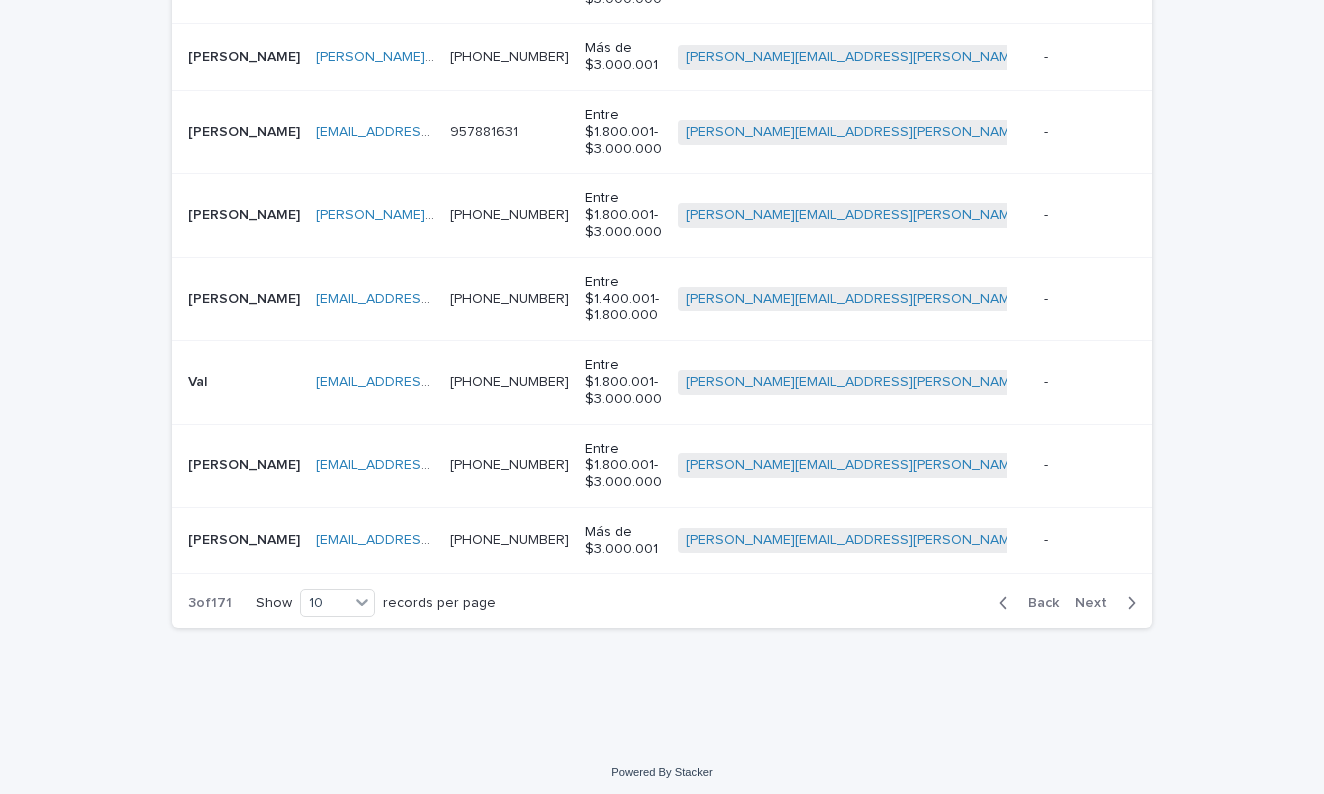 scroll, scrollTop: 64, scrollLeft: 0, axis: vertical 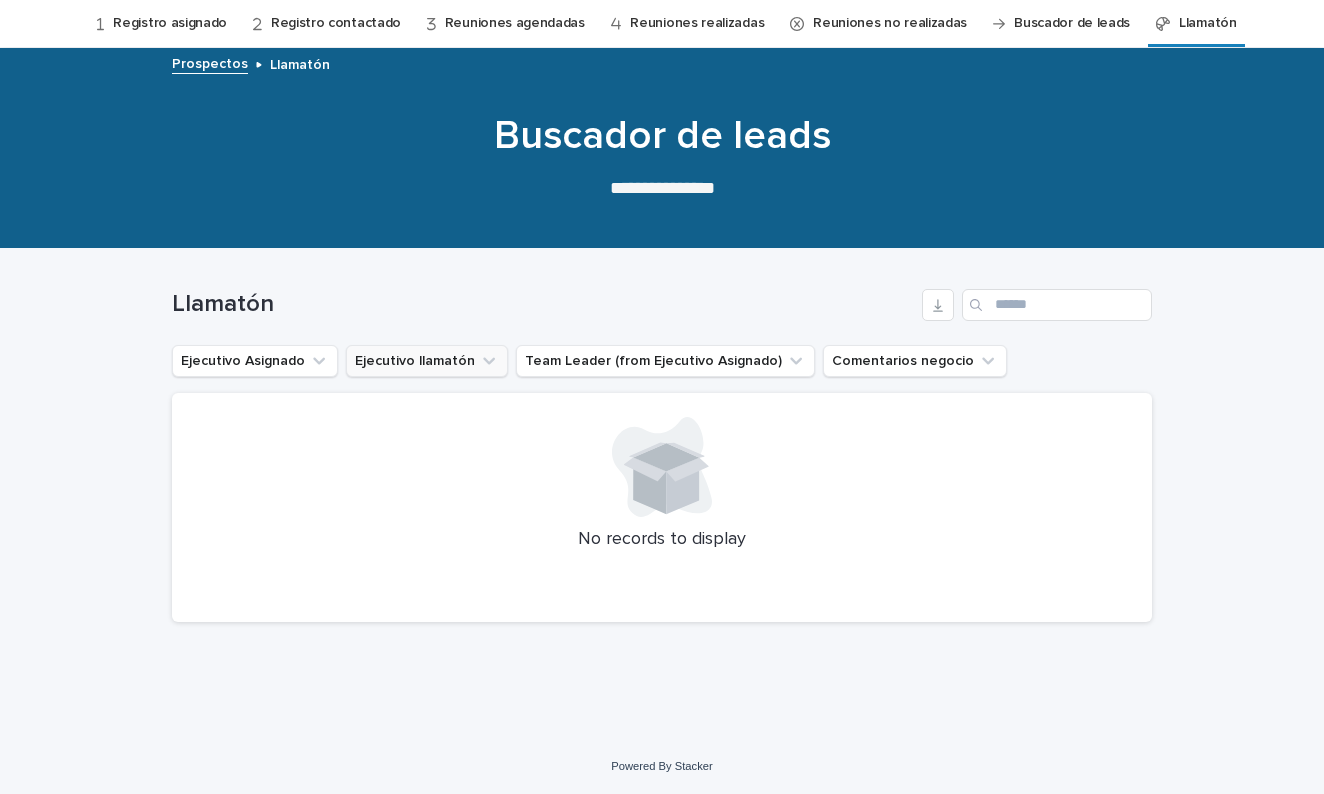 click on "Ejecutivo llamatón" at bounding box center [427, 361] 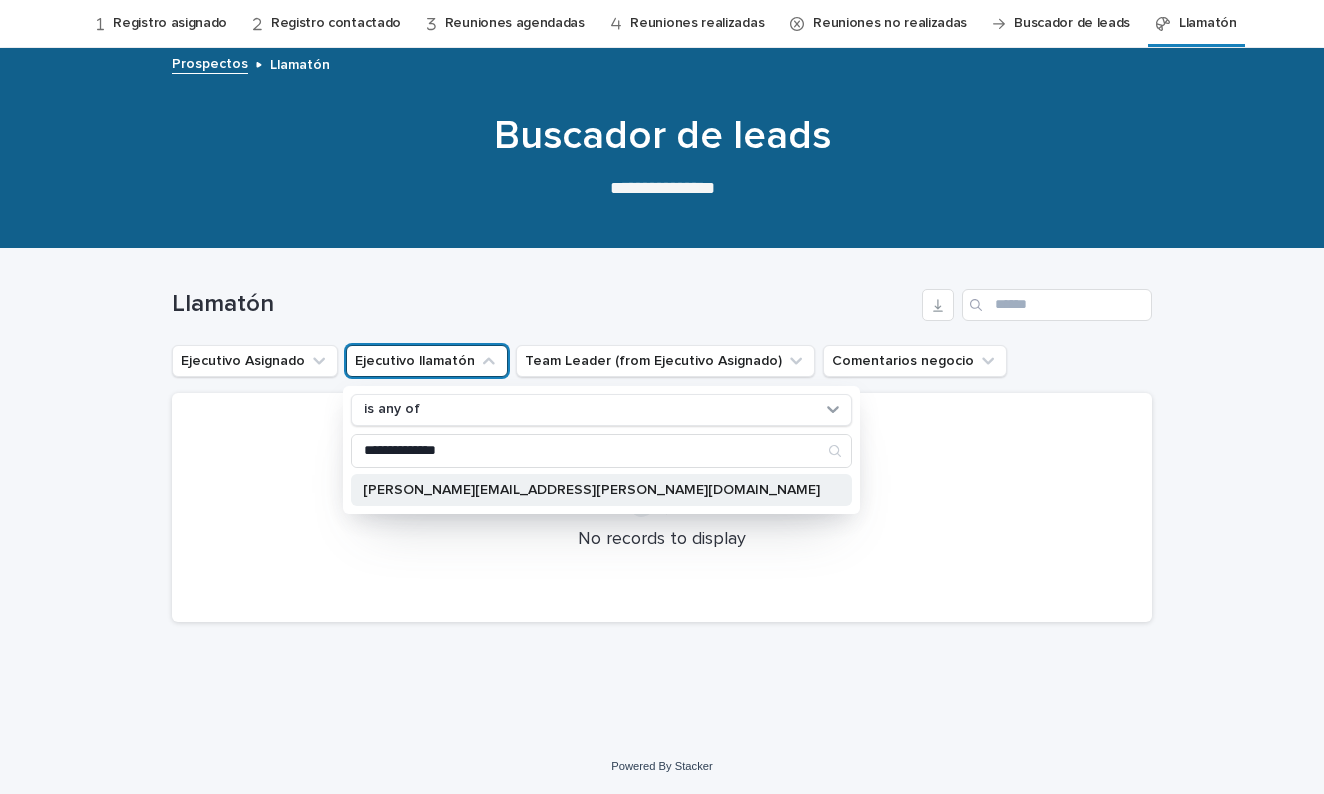 type on "**********" 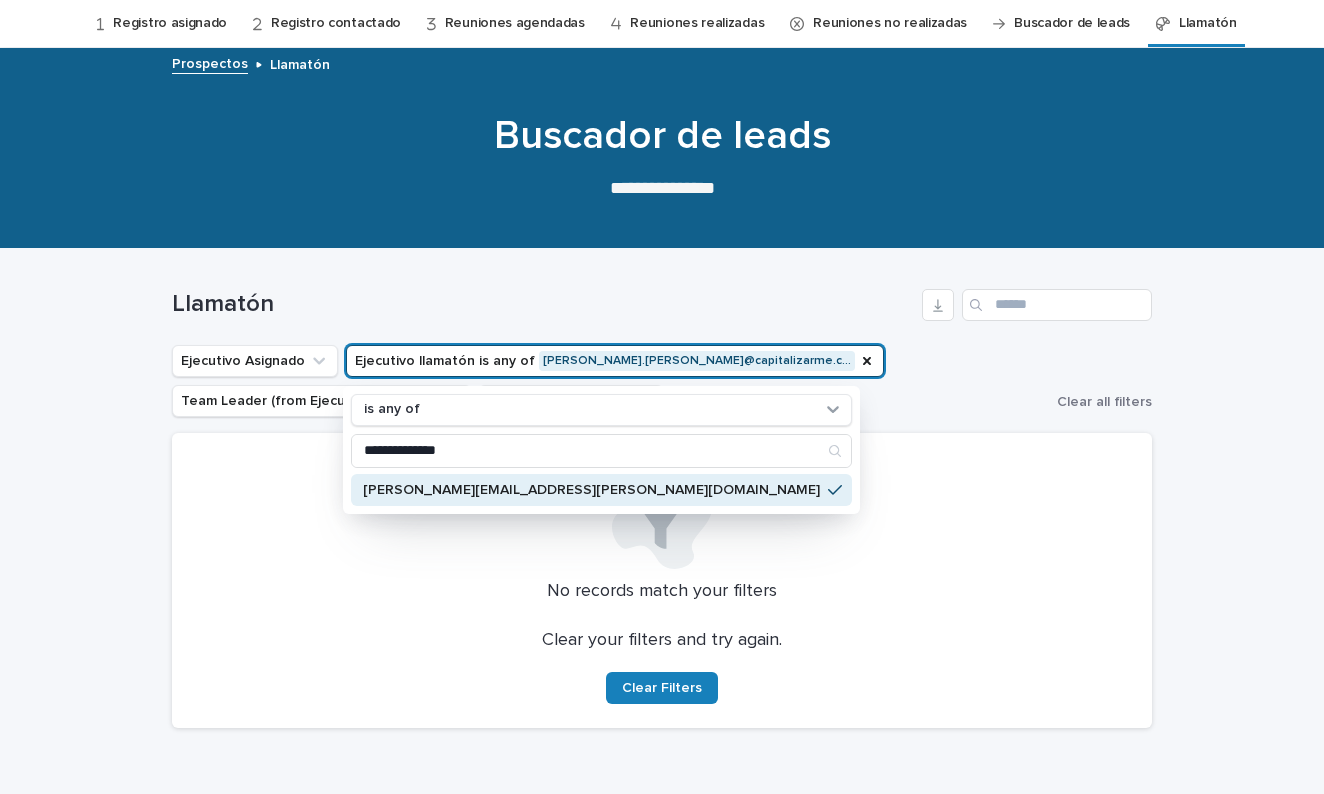 click on "**********" at bounding box center (610, 381) 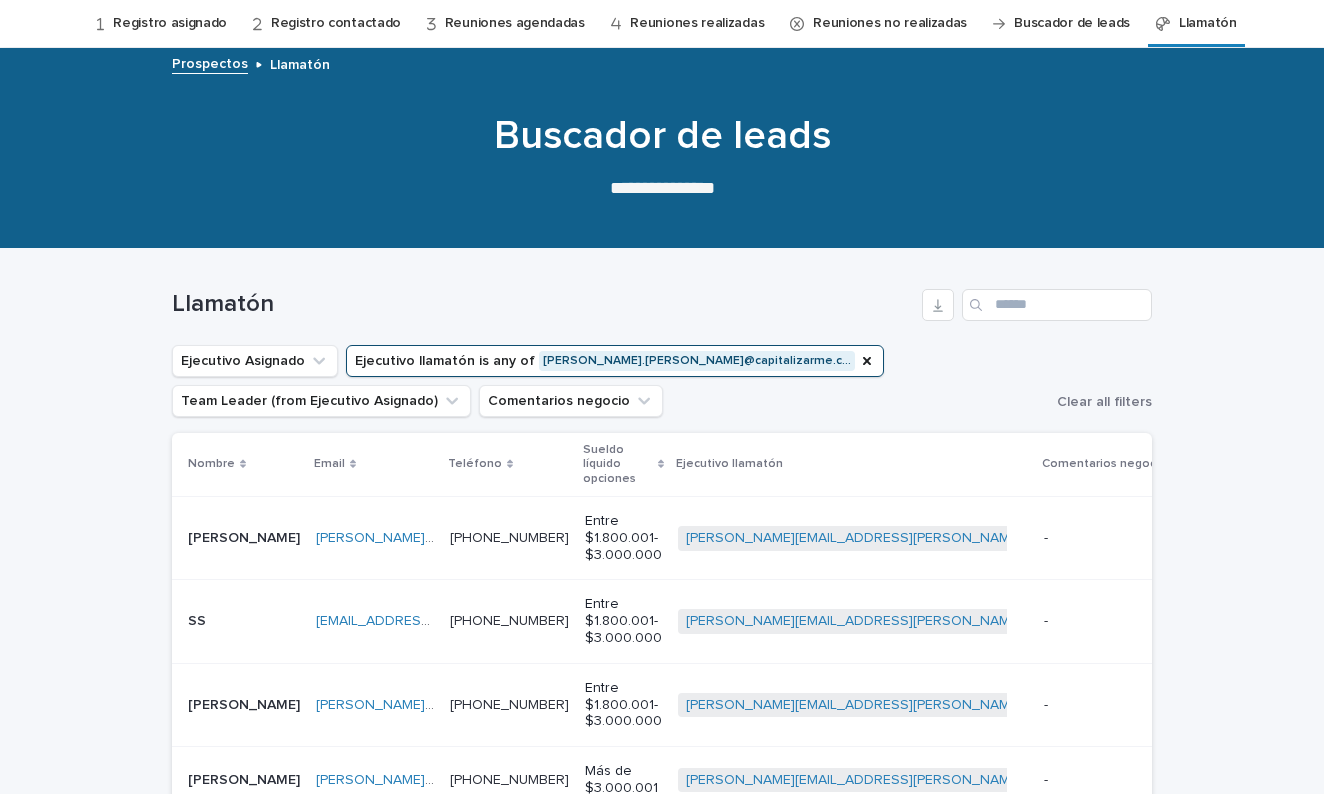 click on "Loading... Saving… Loading... Saving… Llamatón Ejecutivo Asignado Ejecutivo llamatón is any of [PERSON_NAME].[PERSON_NAME]@capitalizarme.c… Team Leader (from Ejecutivo Asignado) Comentarios negocio Clear all filters Nombre Email Teléfono Sueldo líquido opciones Ejecutivo llamatón Comentarios negocio Piera Piera   [EMAIL_ADDRESS][DOMAIN_NAME] [PERSON_NAME][EMAIL_ADDRESS][DOMAIN_NAME]   [PHONE_NUMBER] [PHONE_NUMBER]   Entre $1.800.001- $3.000.000 [PERSON_NAME][EMAIL_ADDRESS][PERSON_NAME][DOMAIN_NAME]   + 0 - -   Reunión agendada Intento de contacto SS SS   [EMAIL_ADDRESS][DOMAIN_NAME] [EMAIL_ADDRESS][DOMAIN_NAME]   [PHONE_NUMBER] [PHONE_NUMBER]   Entre $1.800.001- $3.000.000 [PERSON_NAME][EMAIL_ADDRESS][PERSON_NAME][DOMAIN_NAME]   + 0 - -   Reunión agendada Intento de contacto Francisco Francisco   [EMAIL_ADDRESS][DOMAIN_NAME] [PERSON_NAME][EMAIL_ADDRESS][DOMAIN_NAME]   [PHONE_NUMBER] [PHONE_NUMBER]   Entre $1.800.001- $3.000.000 [PERSON_NAME][EMAIL_ADDRESS][PERSON_NAME][DOMAIN_NAME]   + 0 - -   Reunión agendada Intento de contacto [PERSON_NAME] [PERSON_NAME]   [PERSON_NAME][EMAIL_ADDRESS][DOMAIN_NAME] [PERSON_NAME][EMAIL_ADDRESS][DOMAIN_NAME]   [PHONE_NUMBER]     + 0" at bounding box center [662, 824] 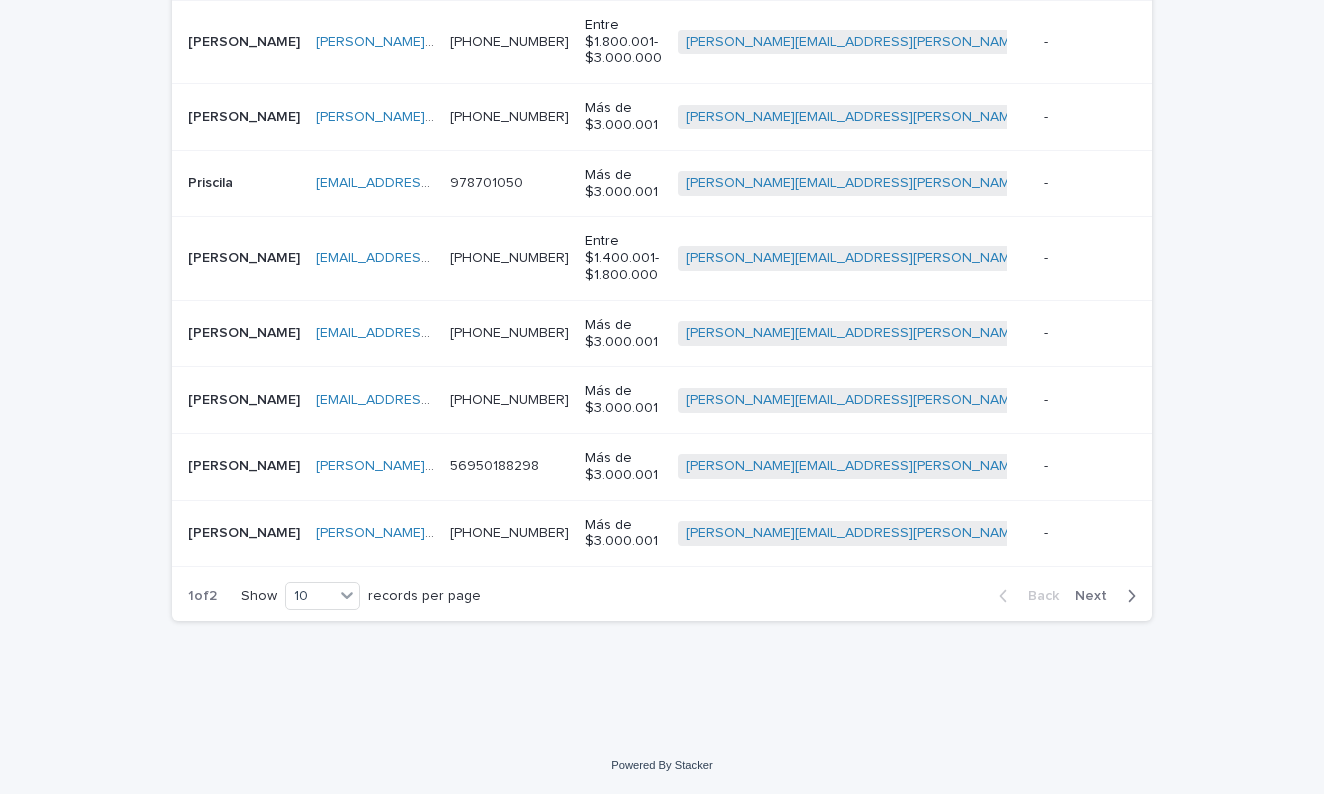 scroll, scrollTop: 723, scrollLeft: 0, axis: vertical 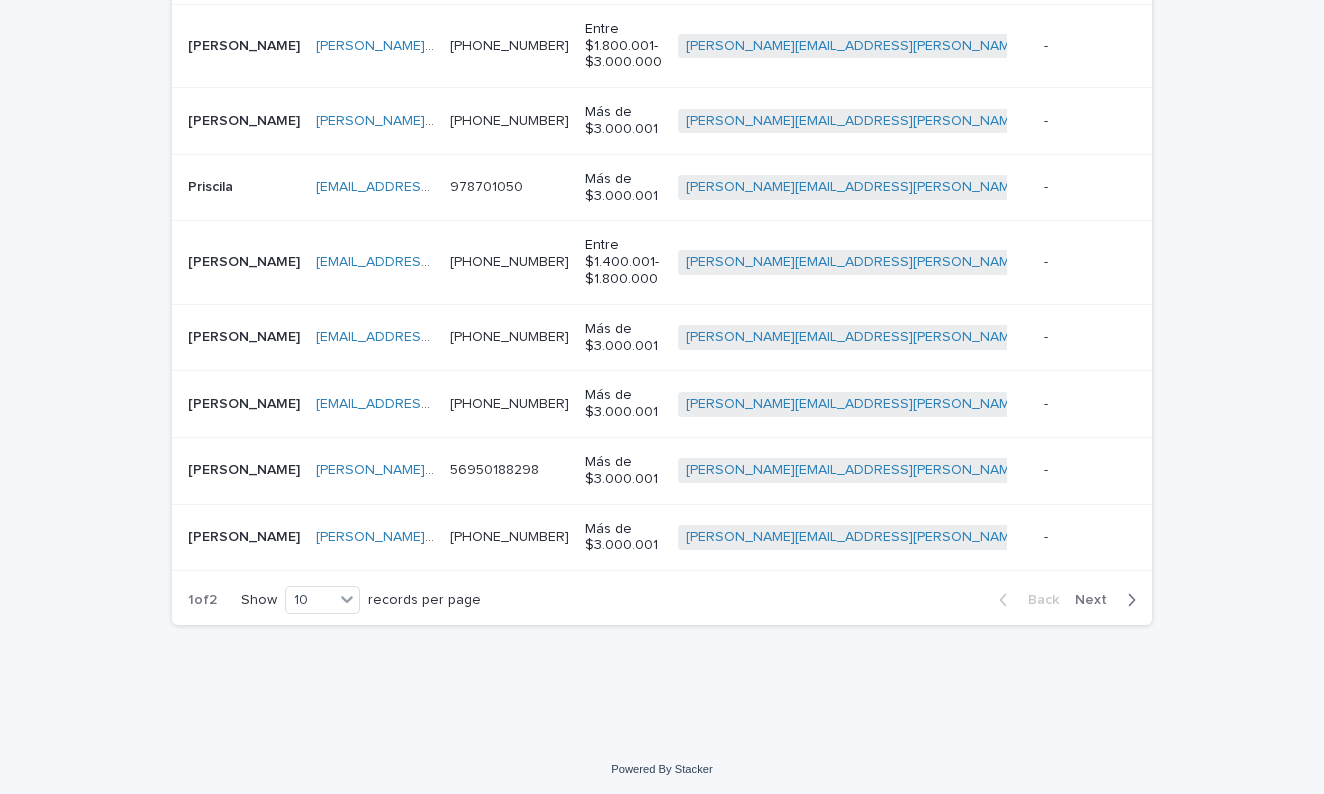 click 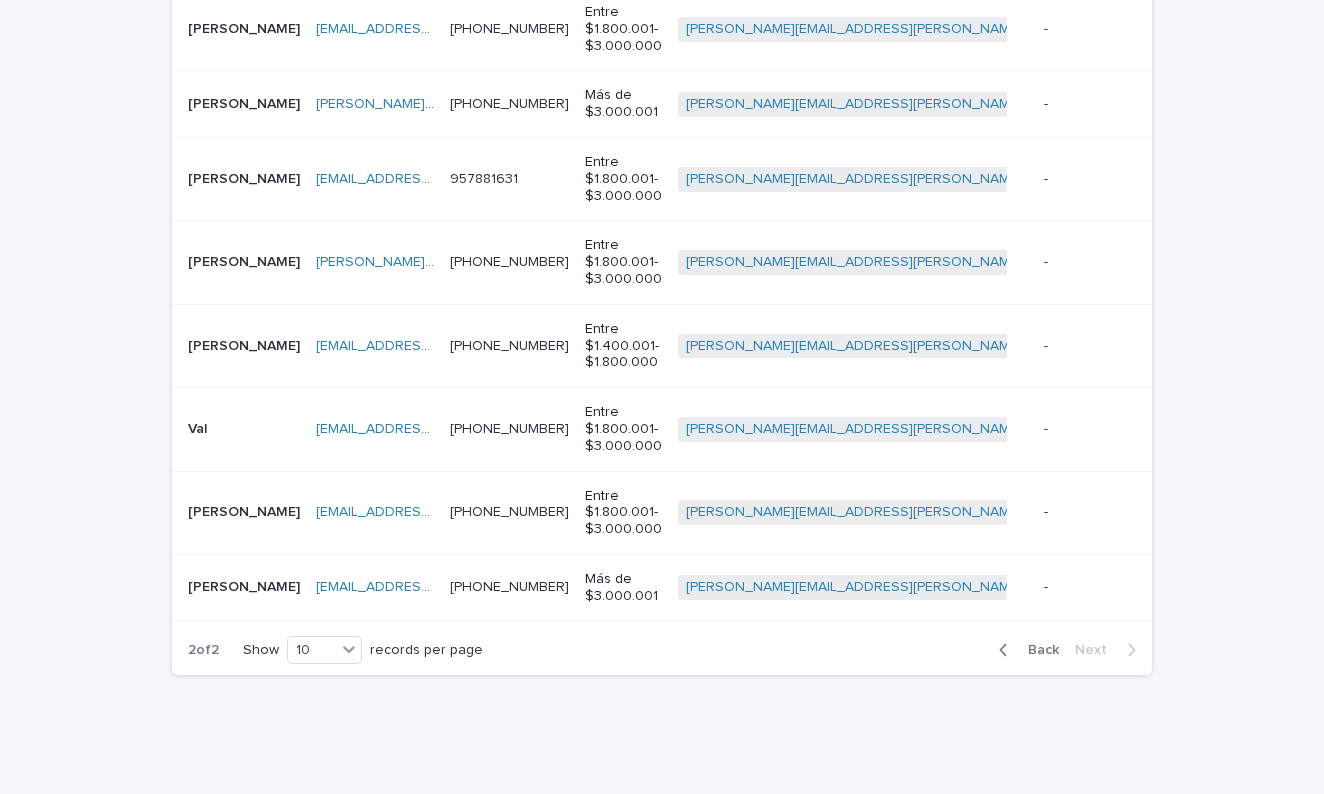 click on "- -" at bounding box center [1186, 429] 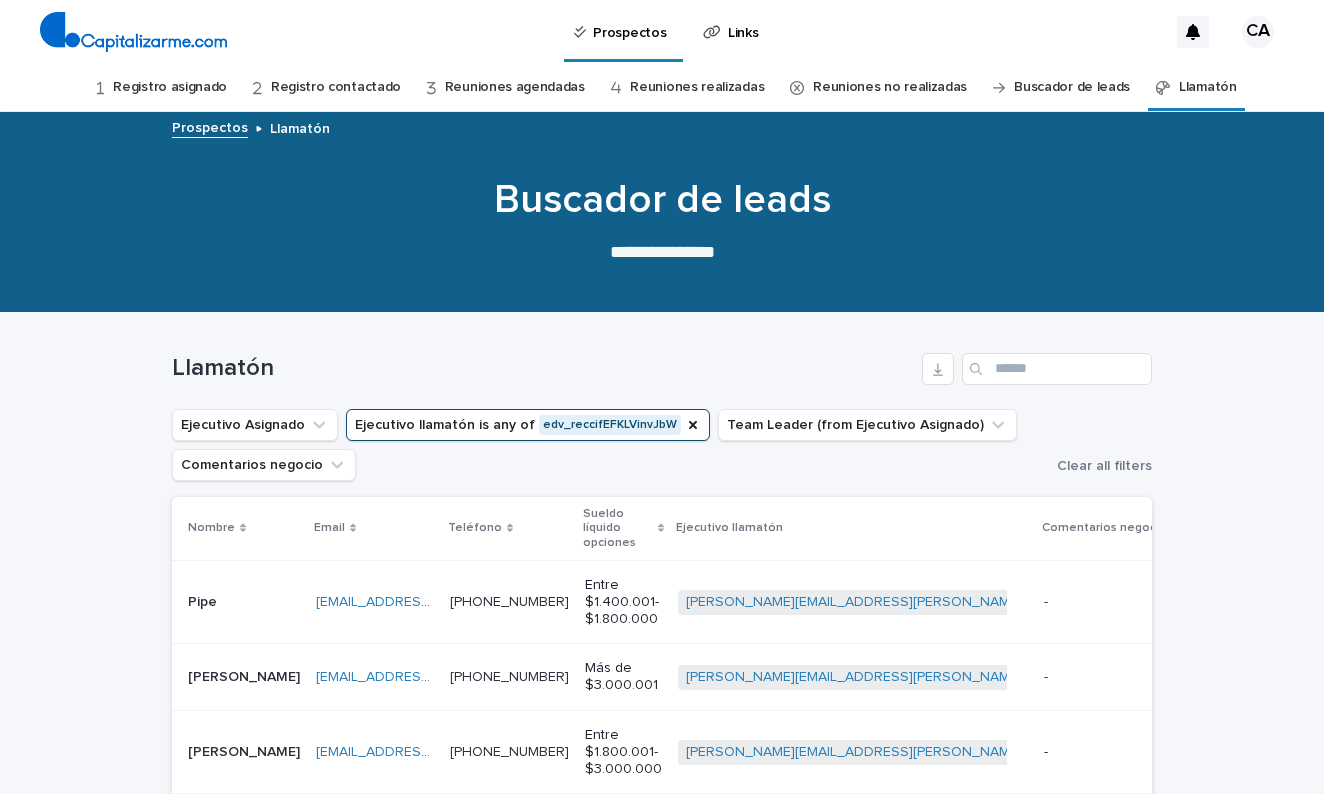 scroll, scrollTop: 64, scrollLeft: 0, axis: vertical 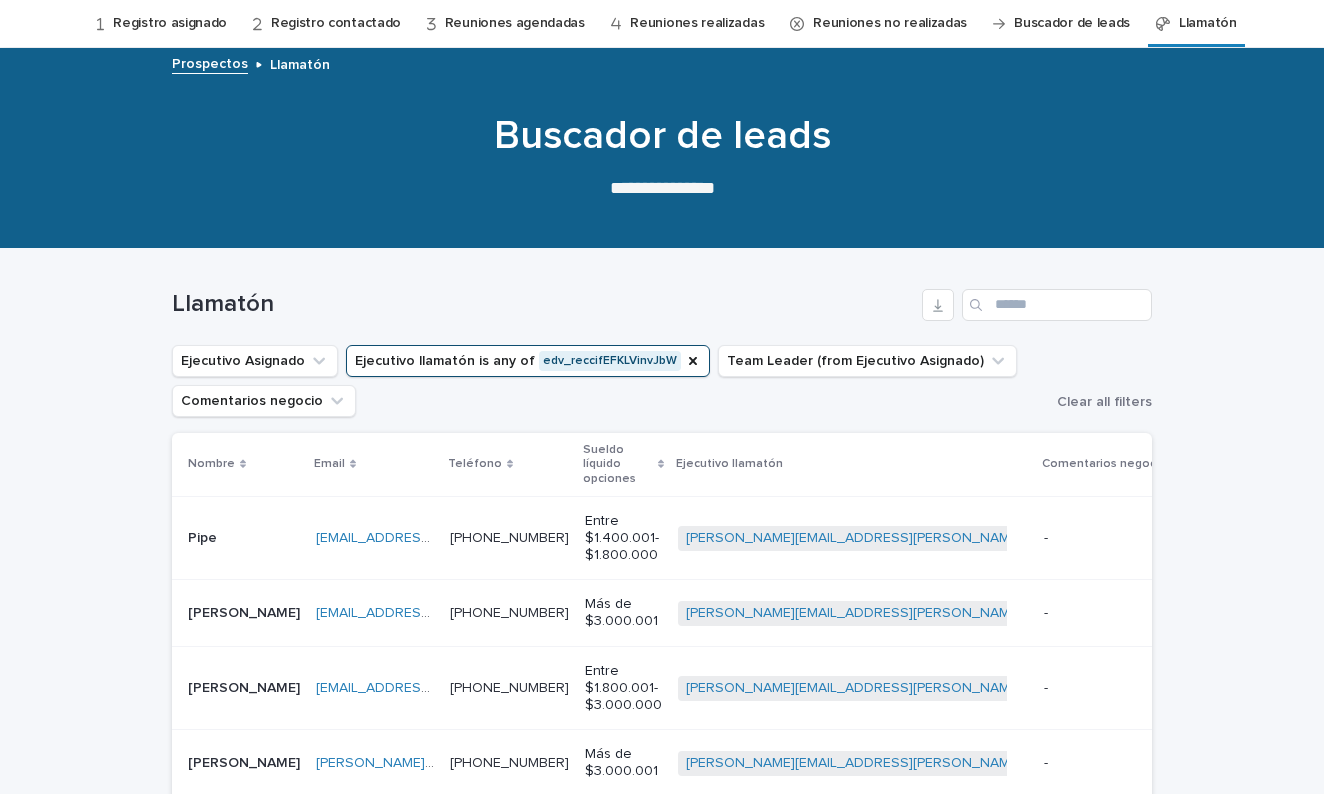 click on "Loading... Saving… Loading... Saving… Llamatón Ejecutivo Asignado Ejecutivo llamatón is any of edv_reccifEFKLVinvJbW Team Leader (from Ejecutivo Asignado) Comentarios negocio Clear all filters Nombre Email Teléfono Sueldo líquido opciones Ejecutivo llamatón Comentarios negocio Pipe Pipe   [EMAIL_ADDRESS][DOMAIN_NAME] [EMAIL_ADDRESS][DOMAIN_NAME]   [PHONE_NUMBER] [PHONE_NUMBER]   Entre $1.400.001- $1.800.000 [PERSON_NAME][EMAIL_ADDRESS][PERSON_NAME][DOMAIN_NAME]   + 0 - -   Reunión agendada Intento de contacto [PERSON_NAME] [PERSON_NAME]   [EMAIL_ADDRESS][DOMAIN_NAME] [EMAIL_ADDRESS][DOMAIN_NAME]   [PHONE_NUMBER] [PHONE_NUMBER]   Más de $3.000.001 [PERSON_NAME][EMAIL_ADDRESS][PERSON_NAME][DOMAIN_NAME]   + 0 - -   Reunión agendada Intento de contacto [PERSON_NAME] [PERSON_NAME][EMAIL_ADDRESS][DOMAIN_NAME] [EMAIL_ADDRESS][DOMAIN_NAME]   [PHONE_NUMBER] [PHONE_NUMBER]   Entre $1.800.001- $3.000.000 [PERSON_NAME][EMAIL_ADDRESS][PERSON_NAME][DOMAIN_NAME]   + 0 - -   Reunión agendada Intento de contacto Gustavo Gustavo   [EMAIL_ADDRESS][PERSON_NAME][DOMAIN_NAME]   [PHONE_NUMBER] [PHONE_NUMBER]" at bounding box center (662, 850) 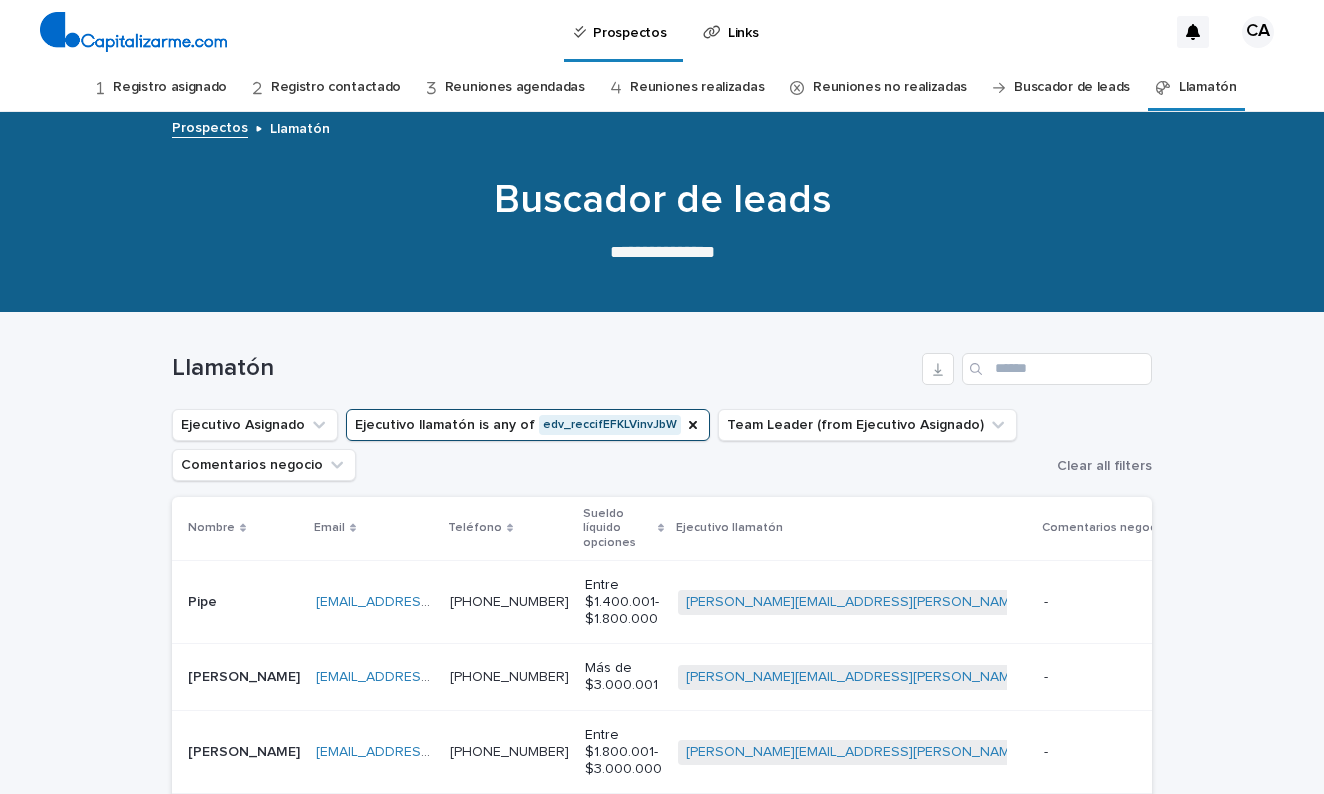 scroll, scrollTop: 0, scrollLeft: 0, axis: both 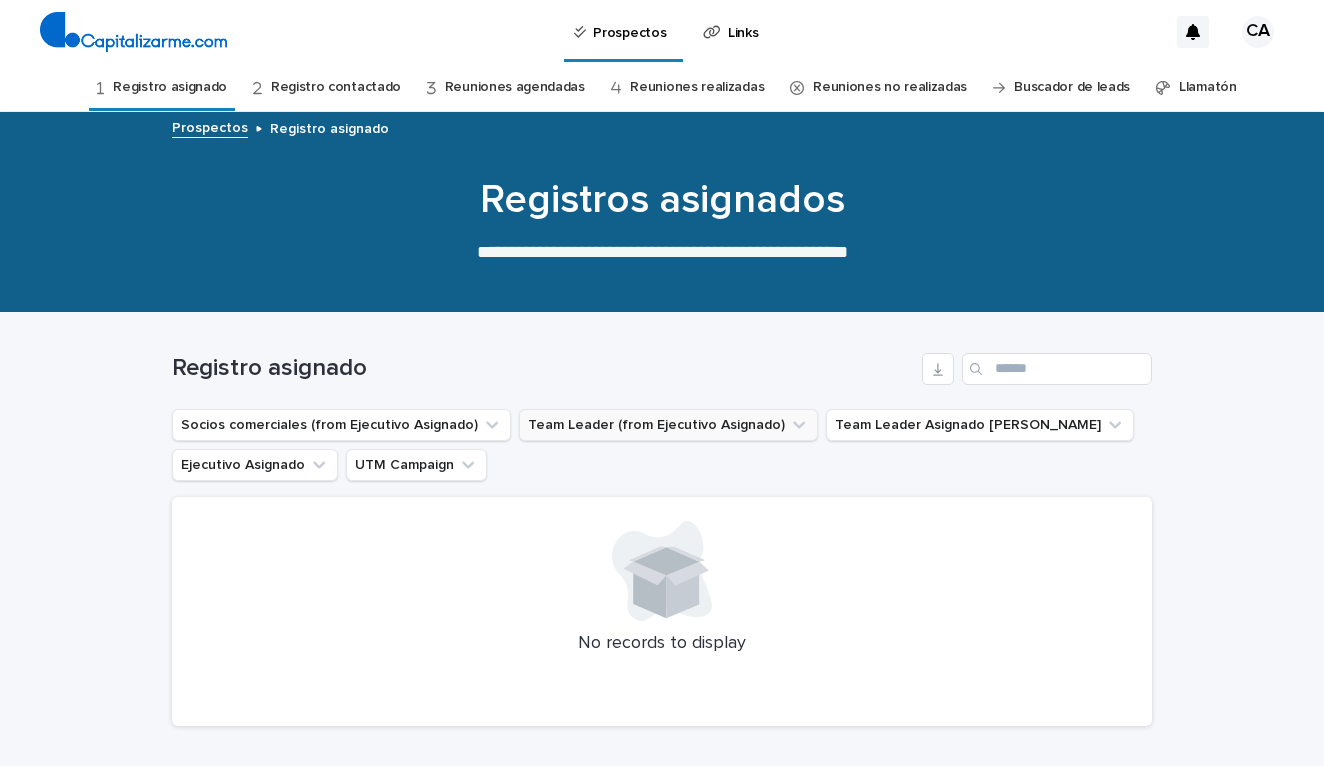 click on "Team Leader (from Ejecutivo Asignado)" at bounding box center (668, 425) 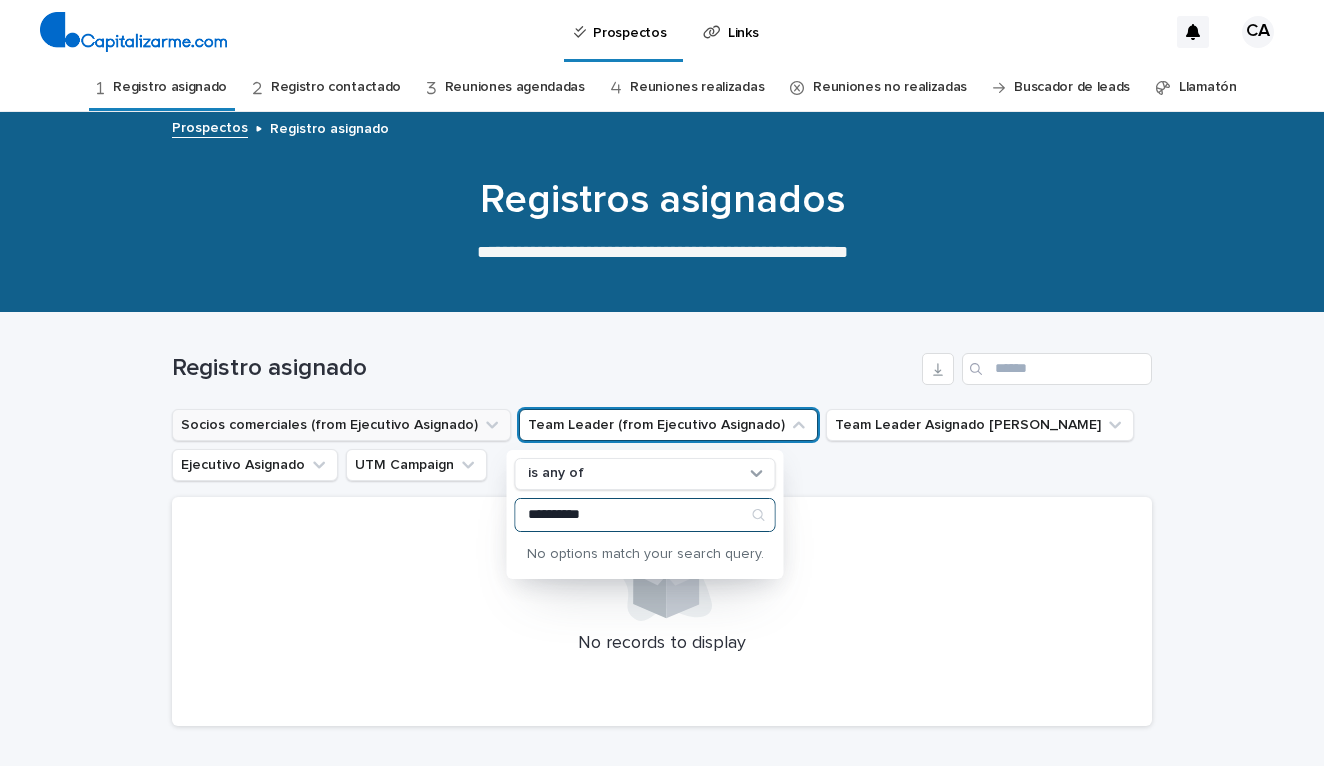 type on "**********" 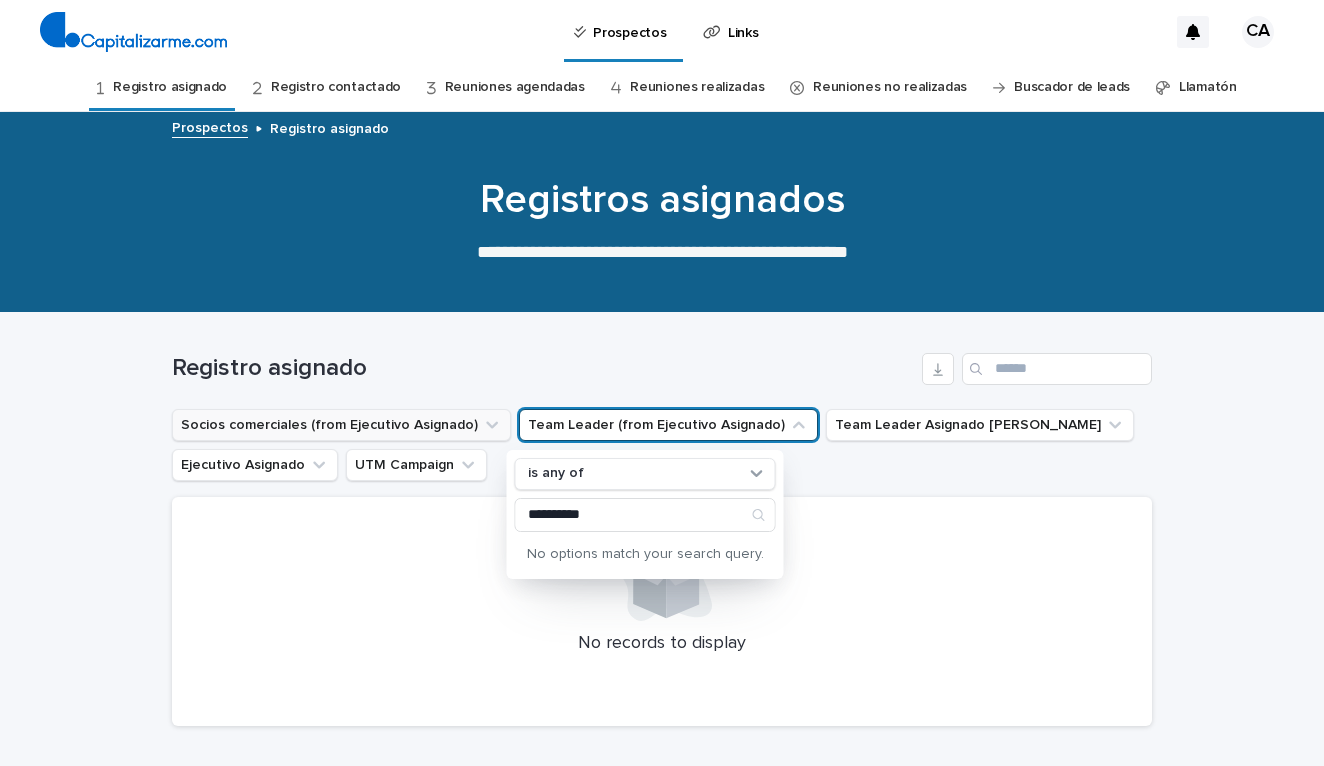 click on "Socios comerciales (from Ejecutivo Asignado)" at bounding box center (341, 425) 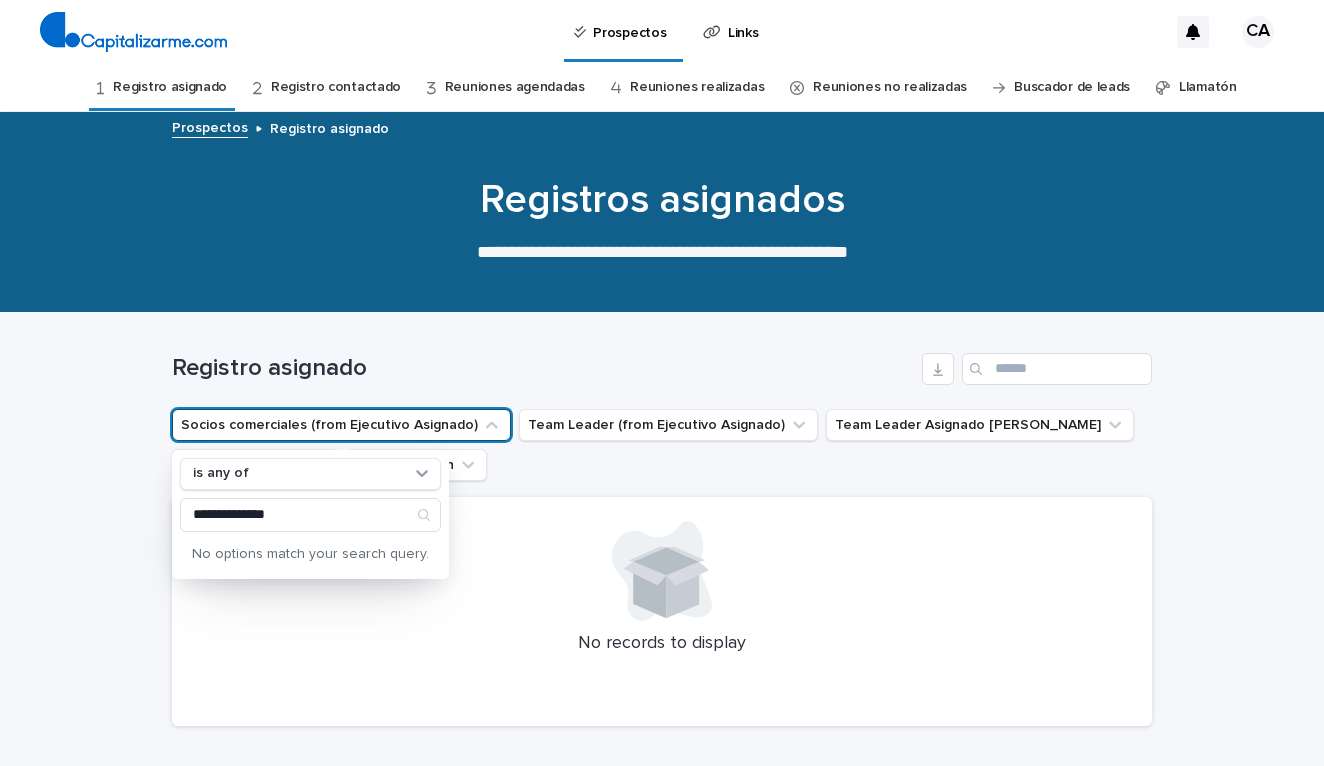 type on "**********" 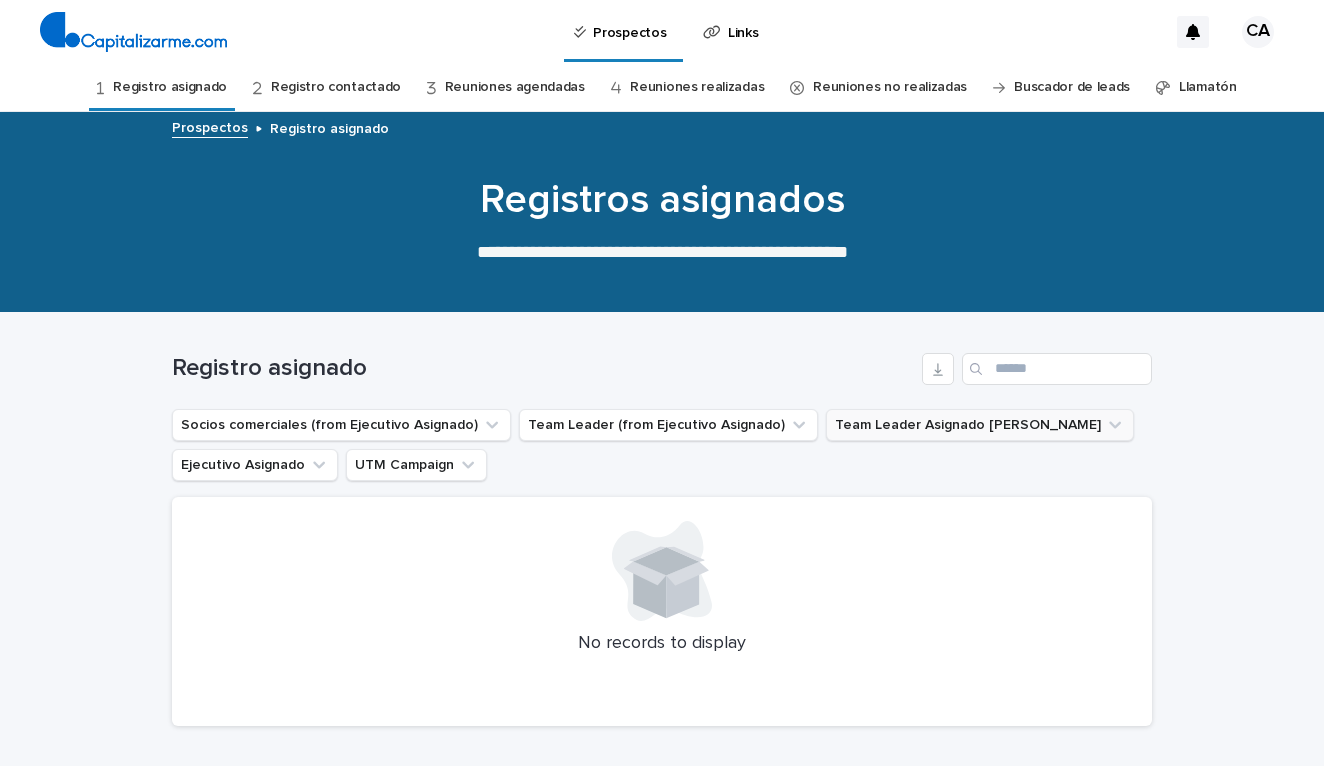 click on "Team Leader Asignado [PERSON_NAME]" at bounding box center [980, 425] 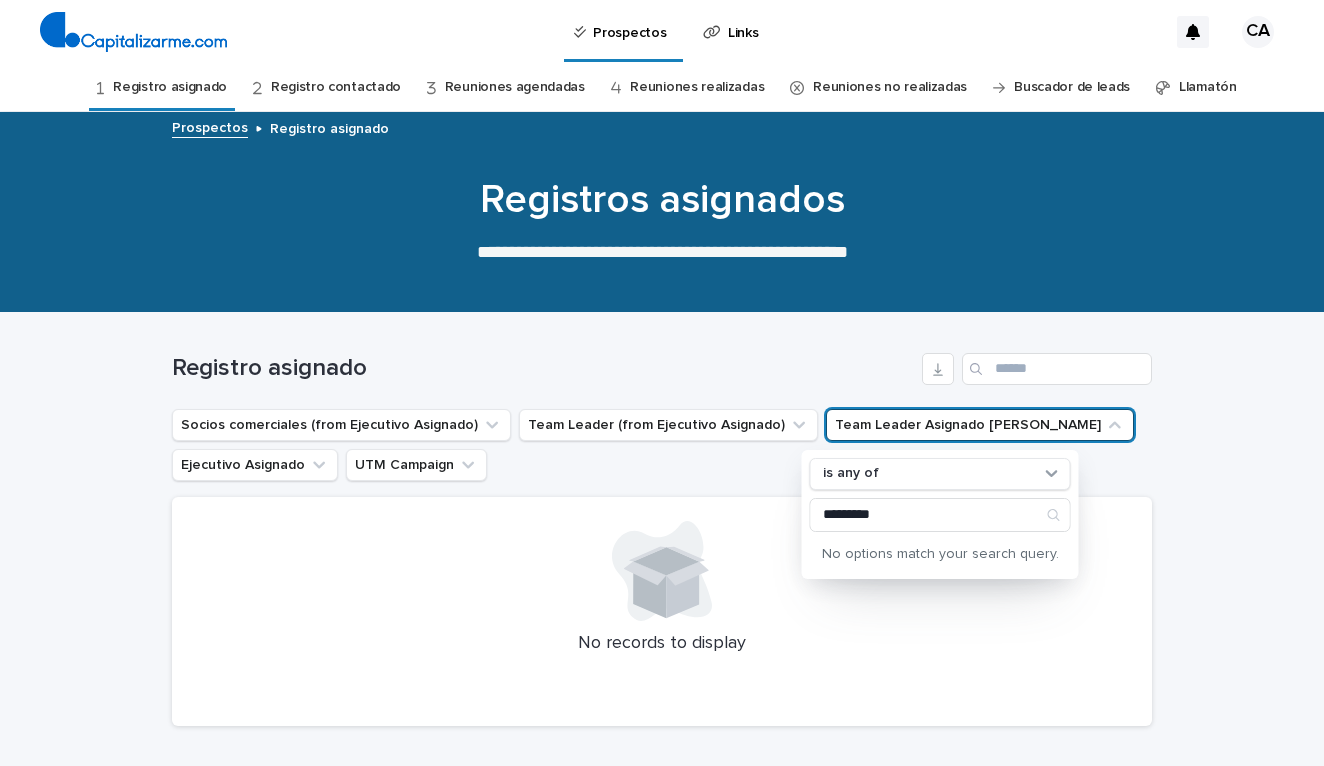type on "*********" 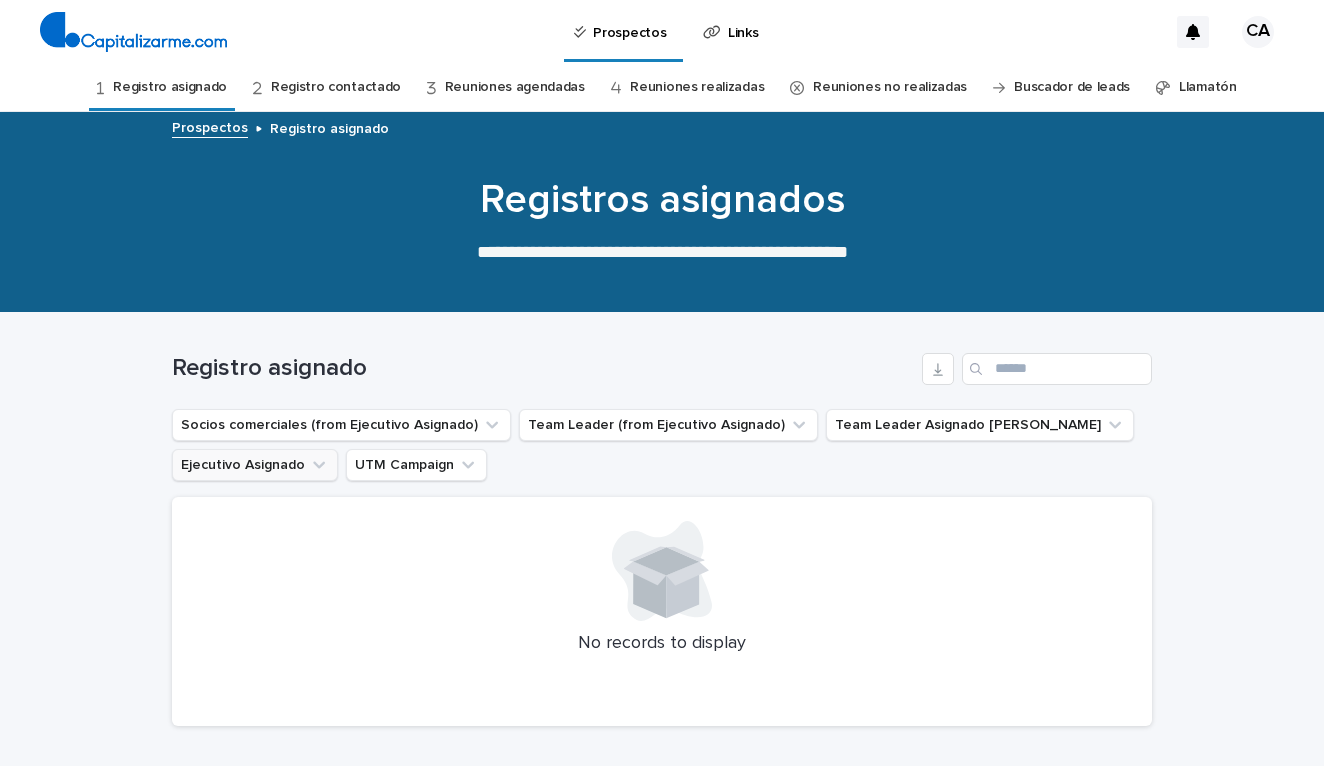 click on "Ejecutivo Asignado" at bounding box center (255, 465) 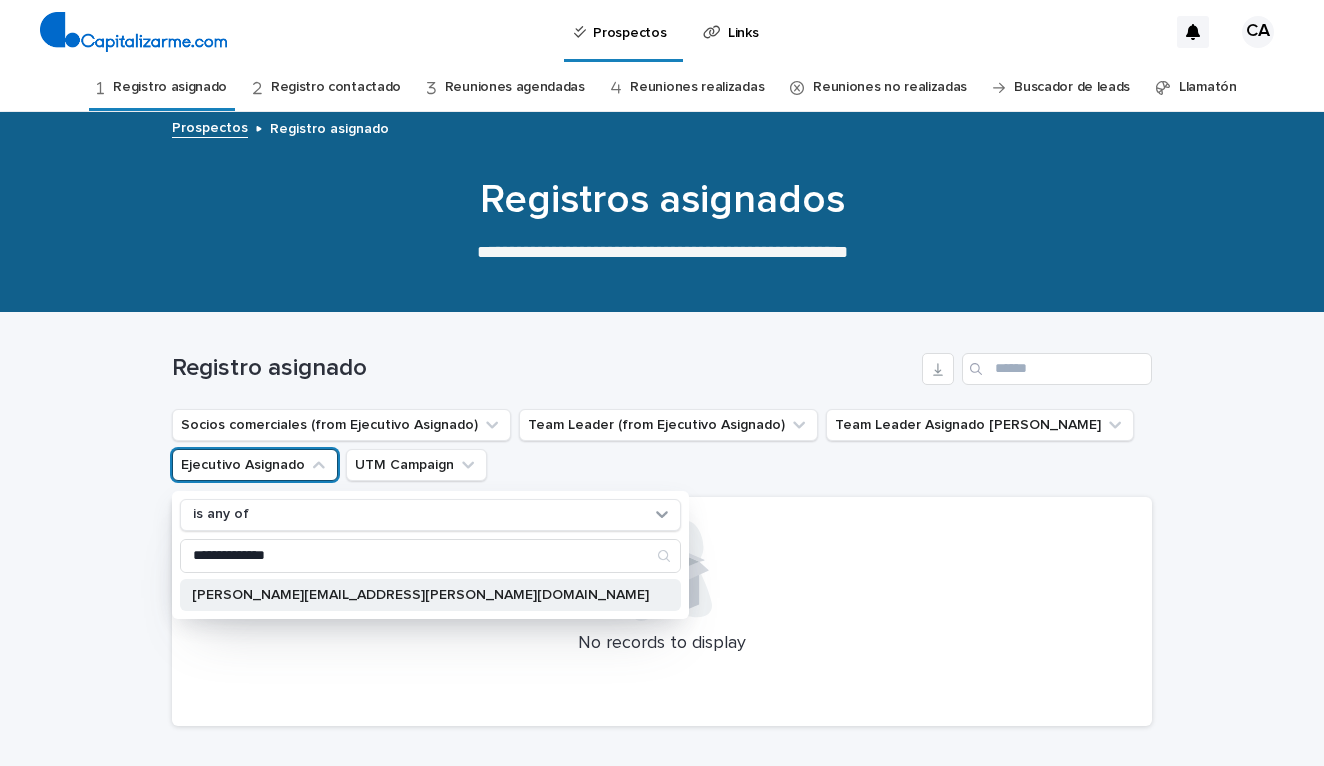 type on "**********" 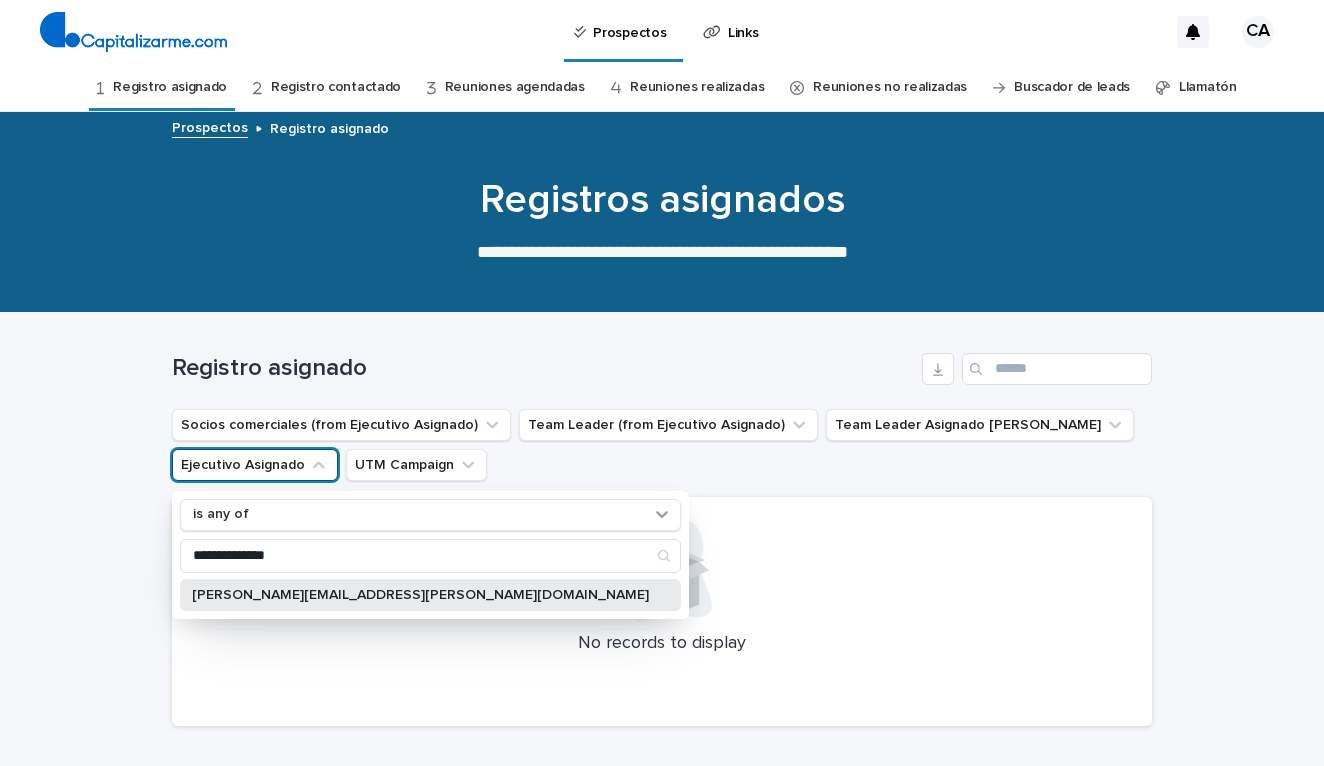 click on "[PERSON_NAME][EMAIL_ADDRESS][PERSON_NAME][DOMAIN_NAME]" at bounding box center (430, 595) 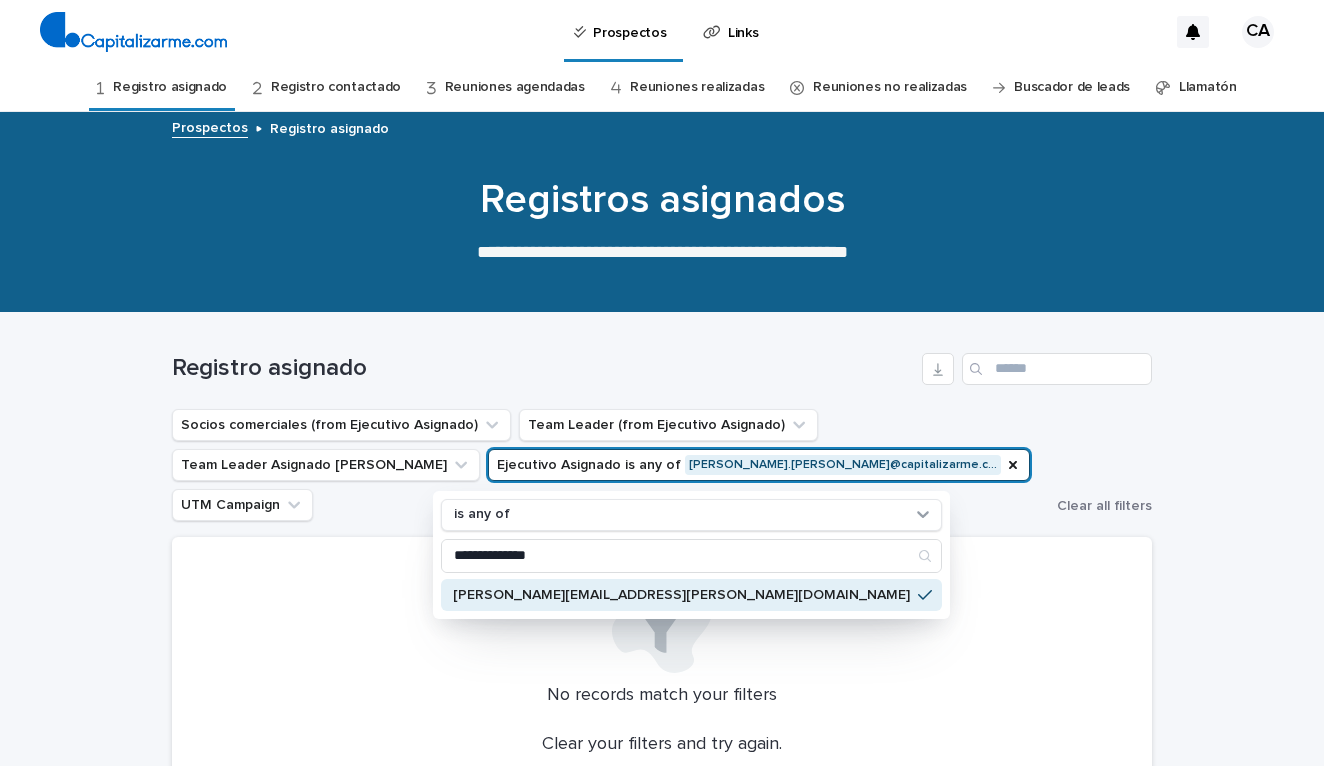 click on "No records match your filters Clear your filters and try again. Clear Filters" at bounding box center [662, 684] 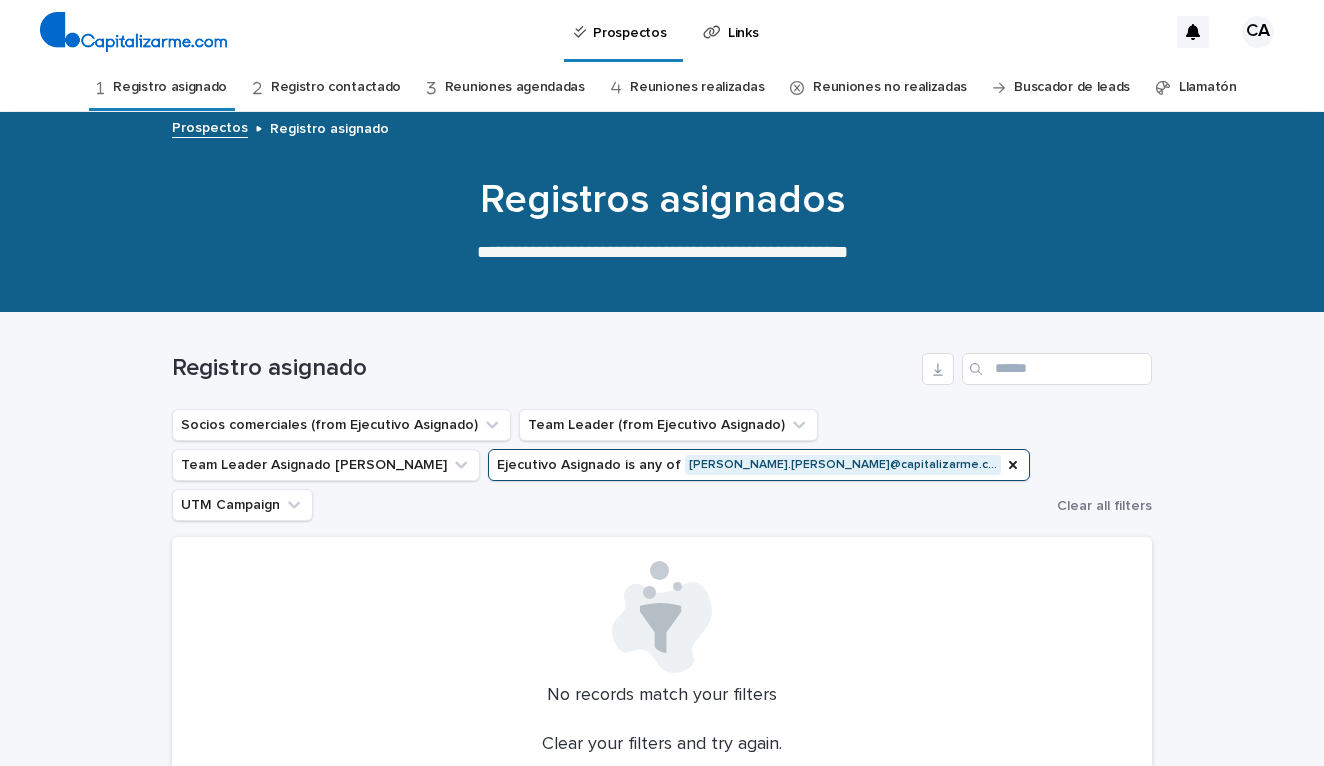 type 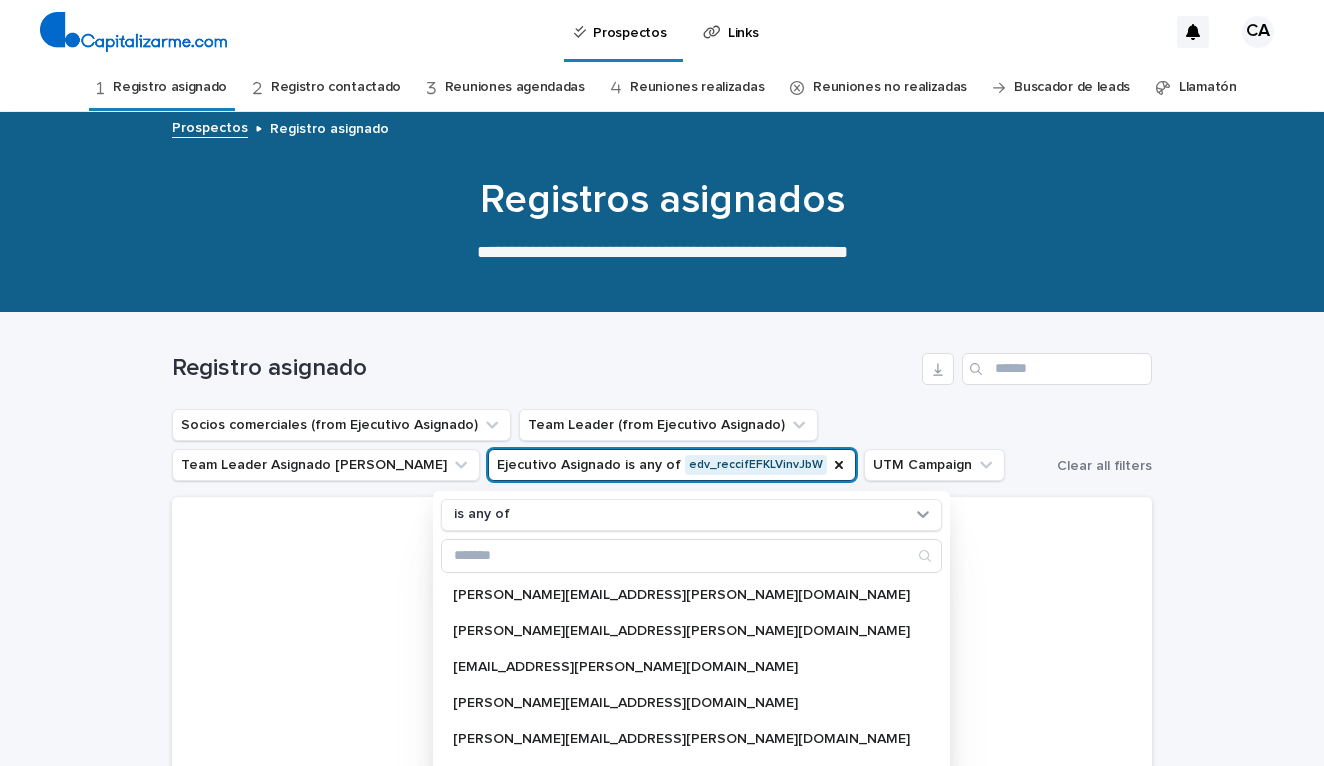 scroll, scrollTop: 1580, scrollLeft: 0, axis: vertical 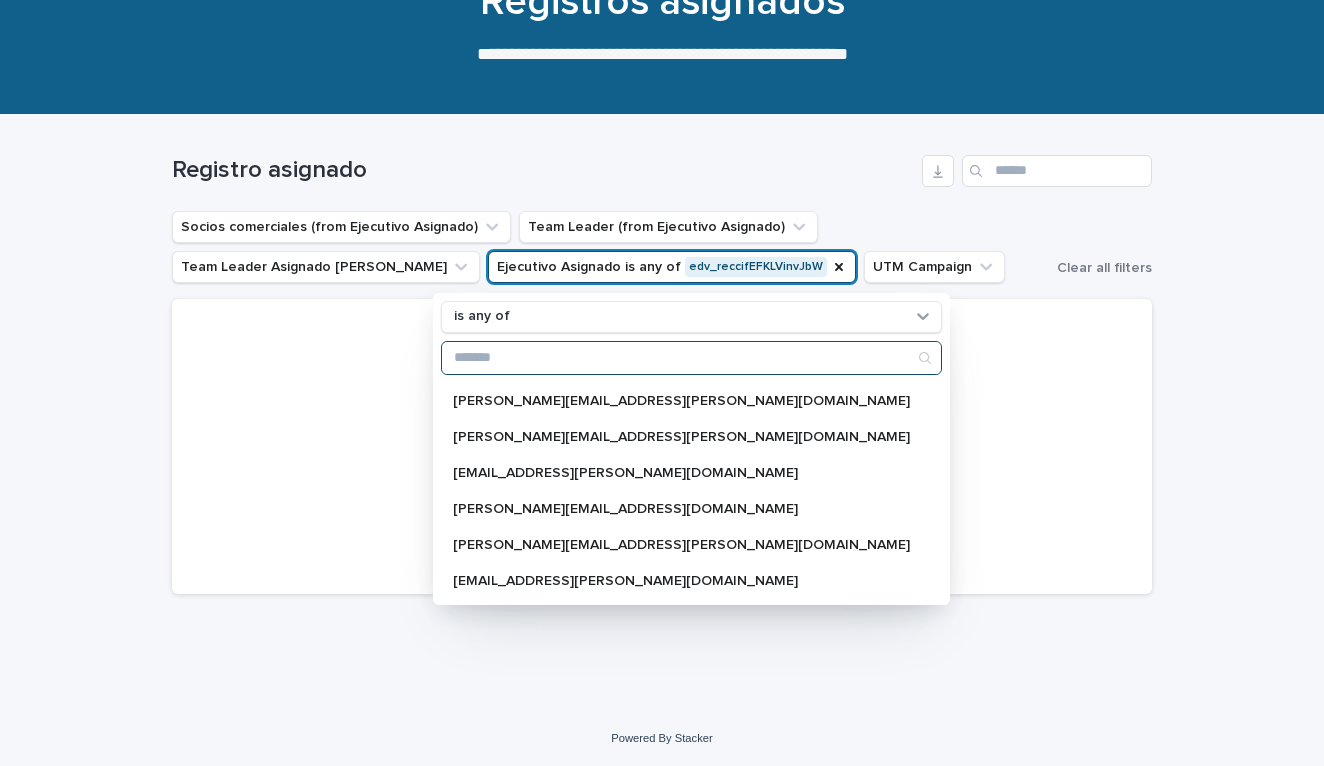 click at bounding box center (691, 358) 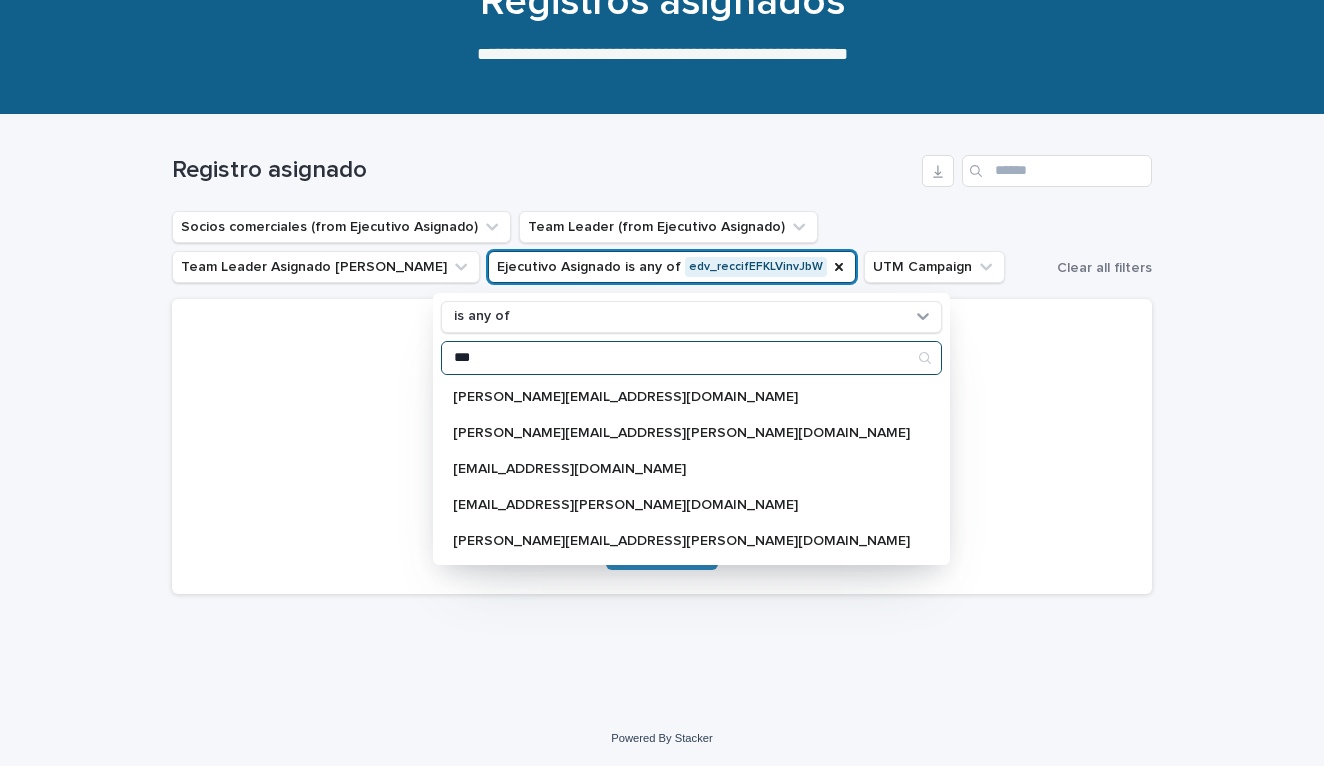 scroll, scrollTop: 0, scrollLeft: 0, axis: both 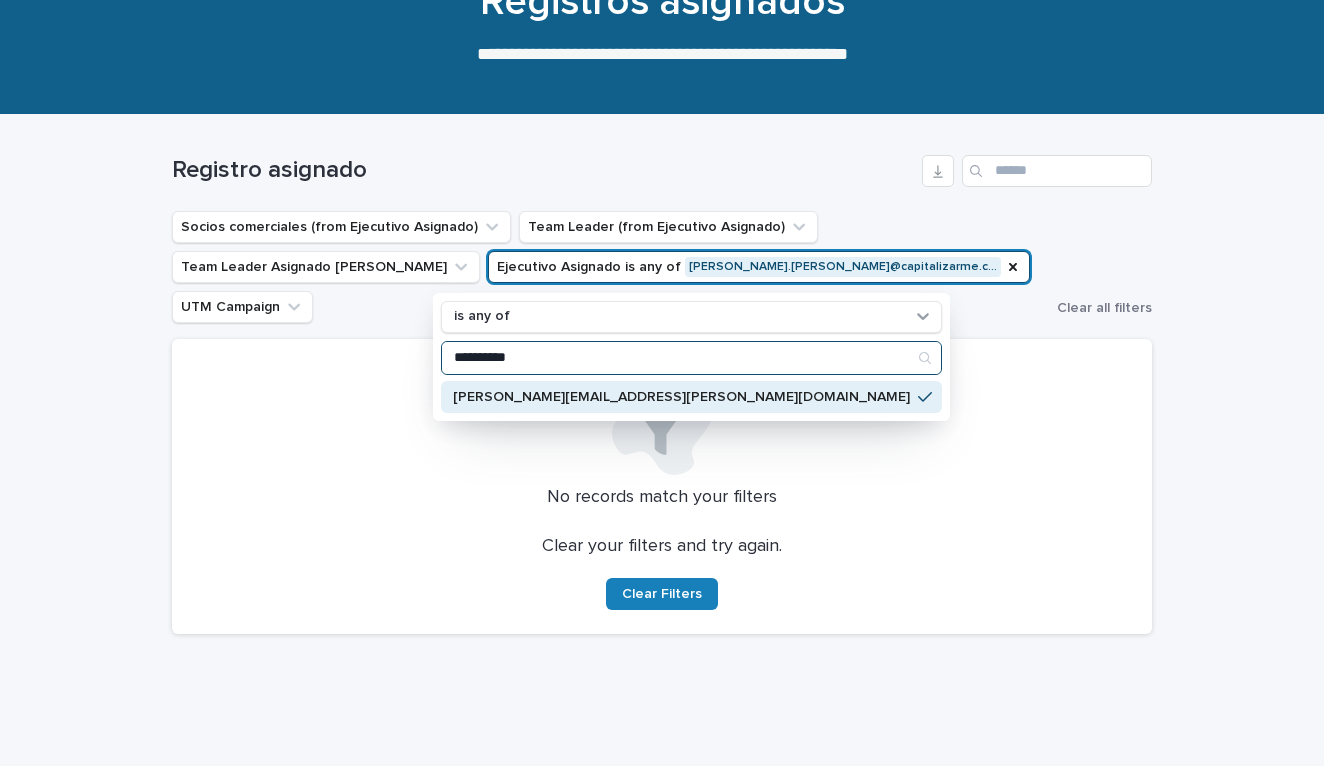 type on "**********" 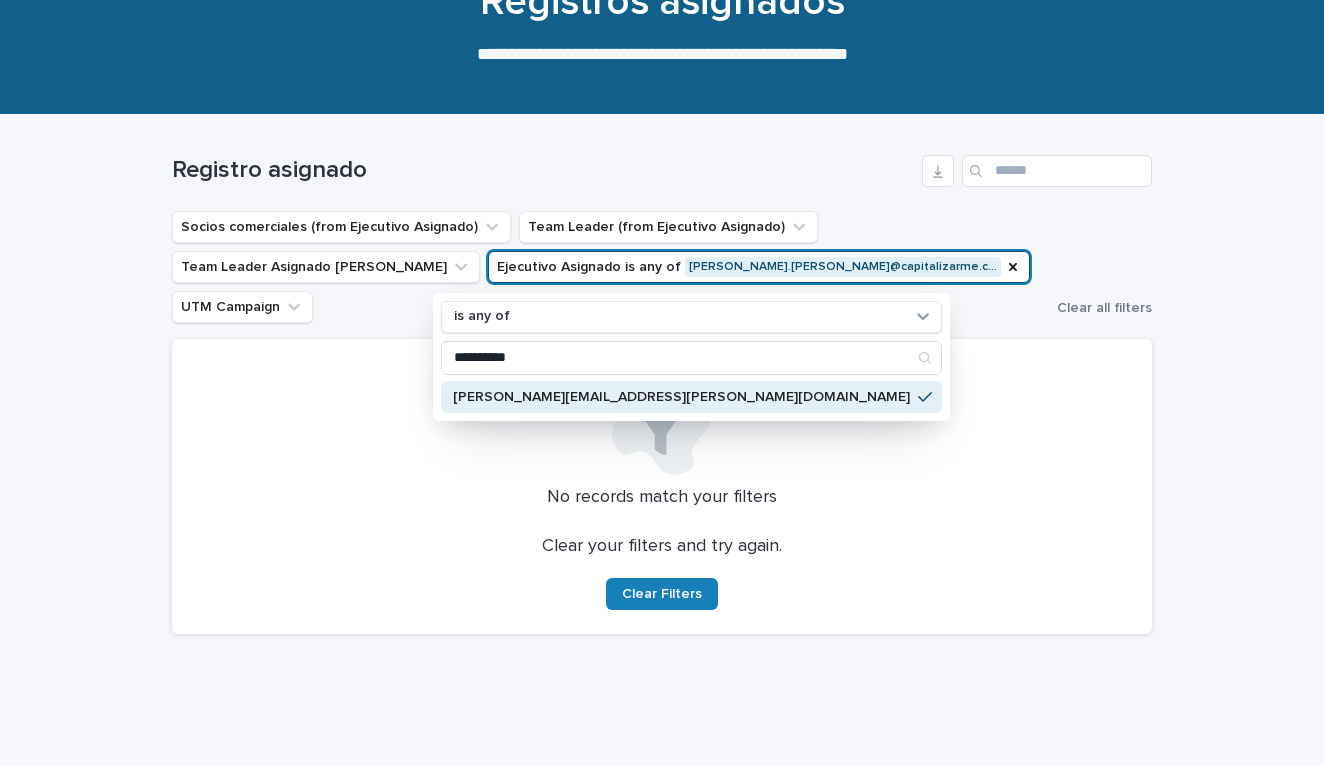 click on "[PERSON_NAME][EMAIL_ADDRESS][PERSON_NAME][DOMAIN_NAME]" at bounding box center (681, 397) 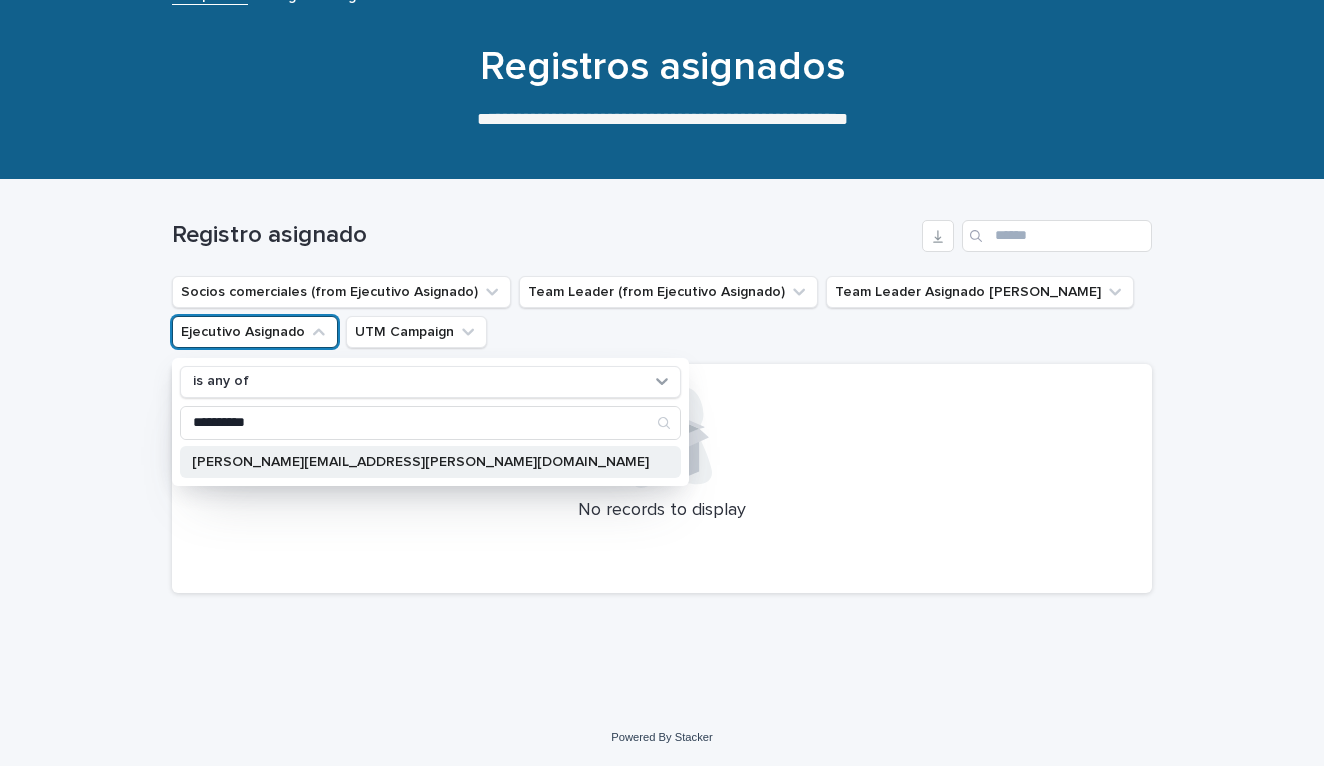 scroll, scrollTop: 133, scrollLeft: 0, axis: vertical 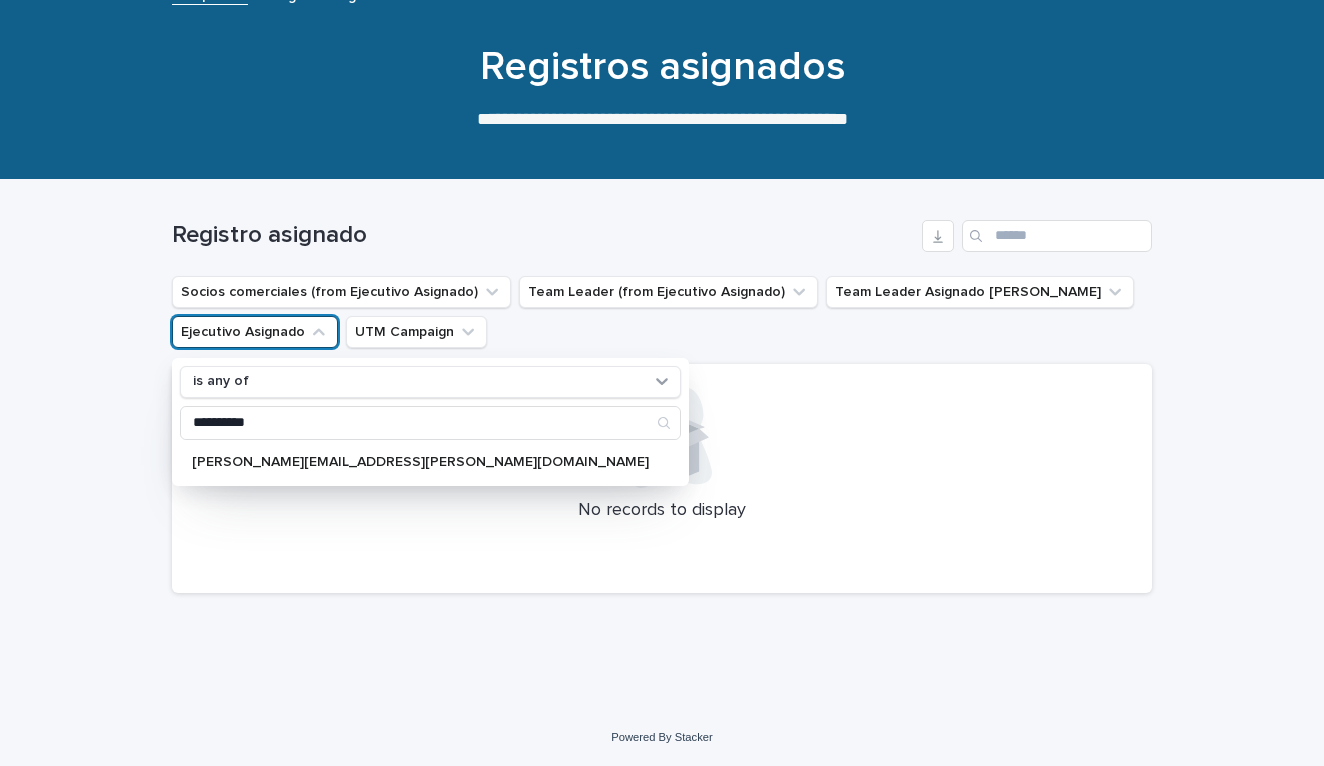 click on "**********" at bounding box center (662, 312) 